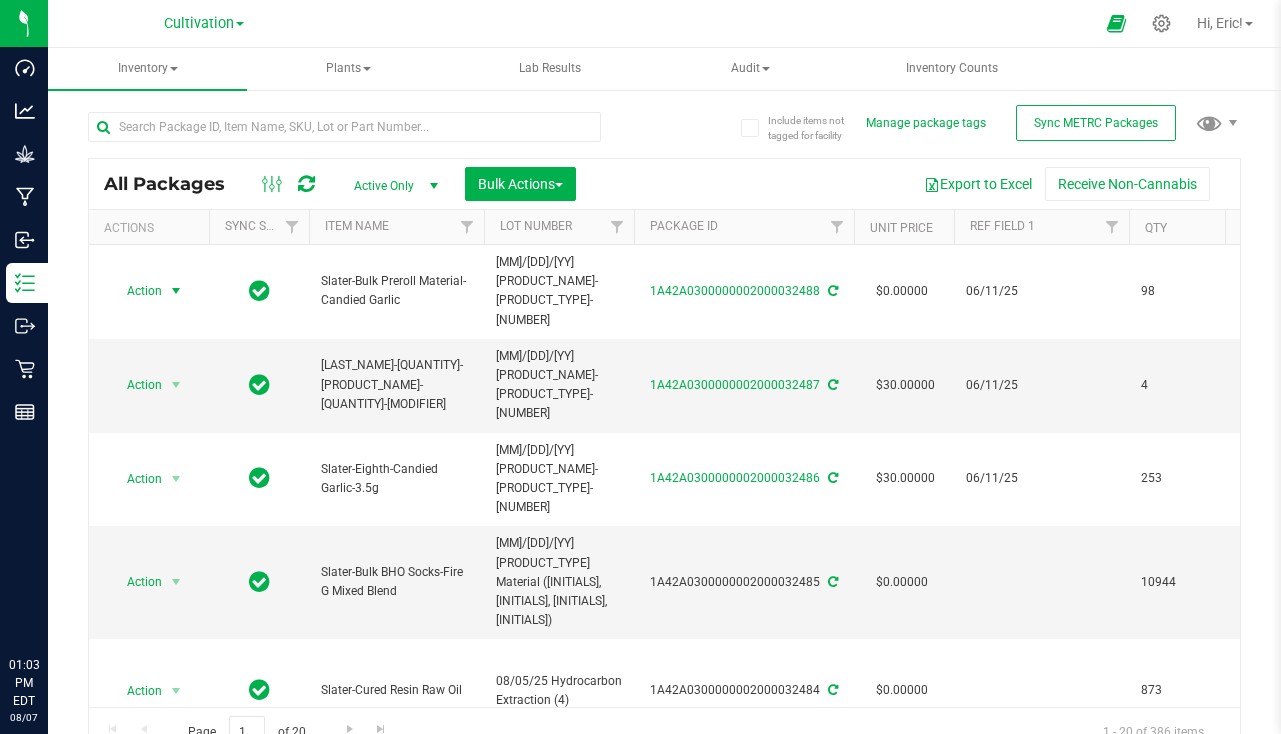 scroll, scrollTop: 0, scrollLeft: 0, axis: both 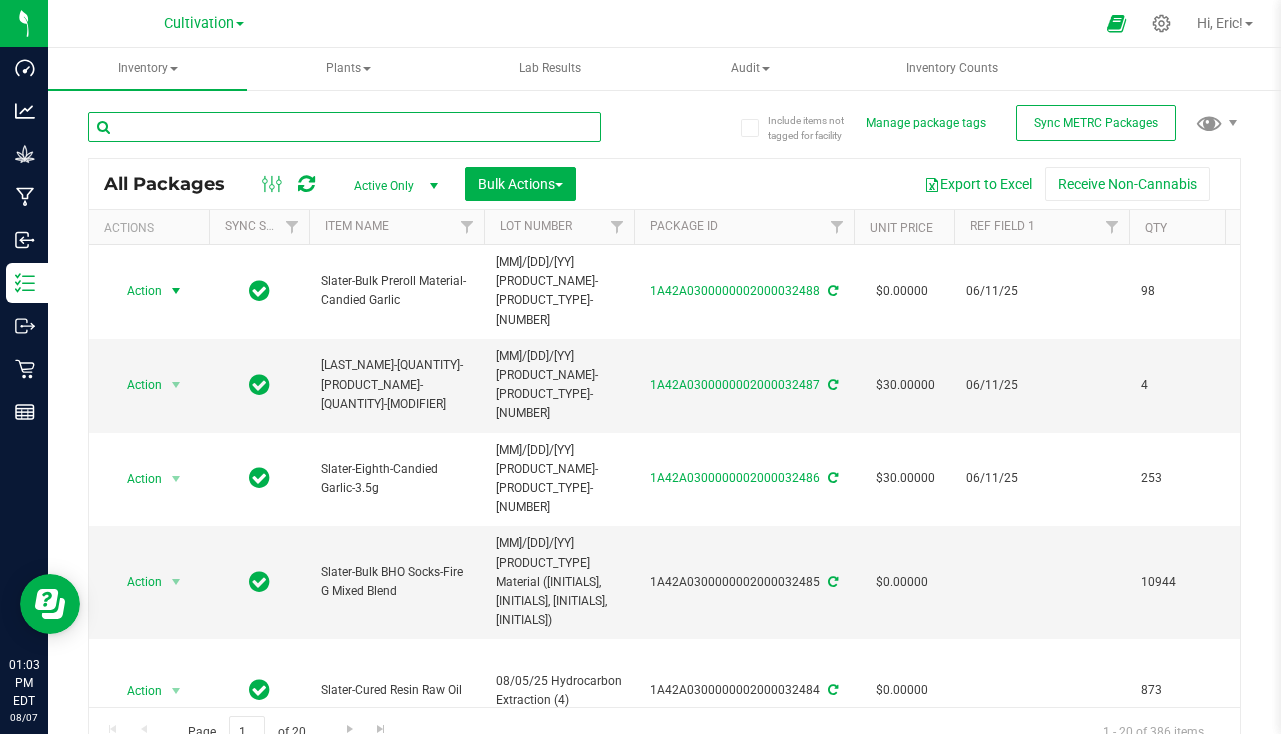click at bounding box center (344, 135) 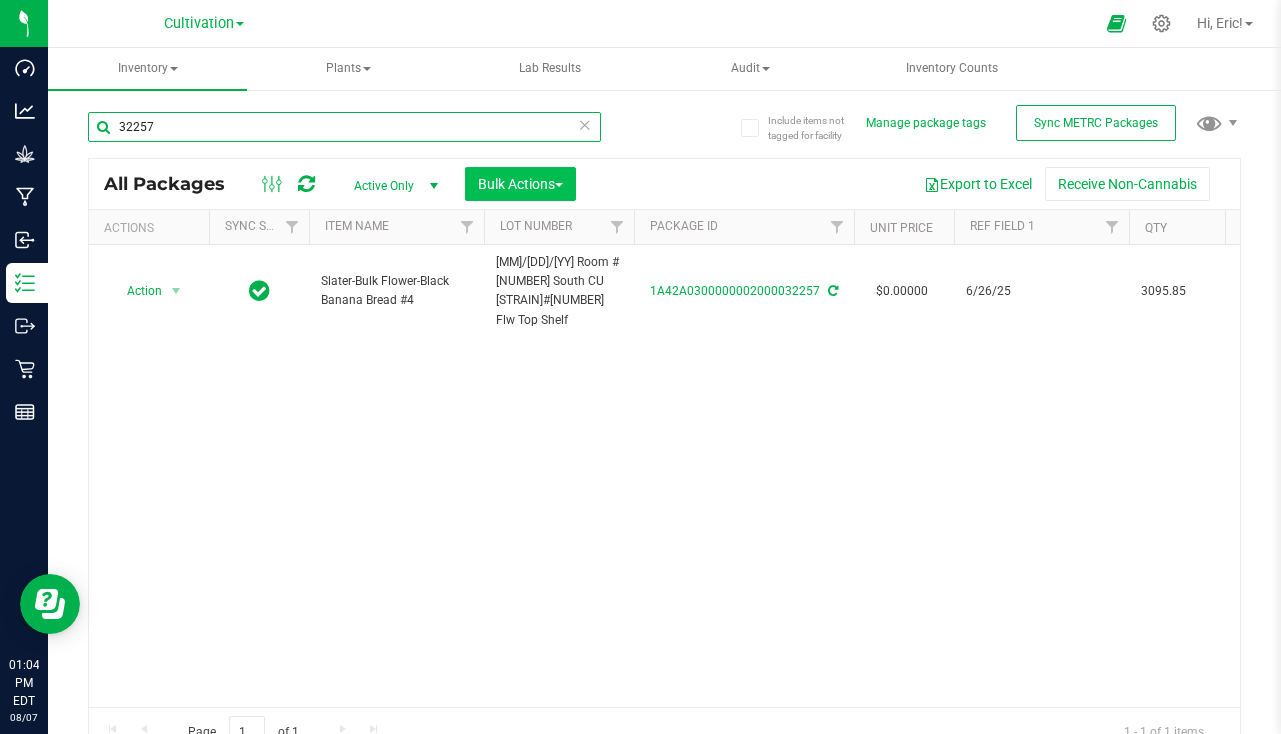type on "32257" 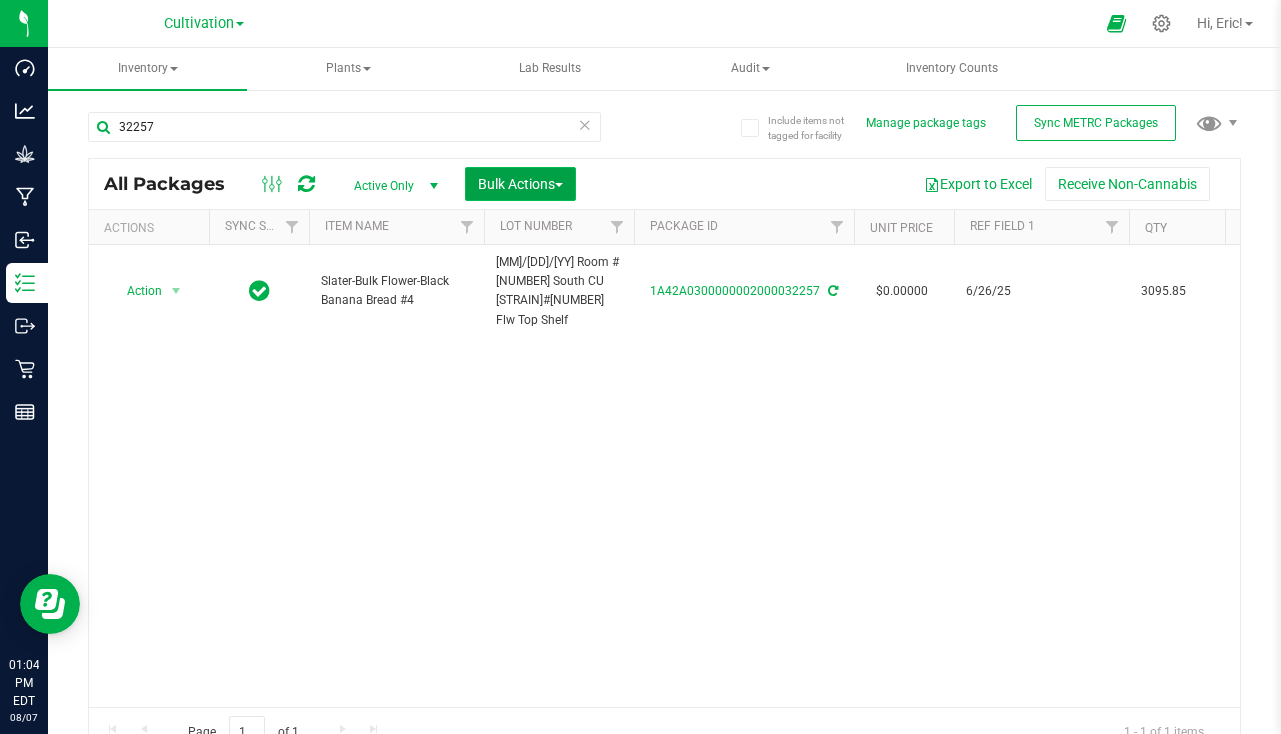 click on "Bulk Actions" at bounding box center [520, 184] 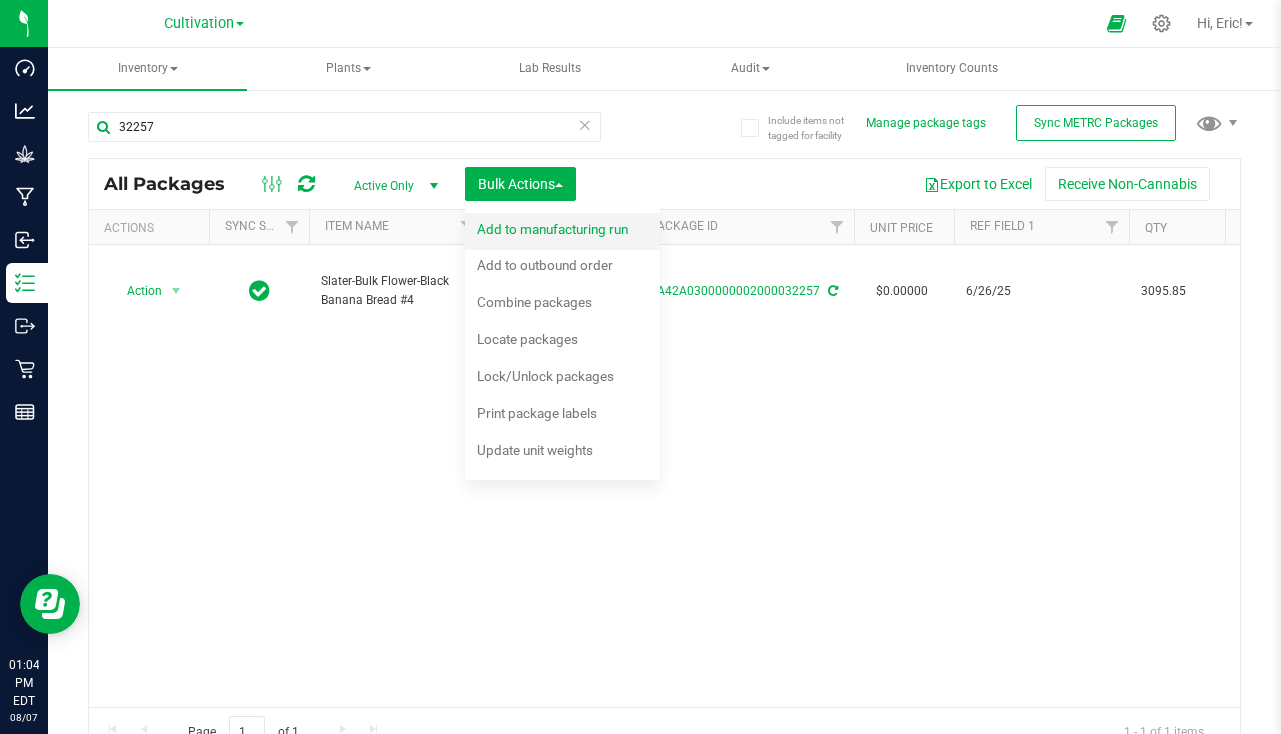 click on "Add to manufacturing run" at bounding box center [552, 229] 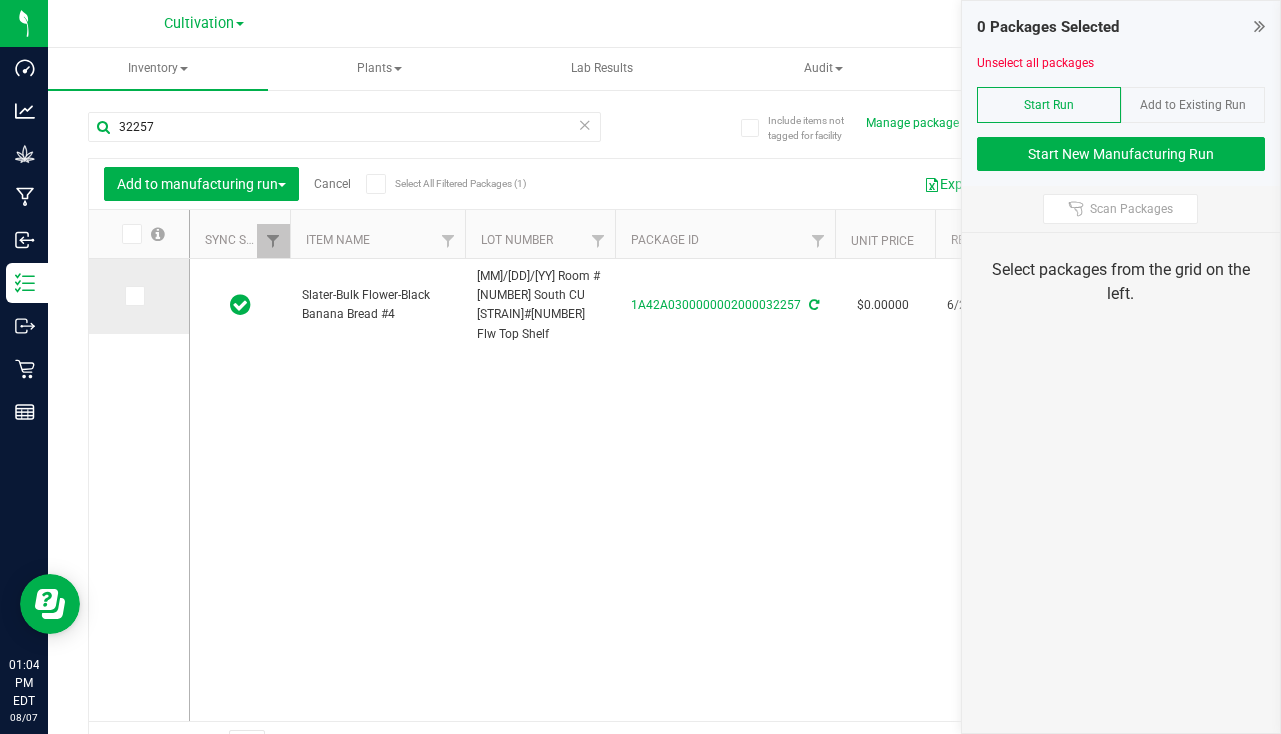 click at bounding box center [139, 296] 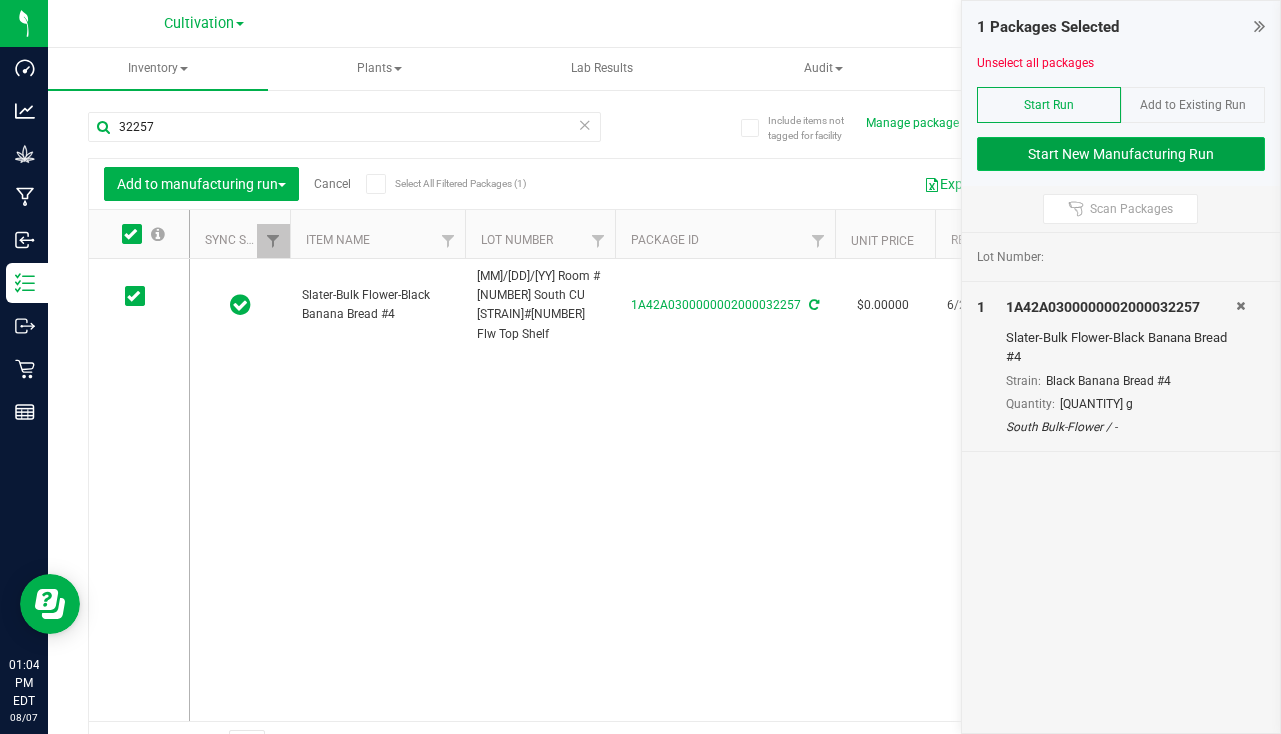 click on "Start New Manufacturing Run" at bounding box center (1121, 154) 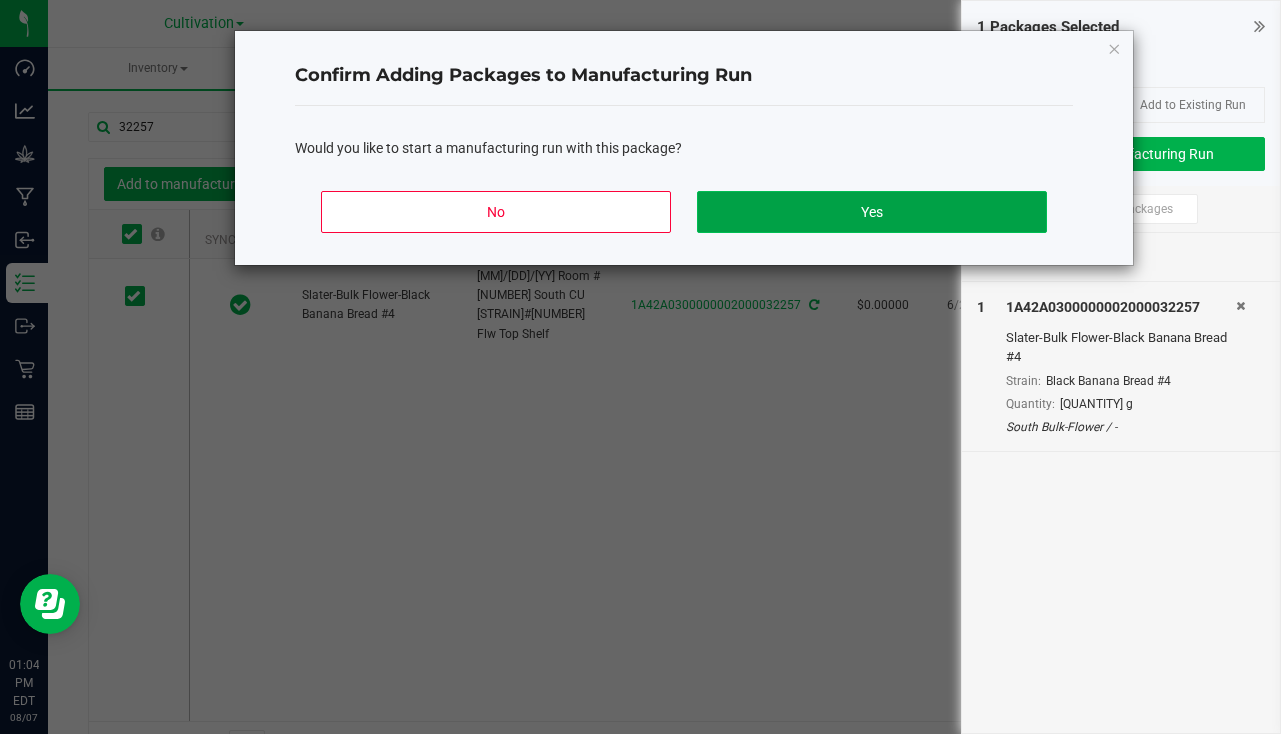 click on "Yes" 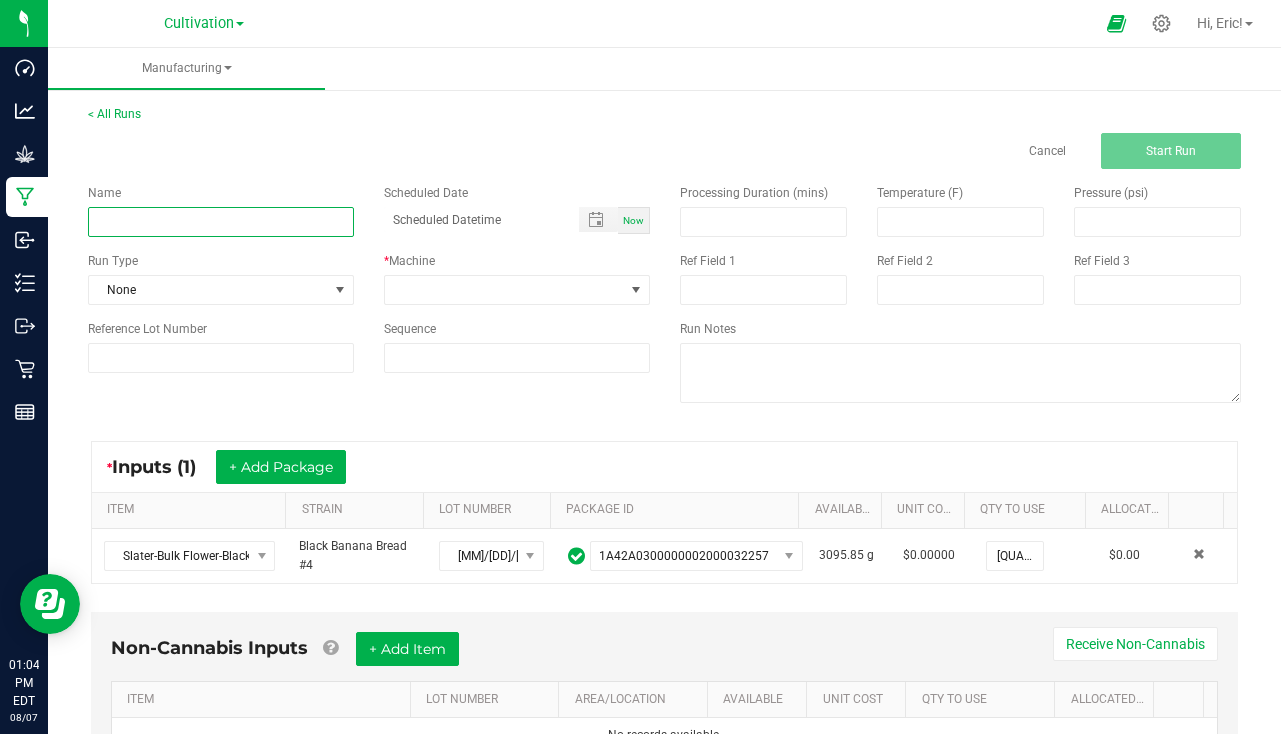 click at bounding box center [221, 222] 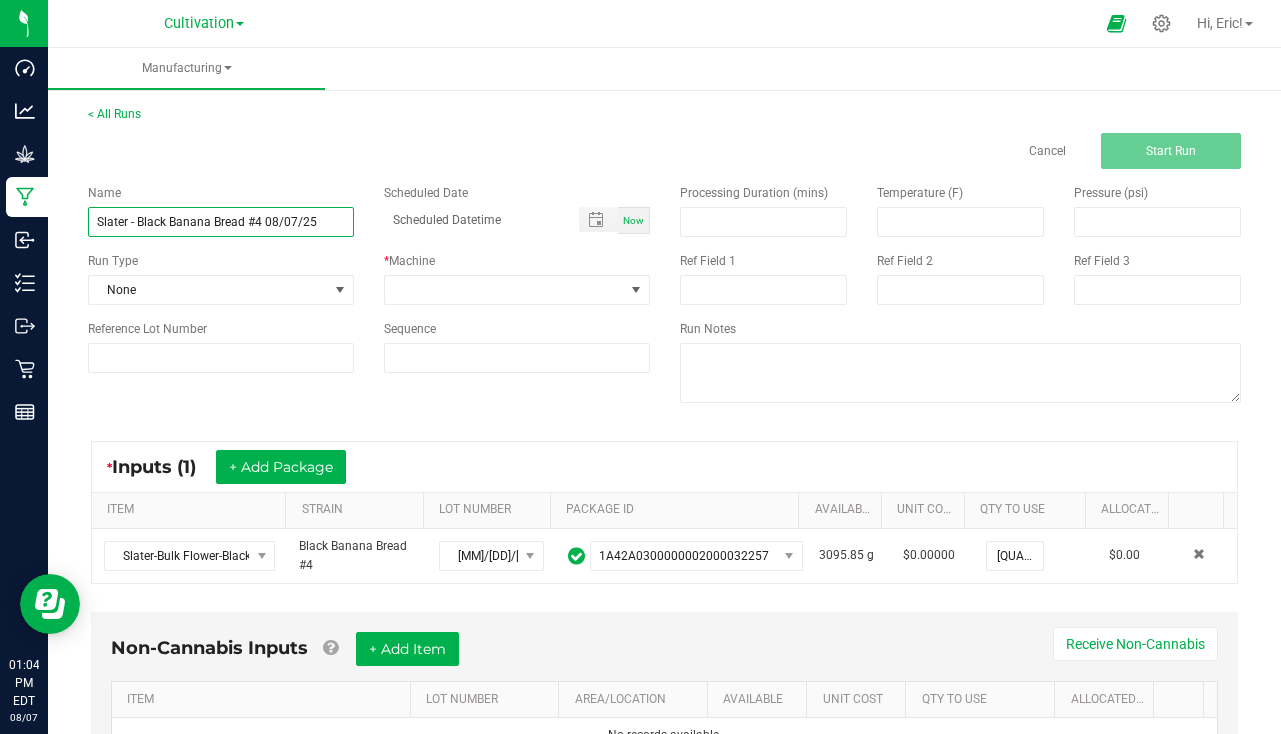 type on "Slater - Black Banana Bread #4 08/07/25" 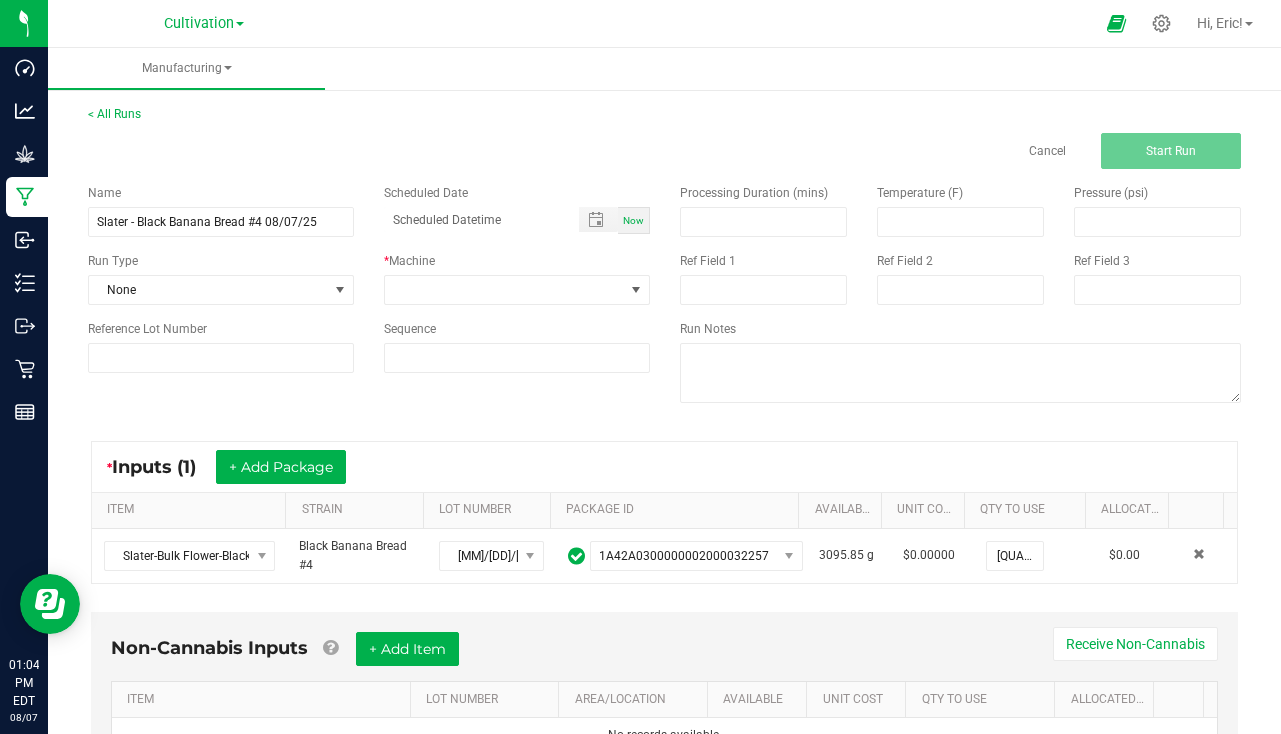 click on "Now" at bounding box center [633, 220] 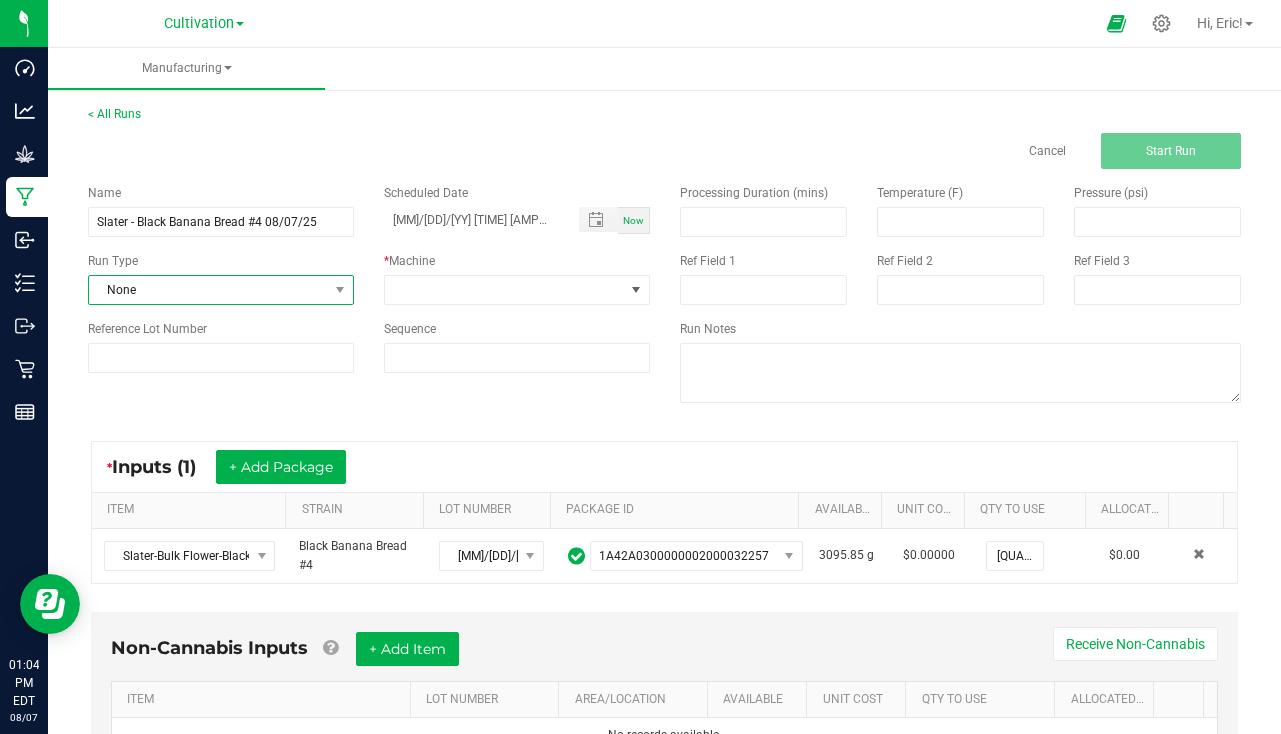 click on "None" at bounding box center (208, 290) 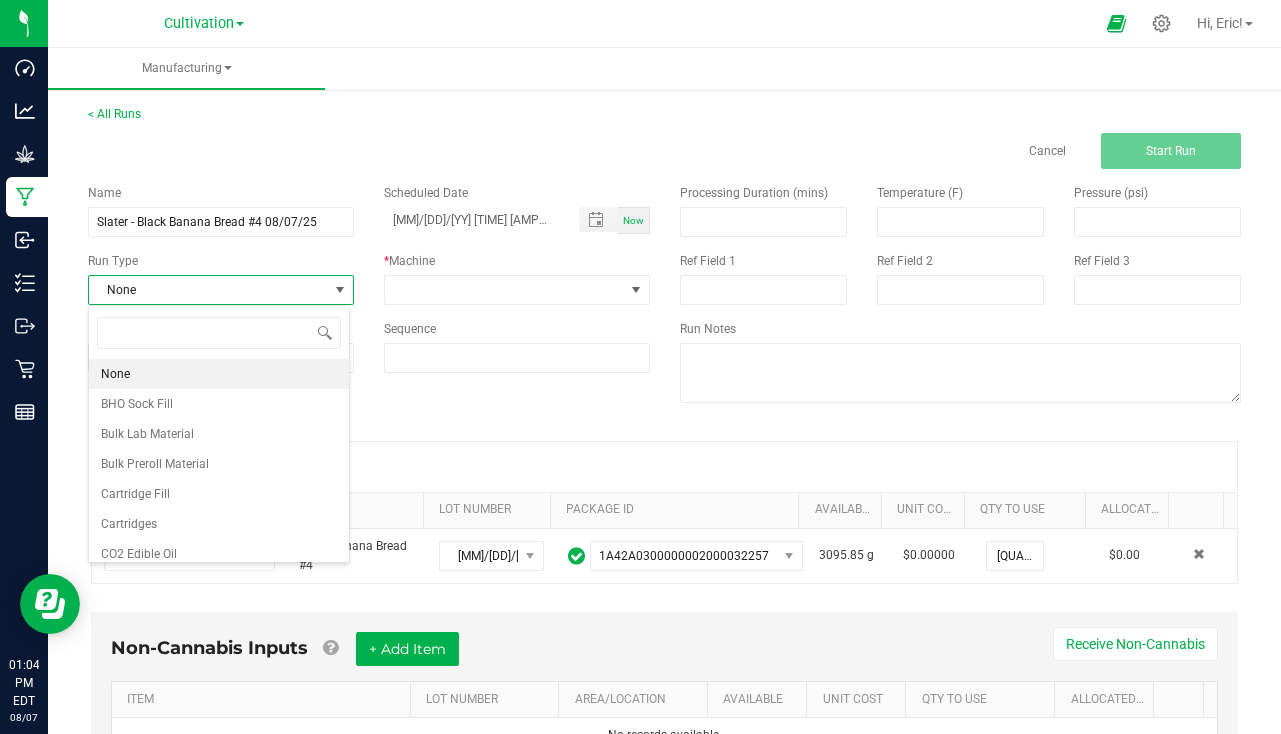 scroll, scrollTop: 99970, scrollLeft: 99738, axis: both 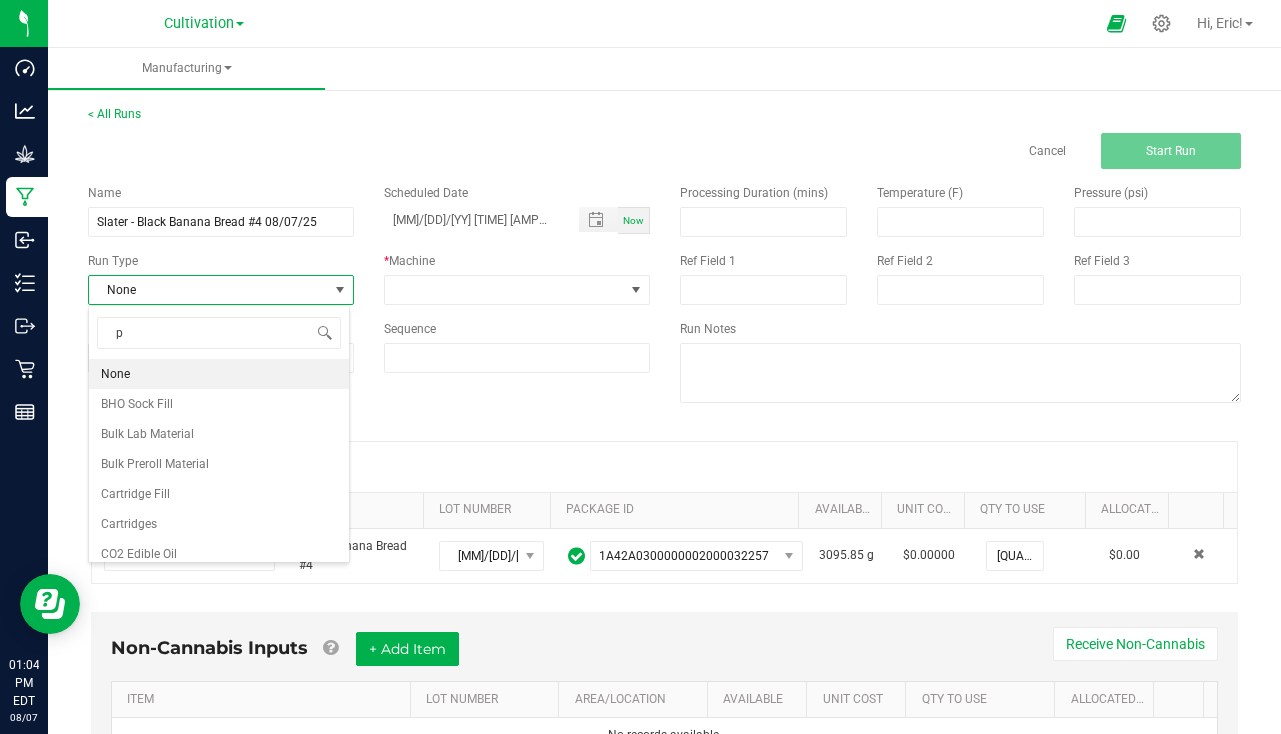 type on "pa" 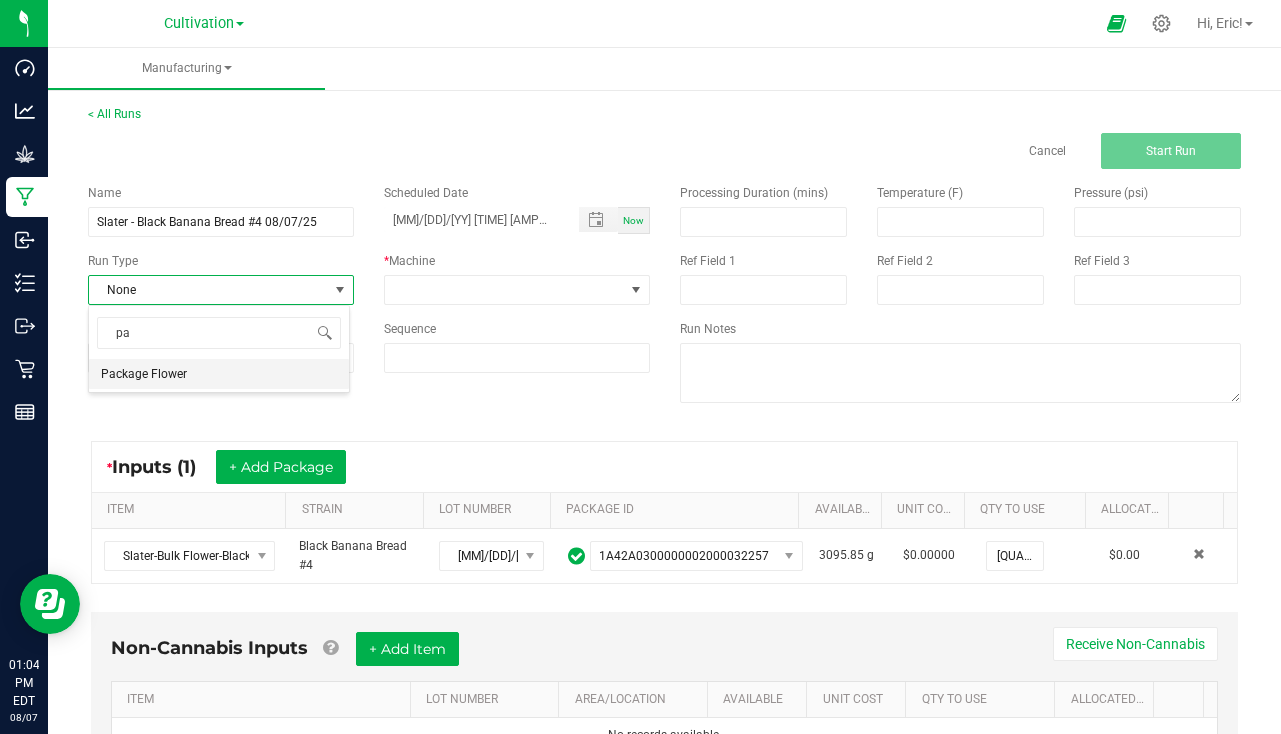 drag, startPoint x: 168, startPoint y: 379, endPoint x: 305, endPoint y: 318, distance: 149.96666 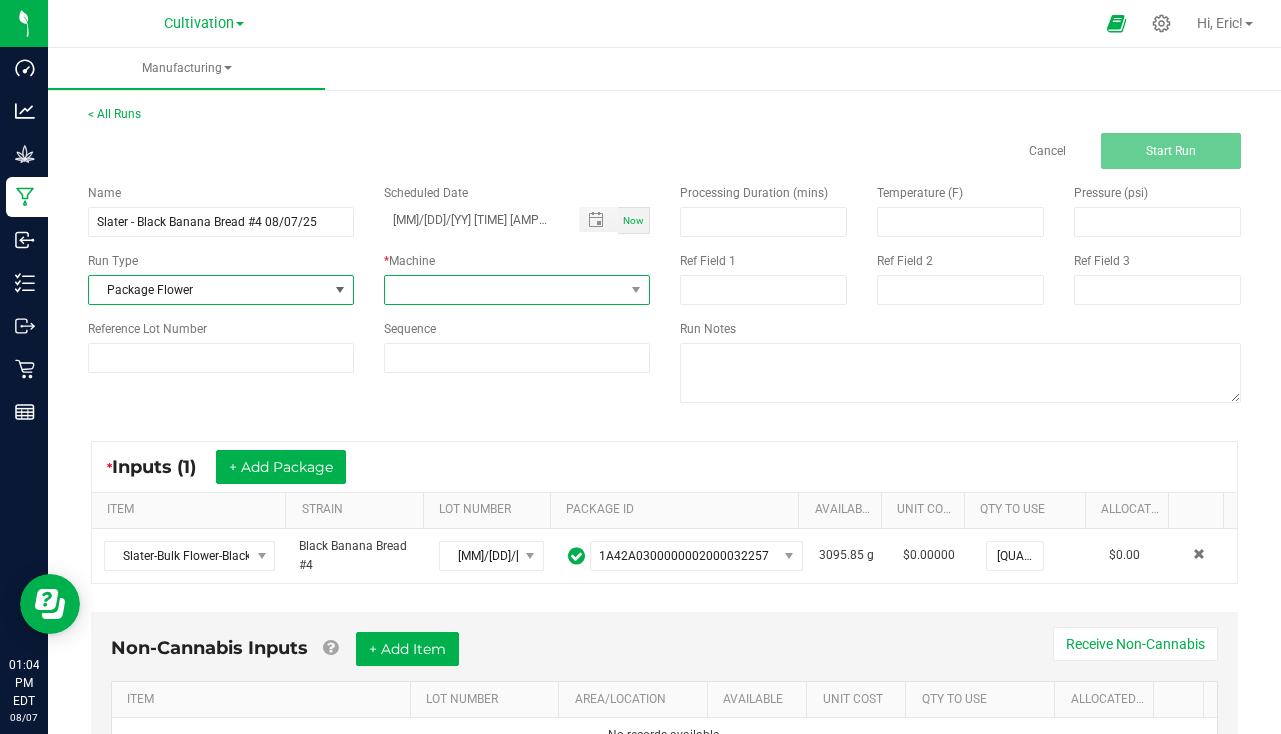 click at bounding box center (504, 290) 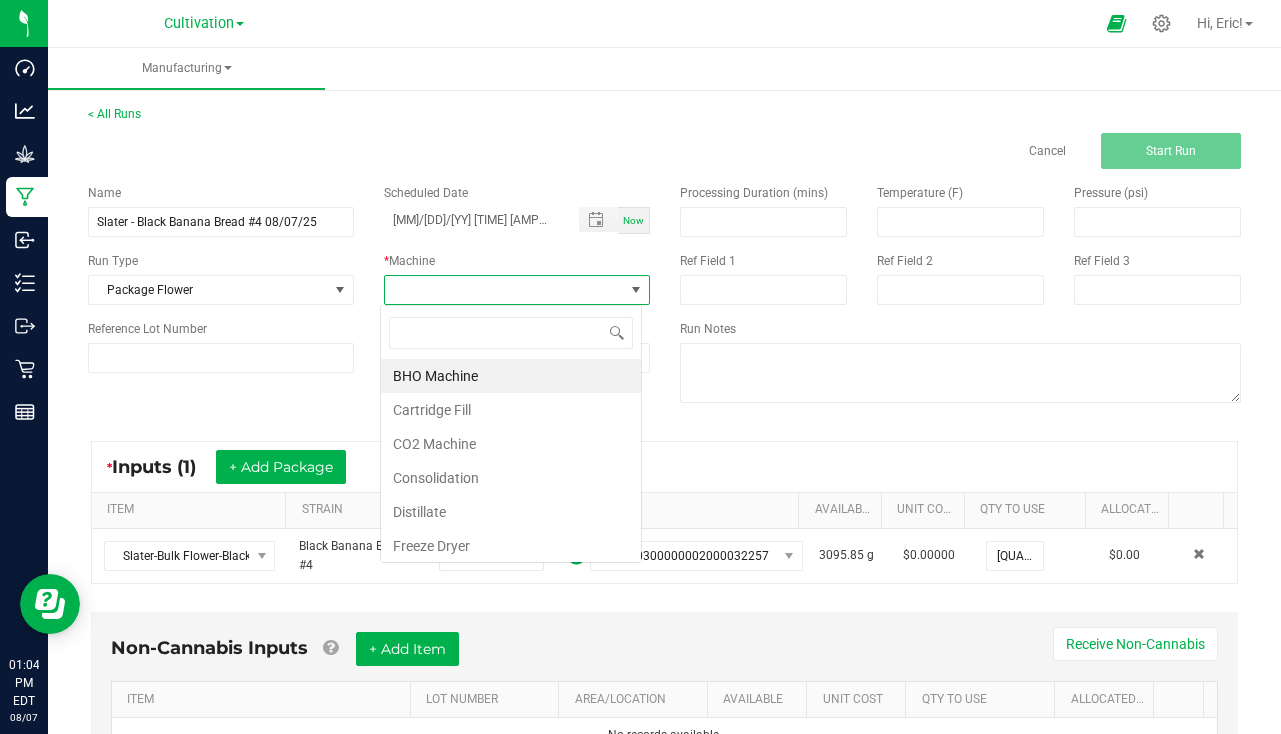scroll, scrollTop: 99970, scrollLeft: 99738, axis: both 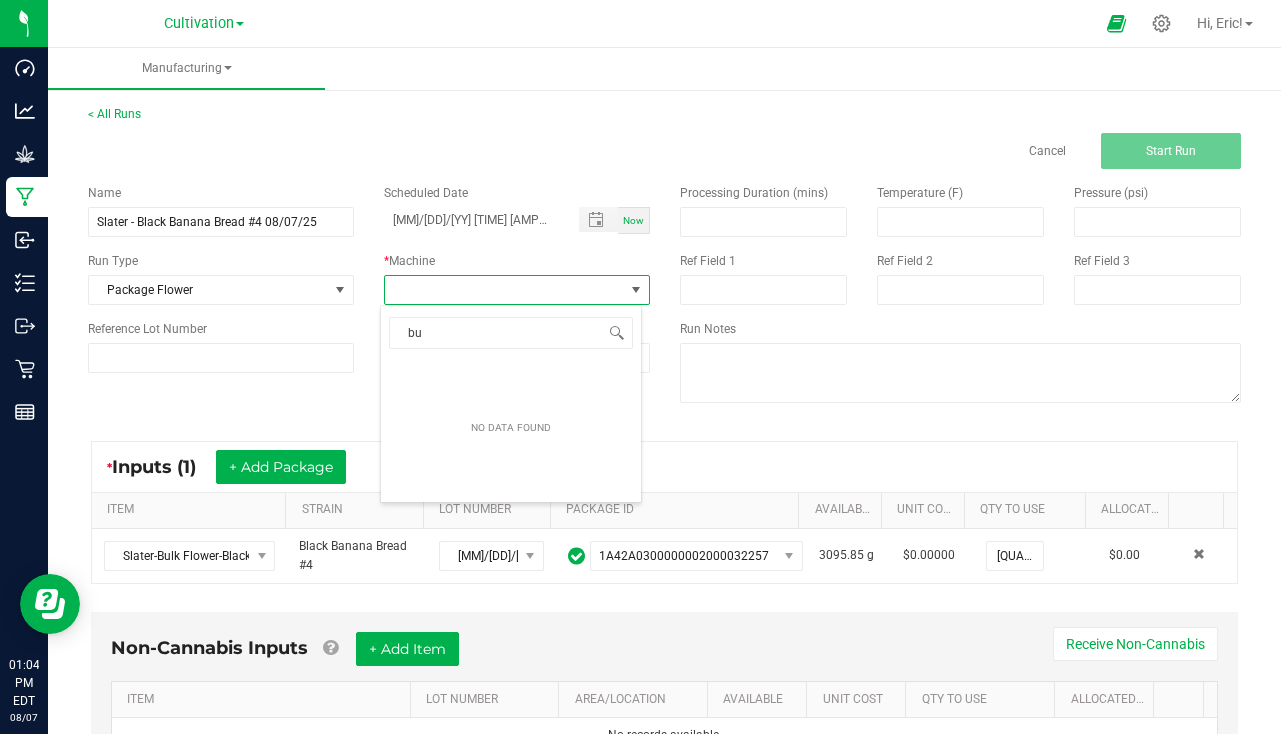 type on "b" 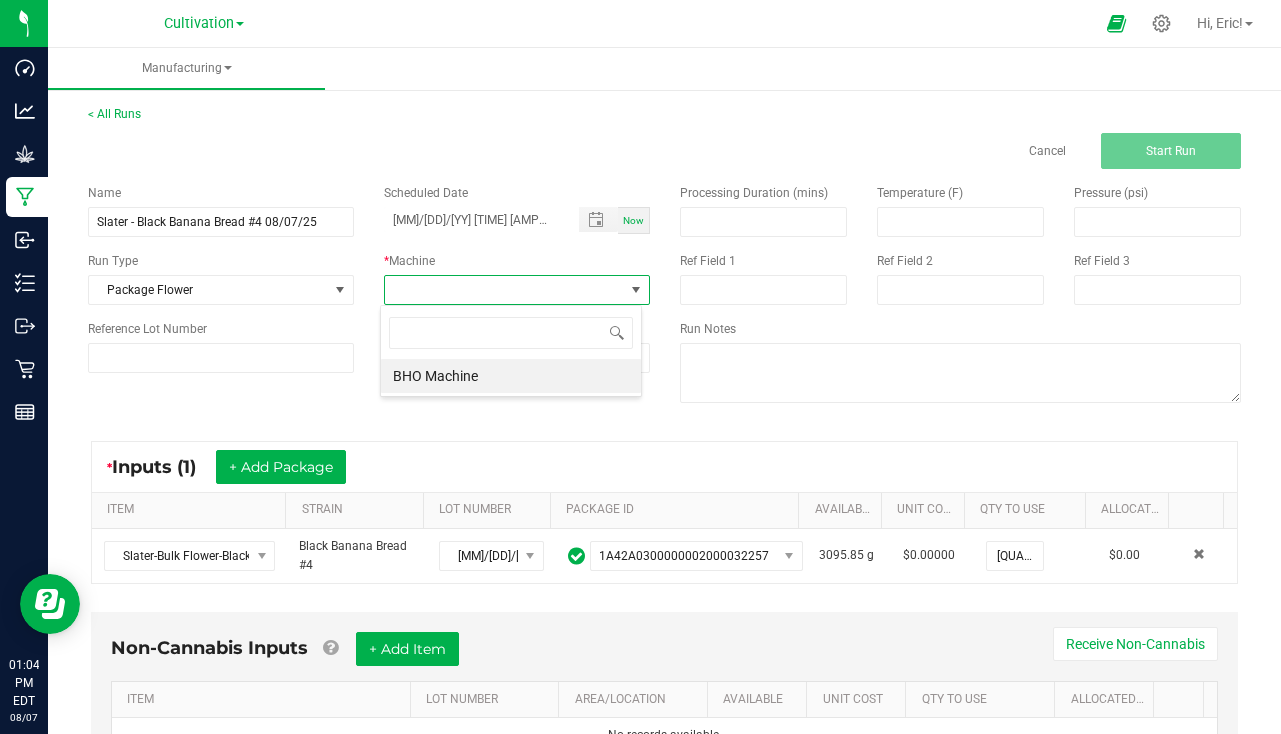 type on "m" 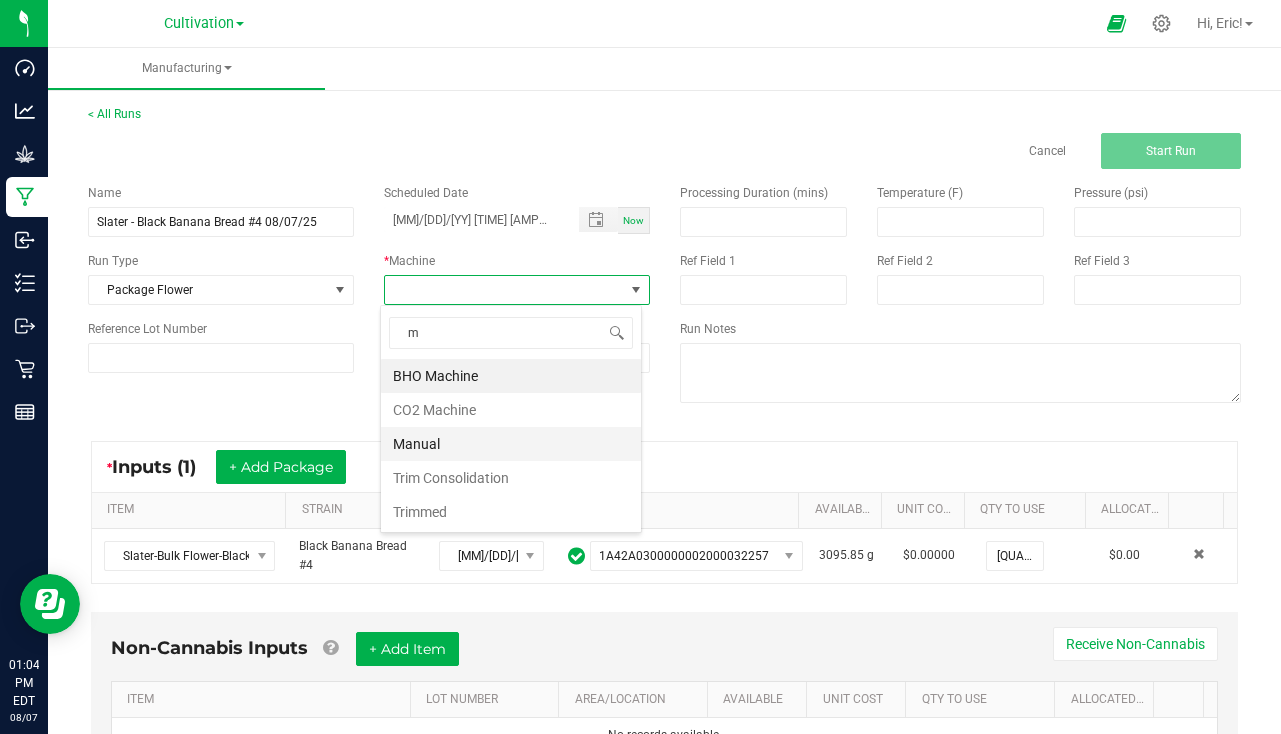 click on "Manual" at bounding box center (511, 444) 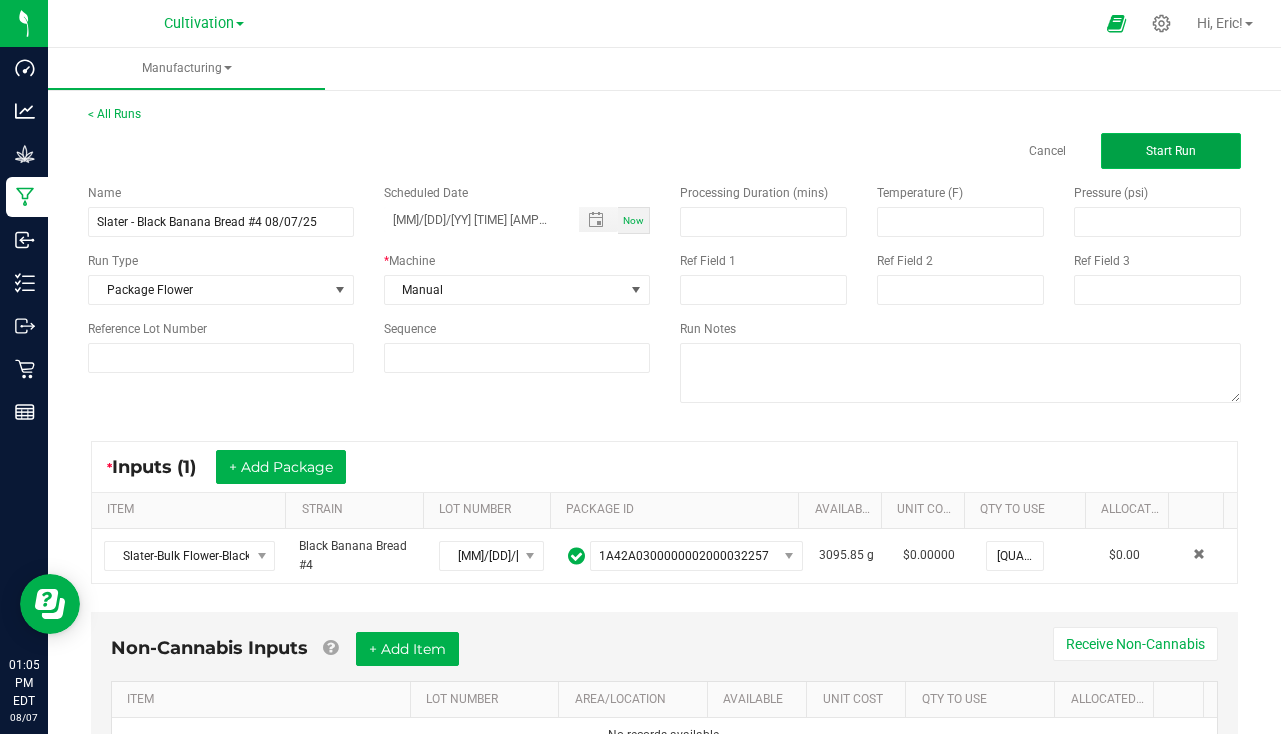 click on "Start Run" 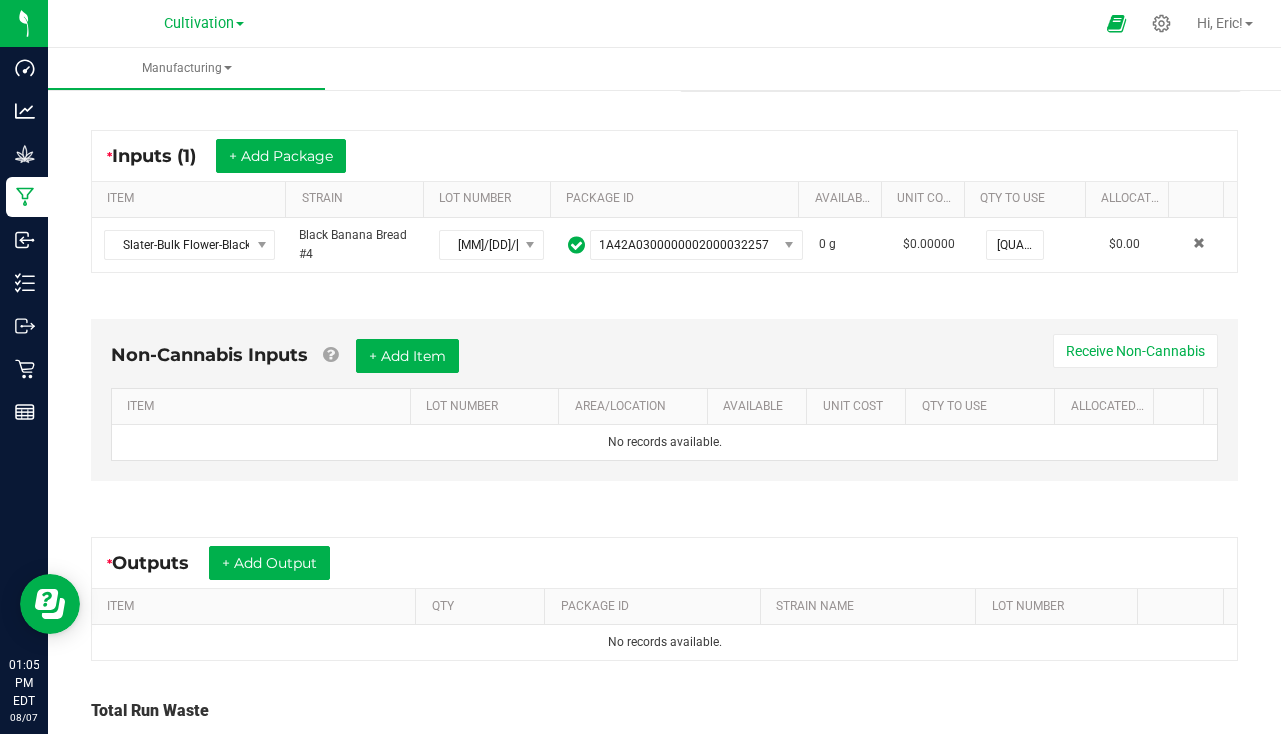 scroll, scrollTop: 492, scrollLeft: 0, axis: vertical 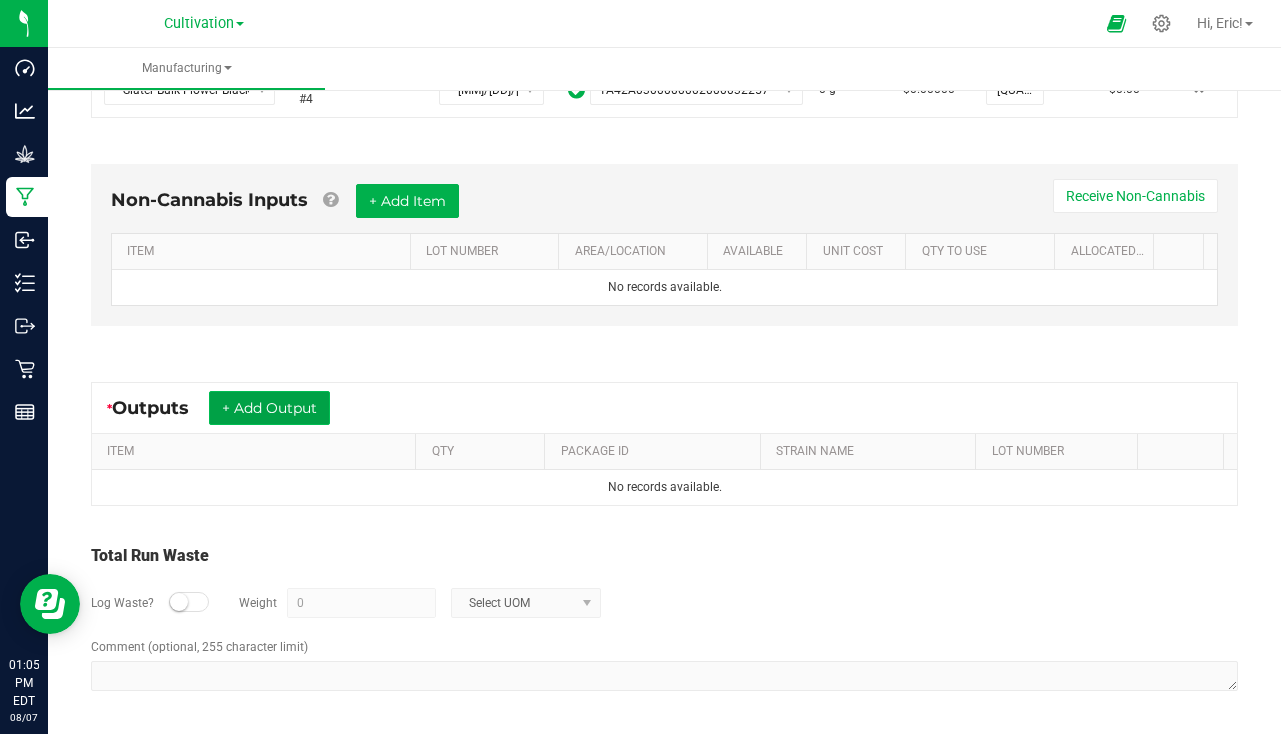 click on "+ Add Output" at bounding box center [269, 408] 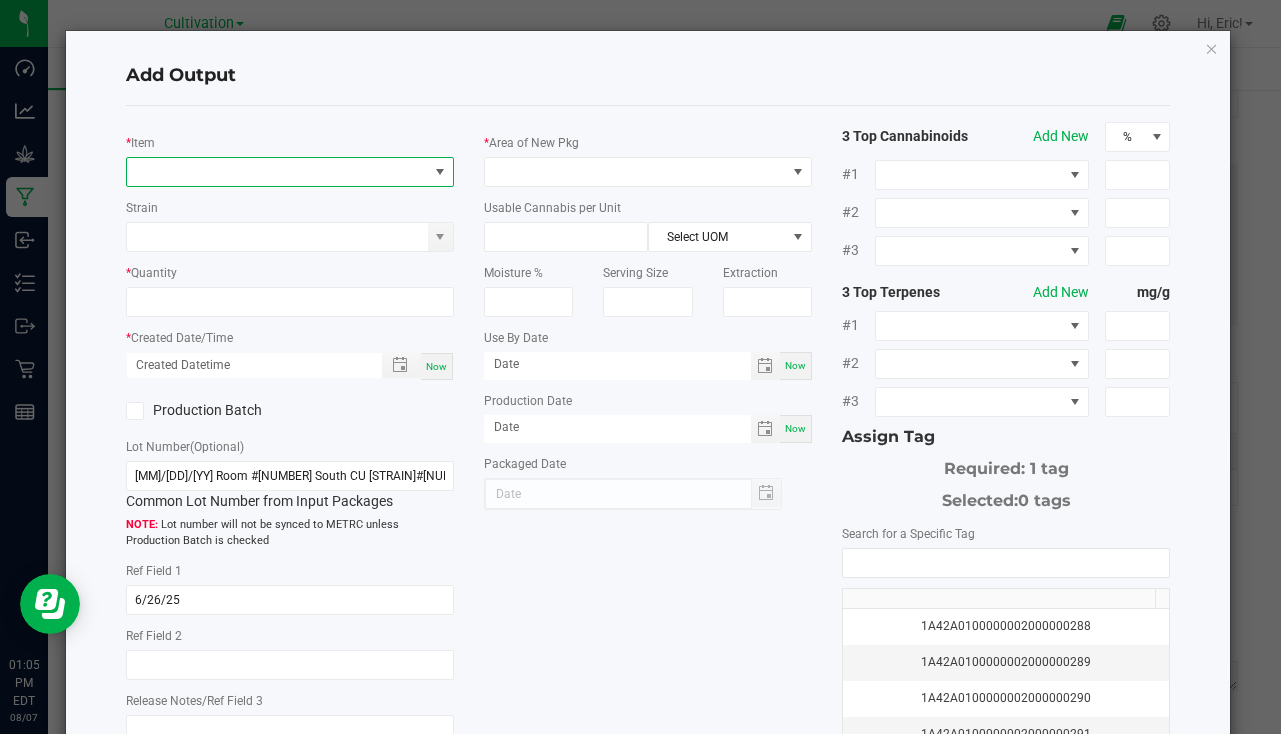 click at bounding box center [277, 172] 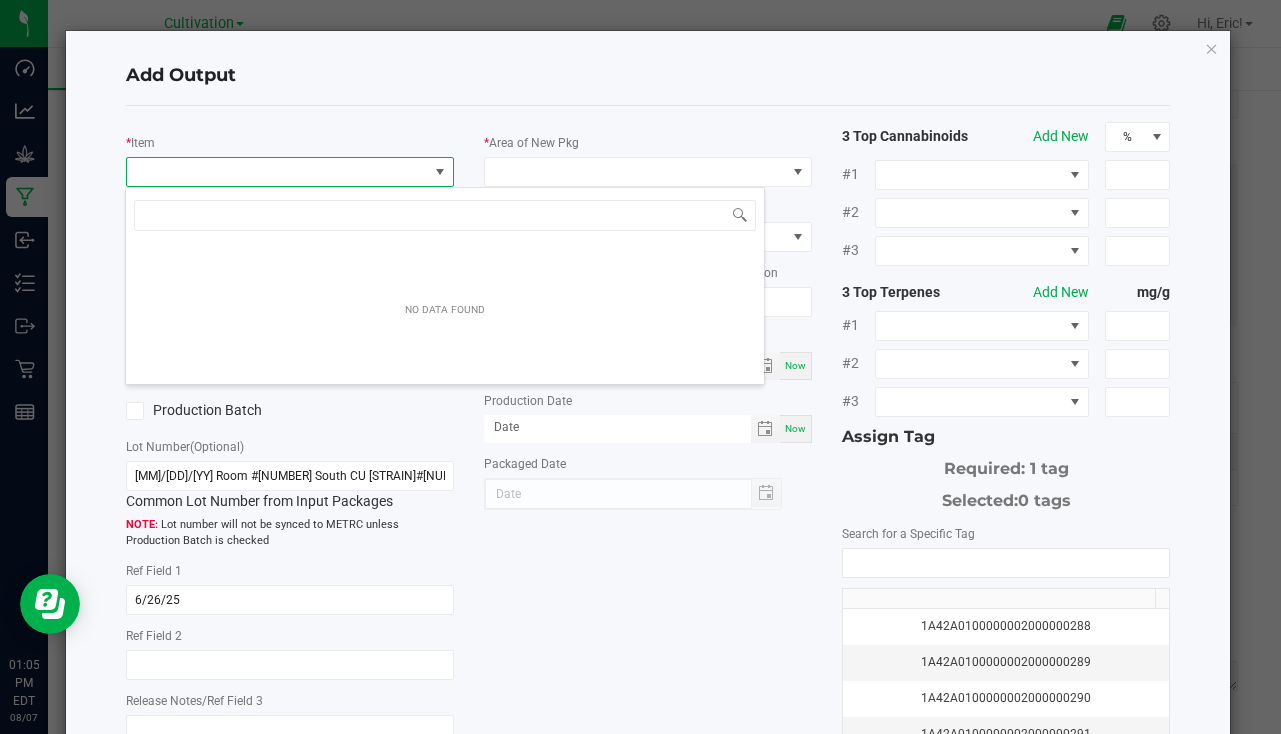 scroll, scrollTop: 99970, scrollLeft: 99676, axis: both 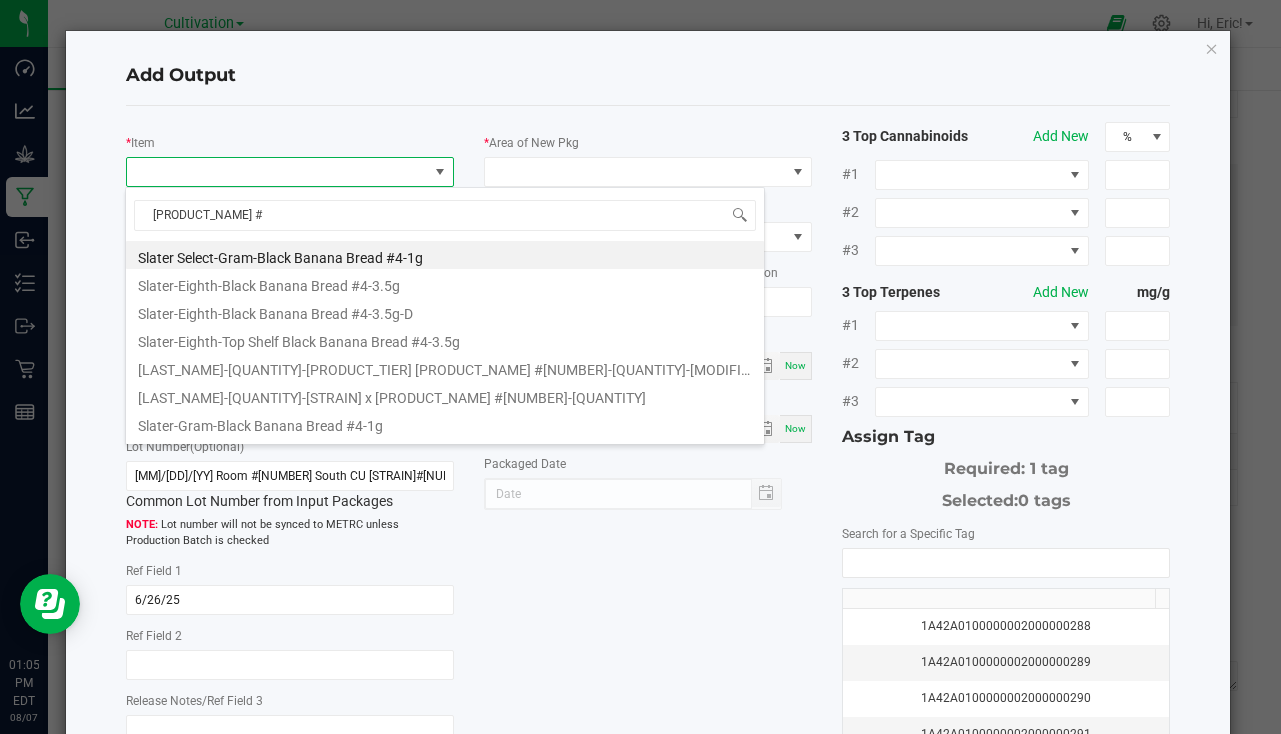 type on "[PRODUCT_NAME] #-[NUMBER]" 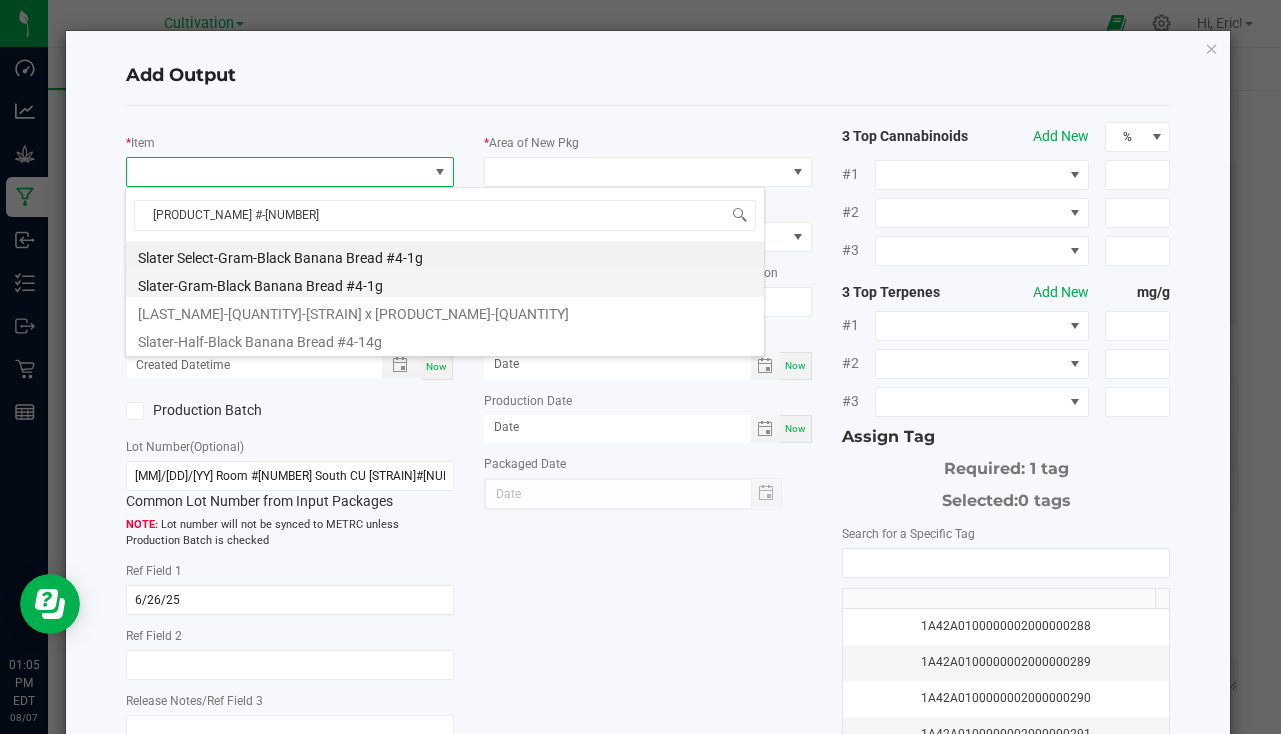 click on "Slater-Gram-Black Banana Bread #4-1g" at bounding box center (445, 283) 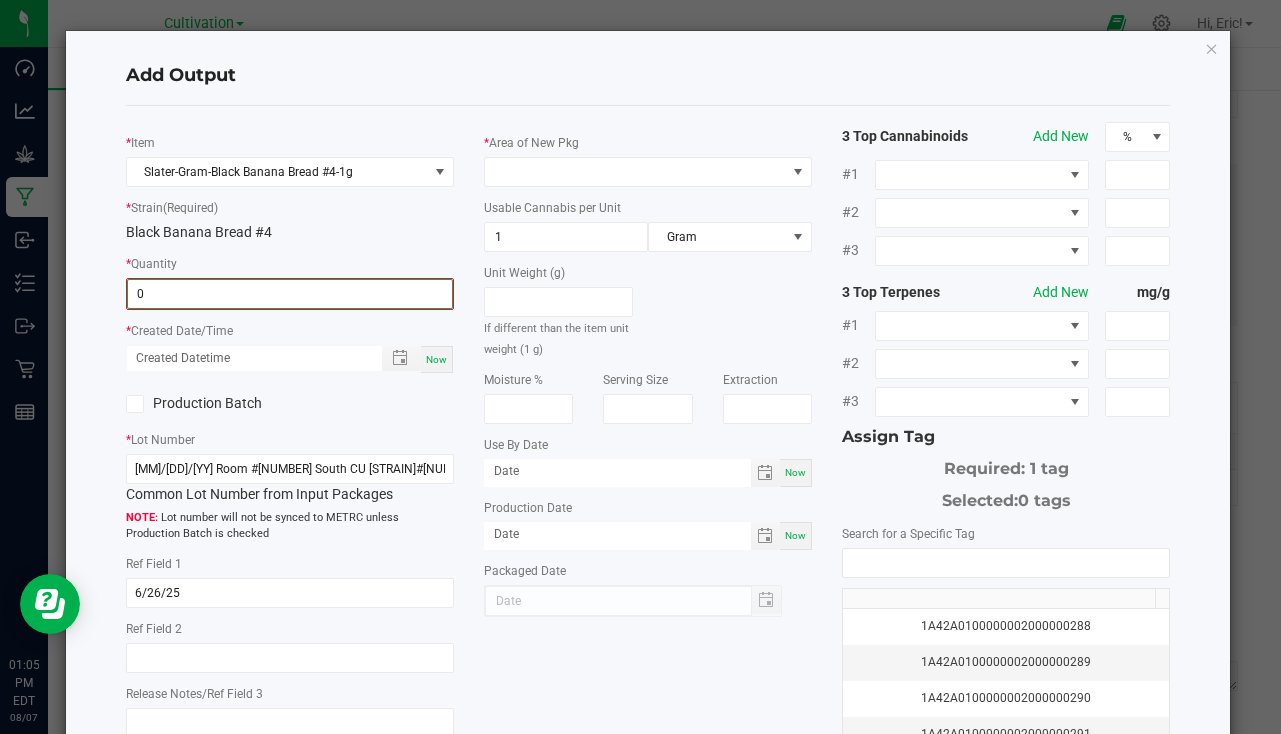 click on "0" at bounding box center [290, 294] 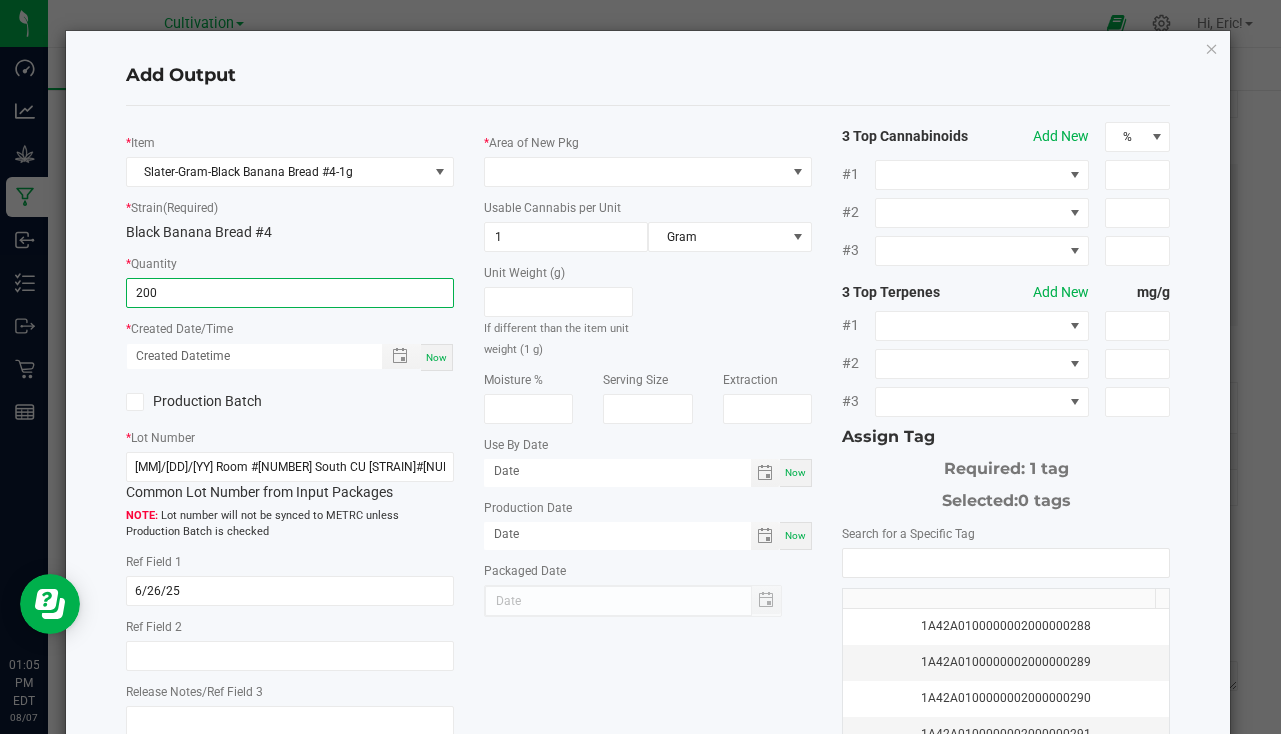 type on "200 ea" 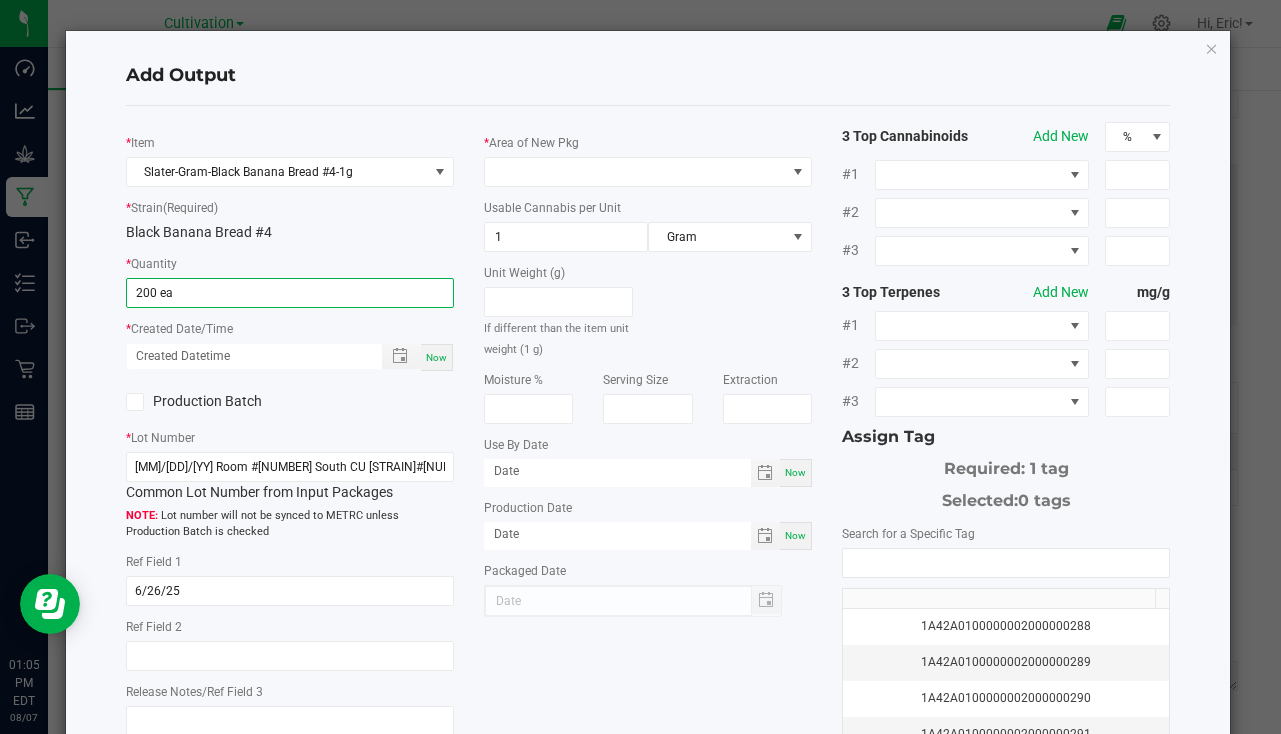 click on "Now" at bounding box center (436, 357) 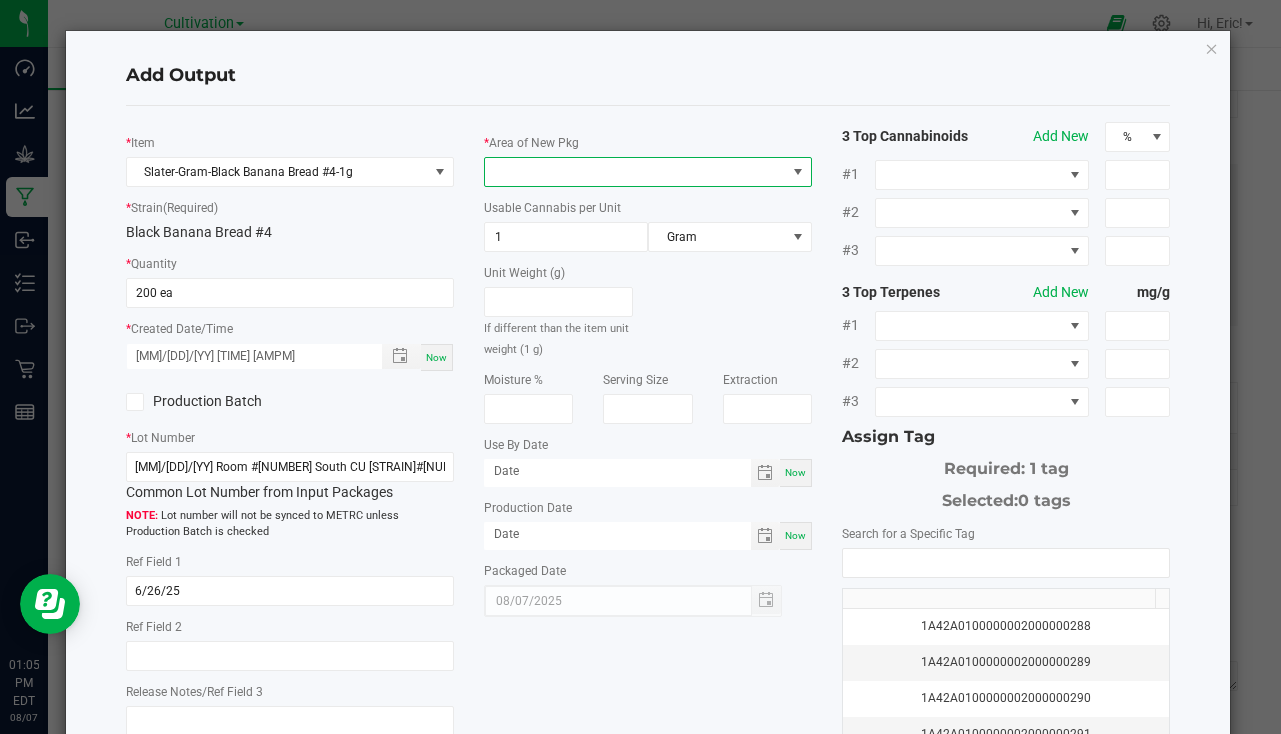 click at bounding box center [635, 172] 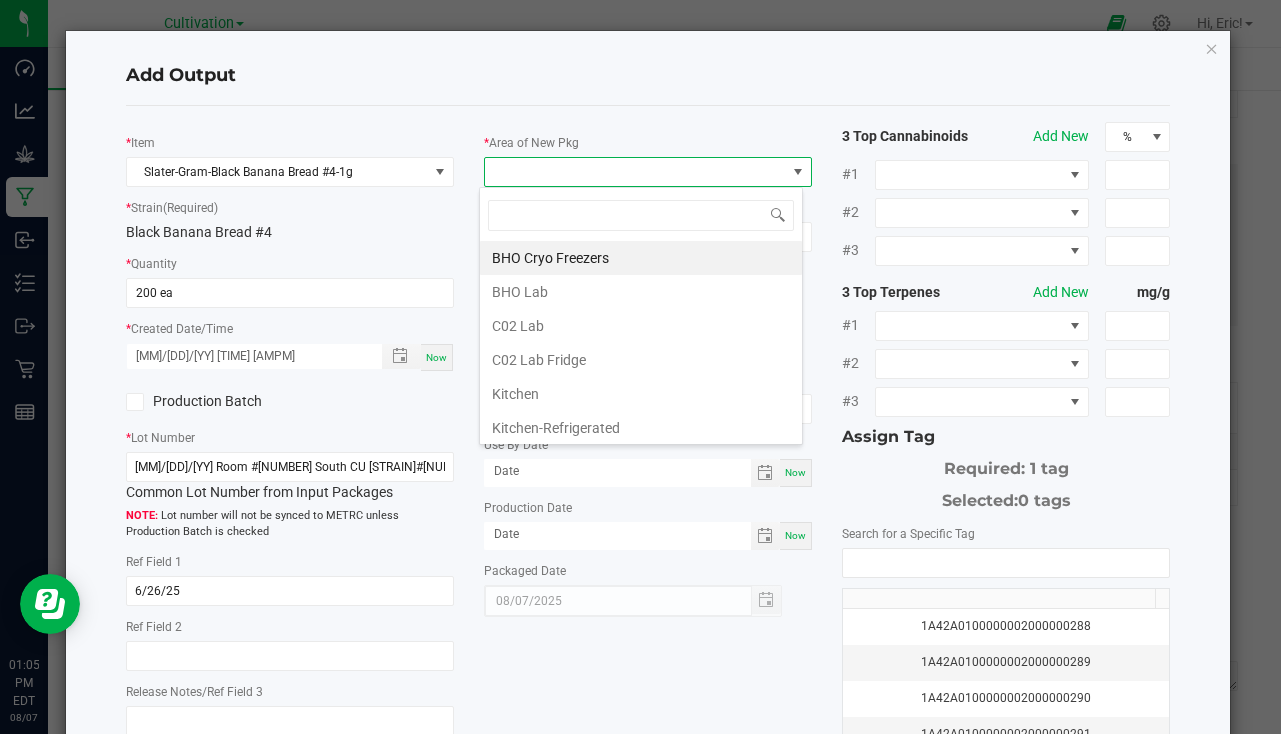 scroll, scrollTop: 99970, scrollLeft: 99676, axis: both 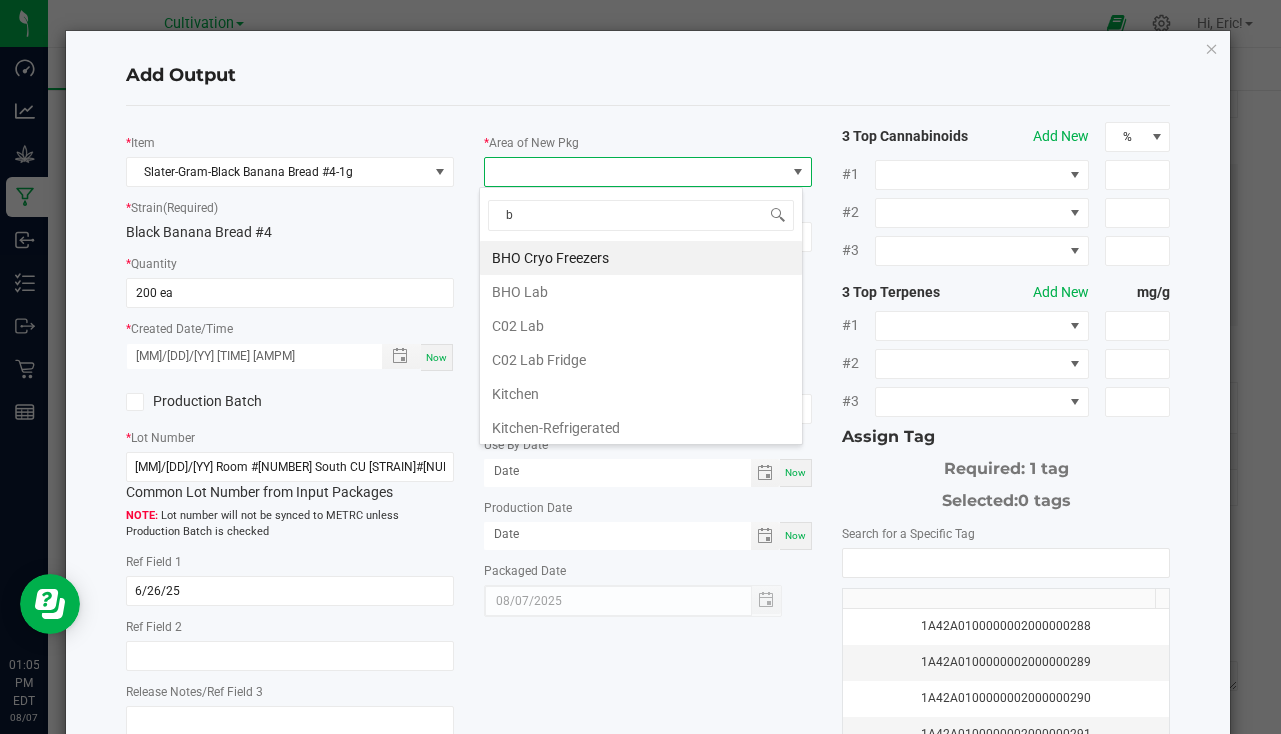 type on "bu" 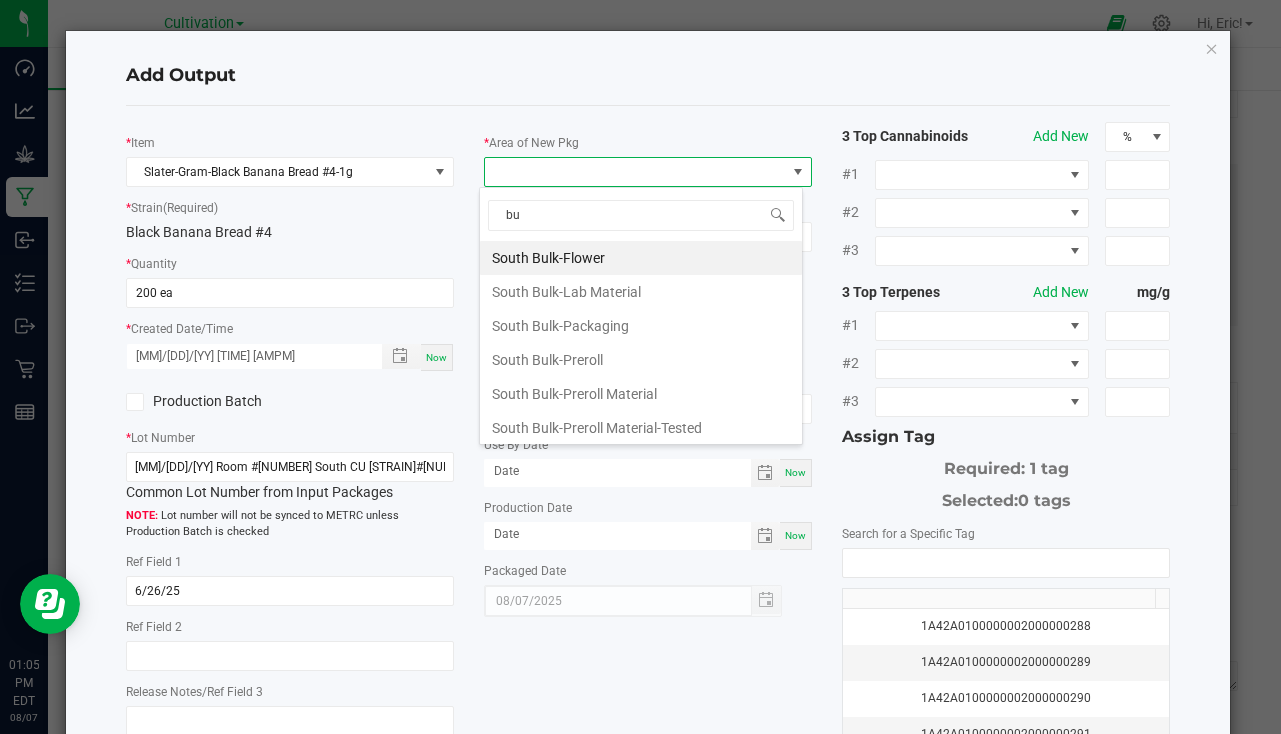 click on "South Bulk-Flower" at bounding box center [641, 258] 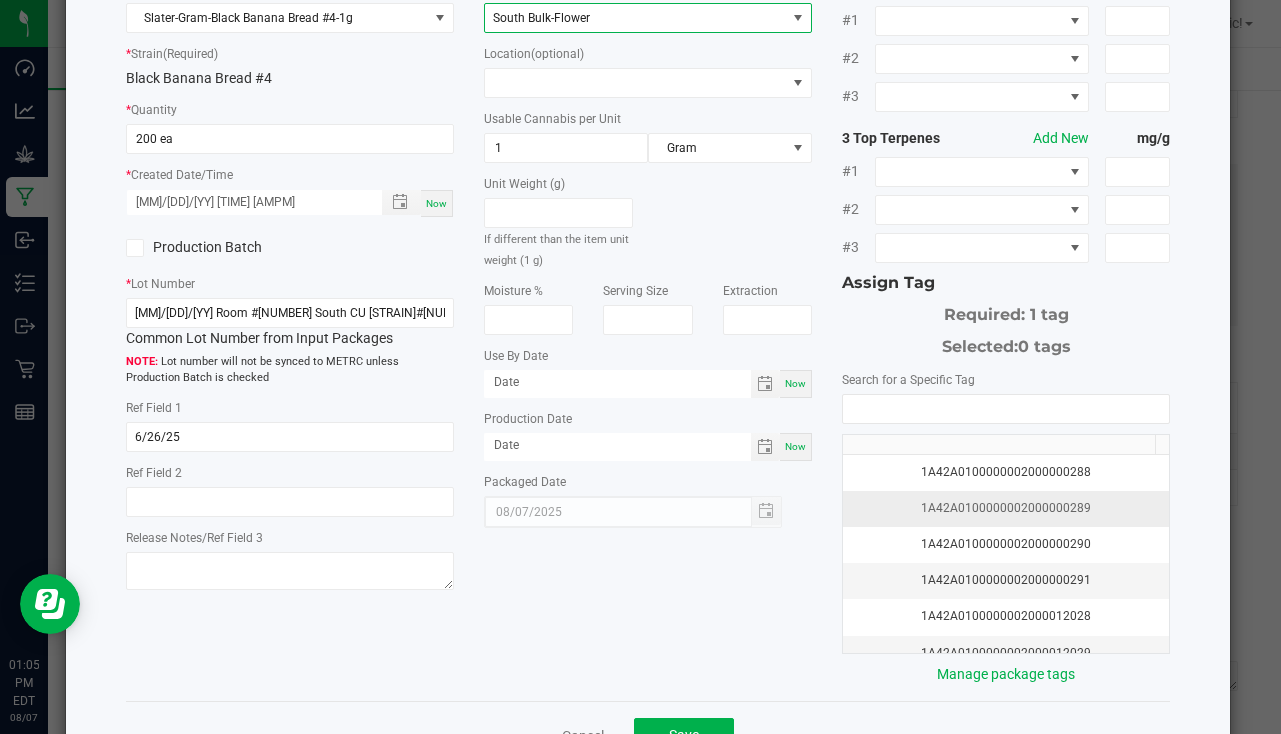 scroll, scrollTop: 221, scrollLeft: 0, axis: vertical 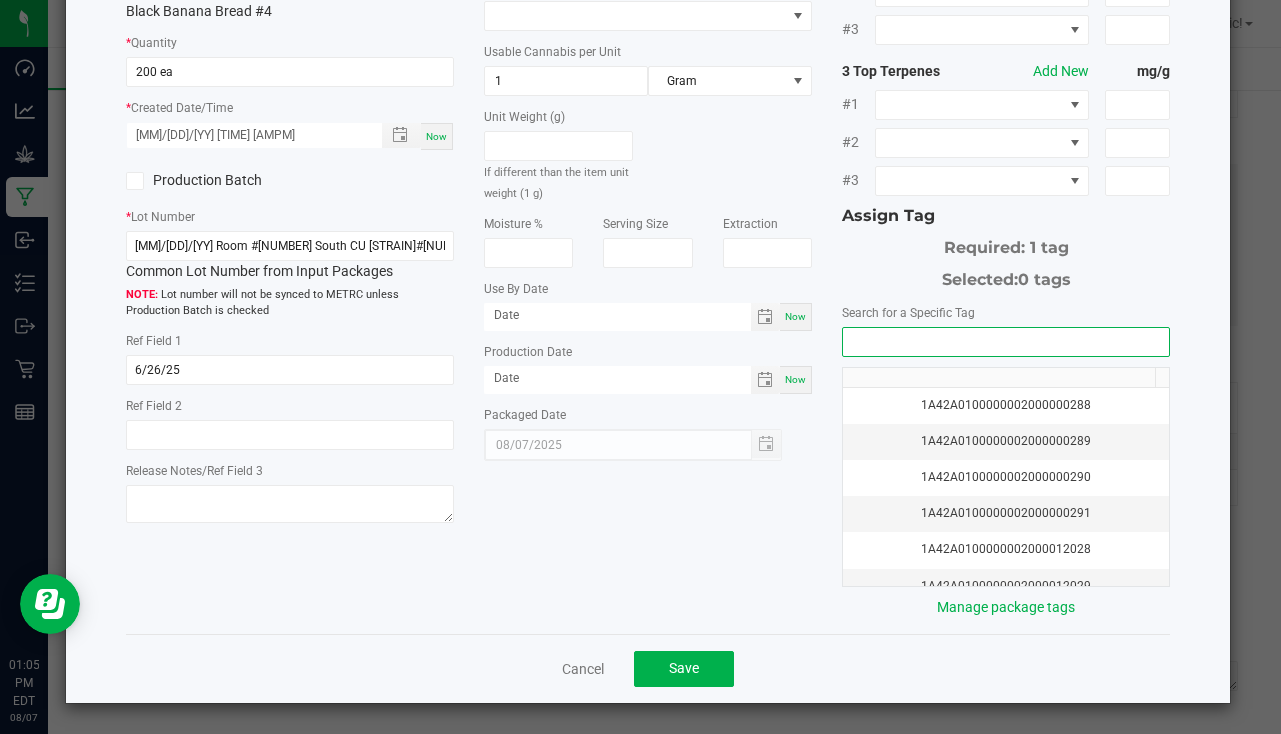 click at bounding box center [1006, 342] 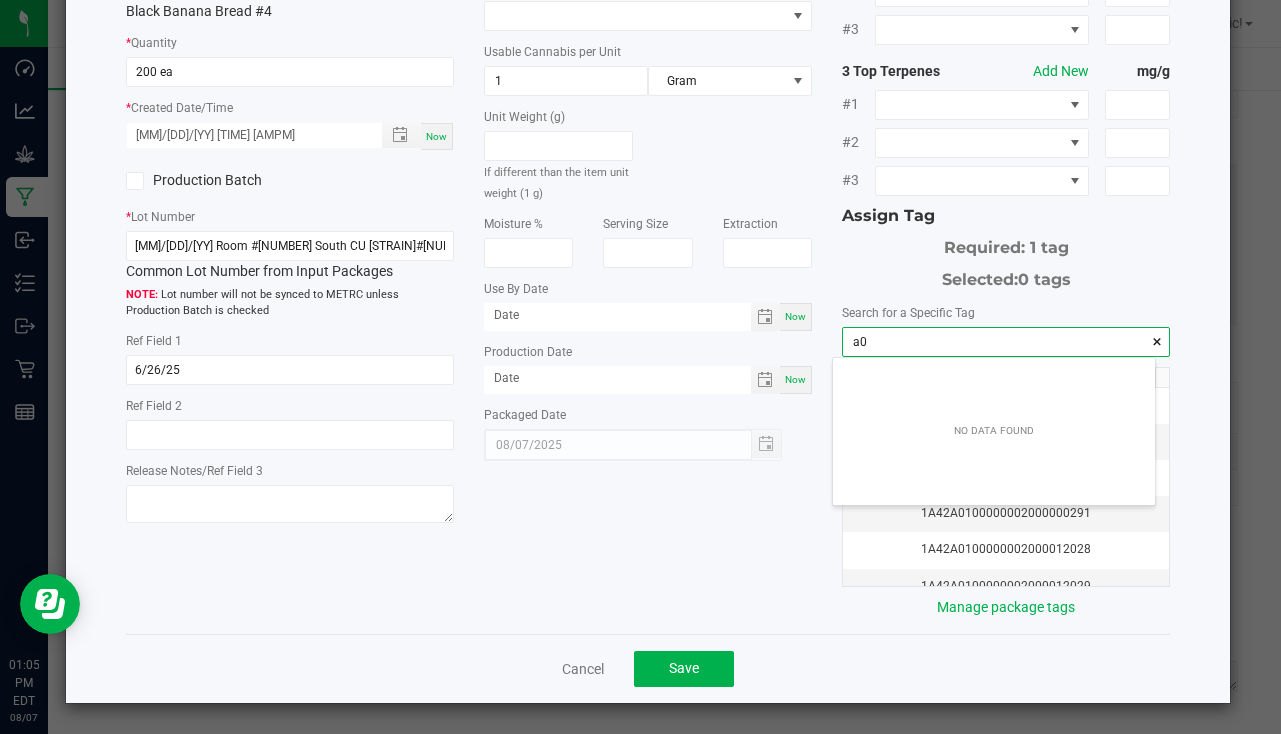 scroll, scrollTop: 99972, scrollLeft: 99678, axis: both 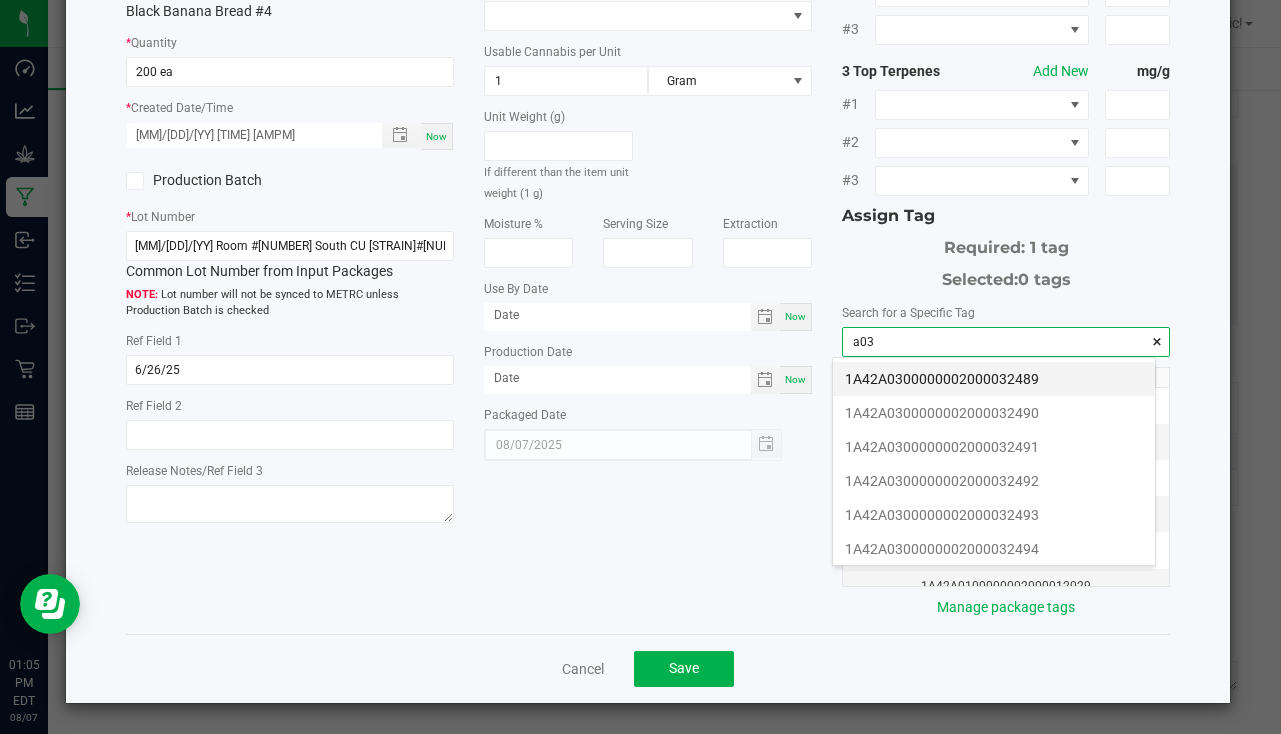 click on "1A42A0300000002000032489" at bounding box center (994, 379) 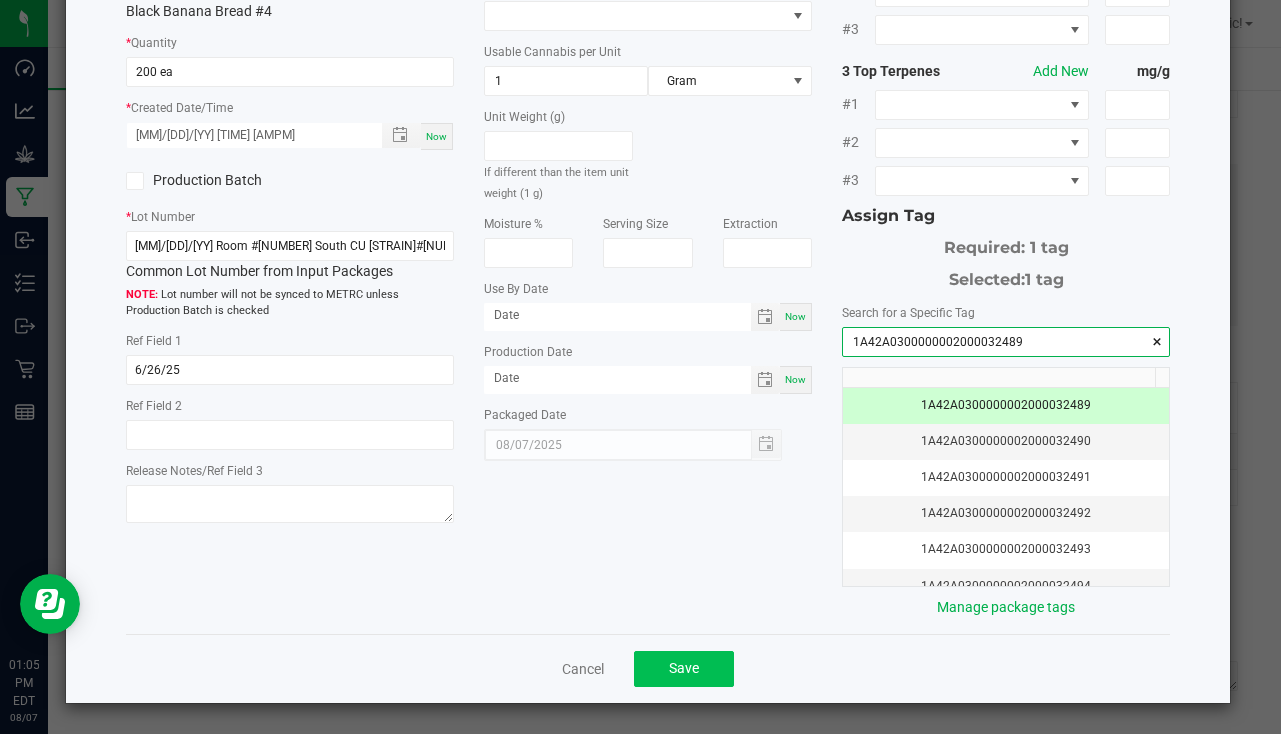 type on "1A42A0300000002000032489" 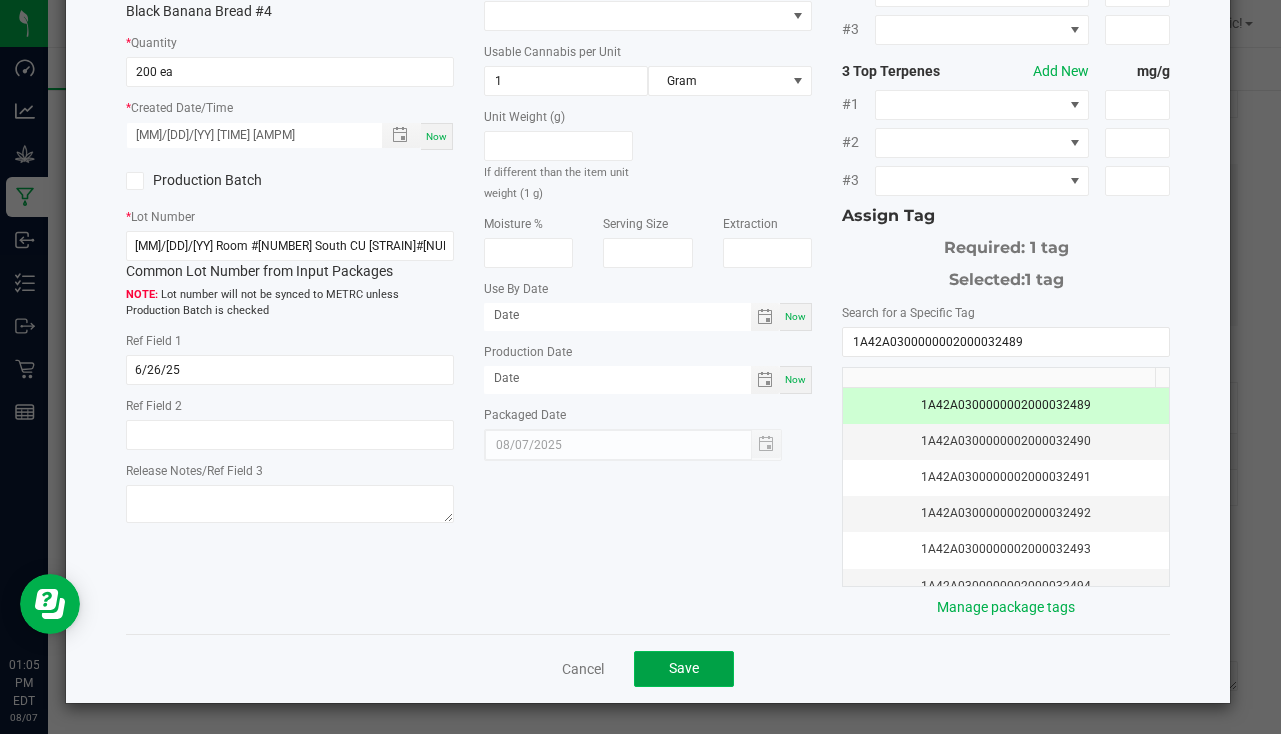 click on "Save" 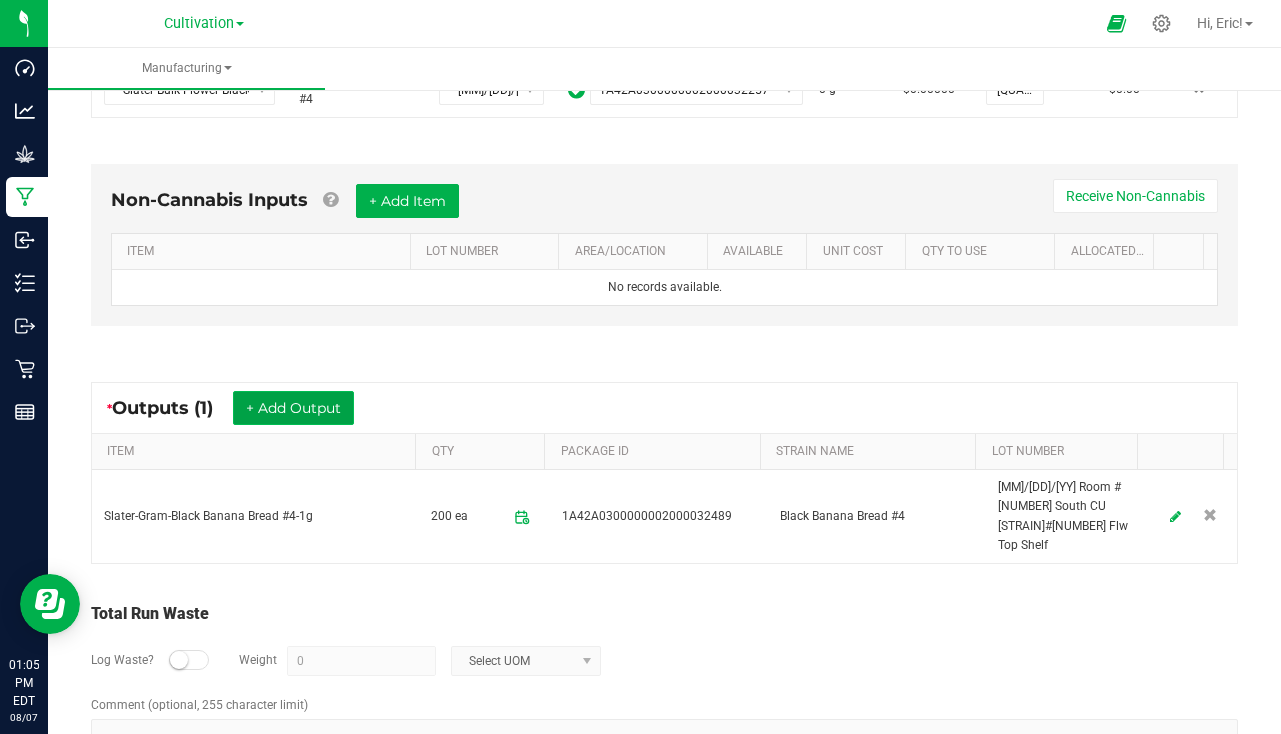 click on "+ Add Output" at bounding box center [293, 408] 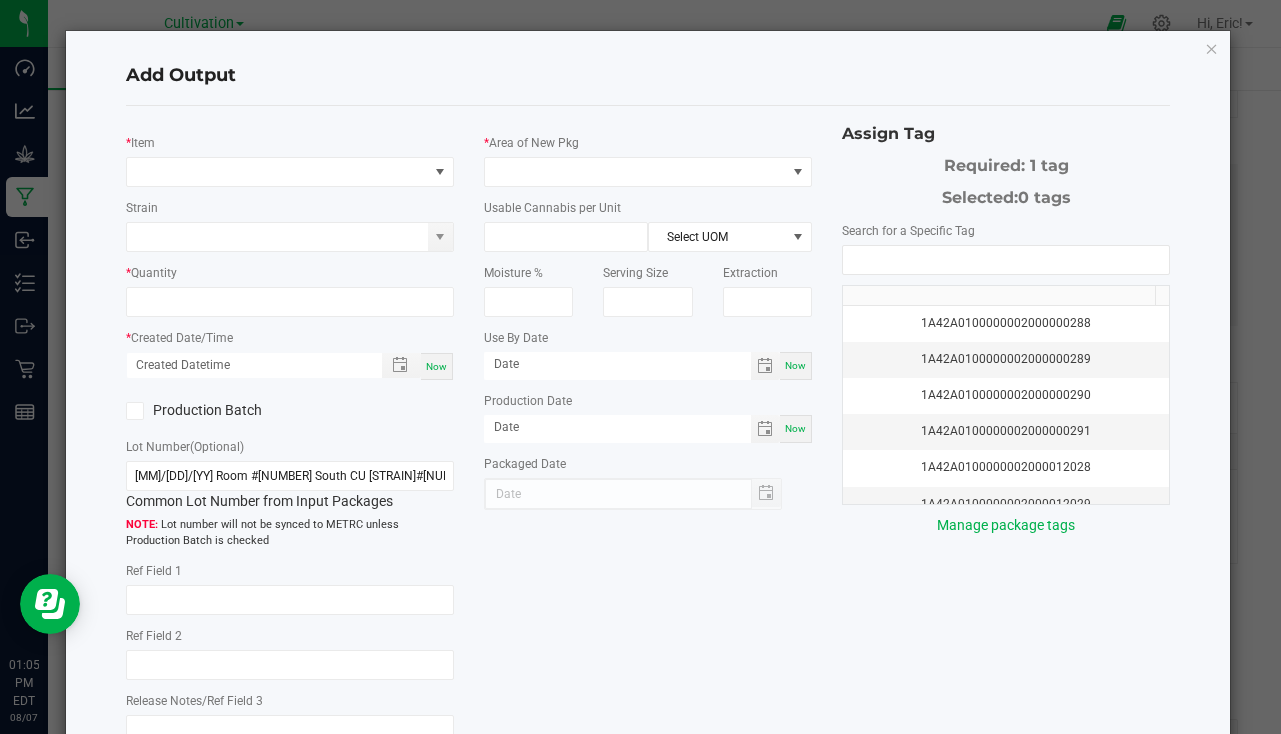 type on "6/26/25" 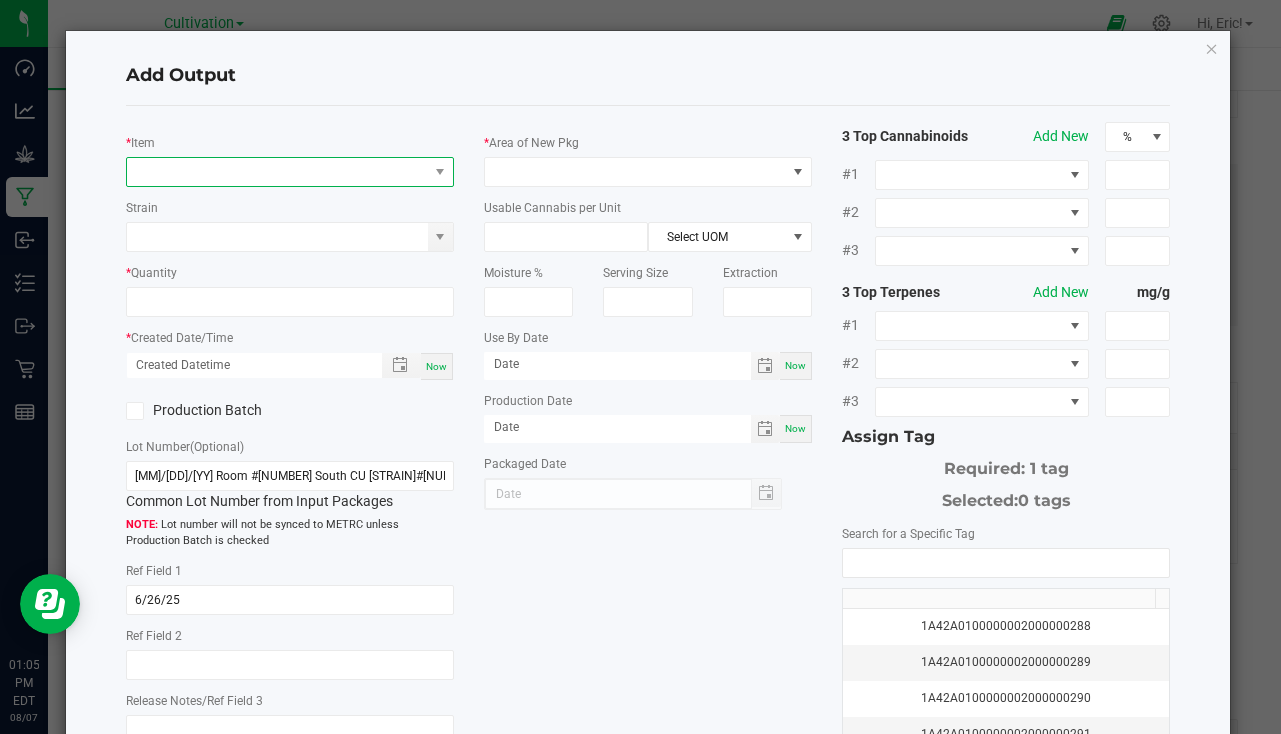 click at bounding box center [277, 172] 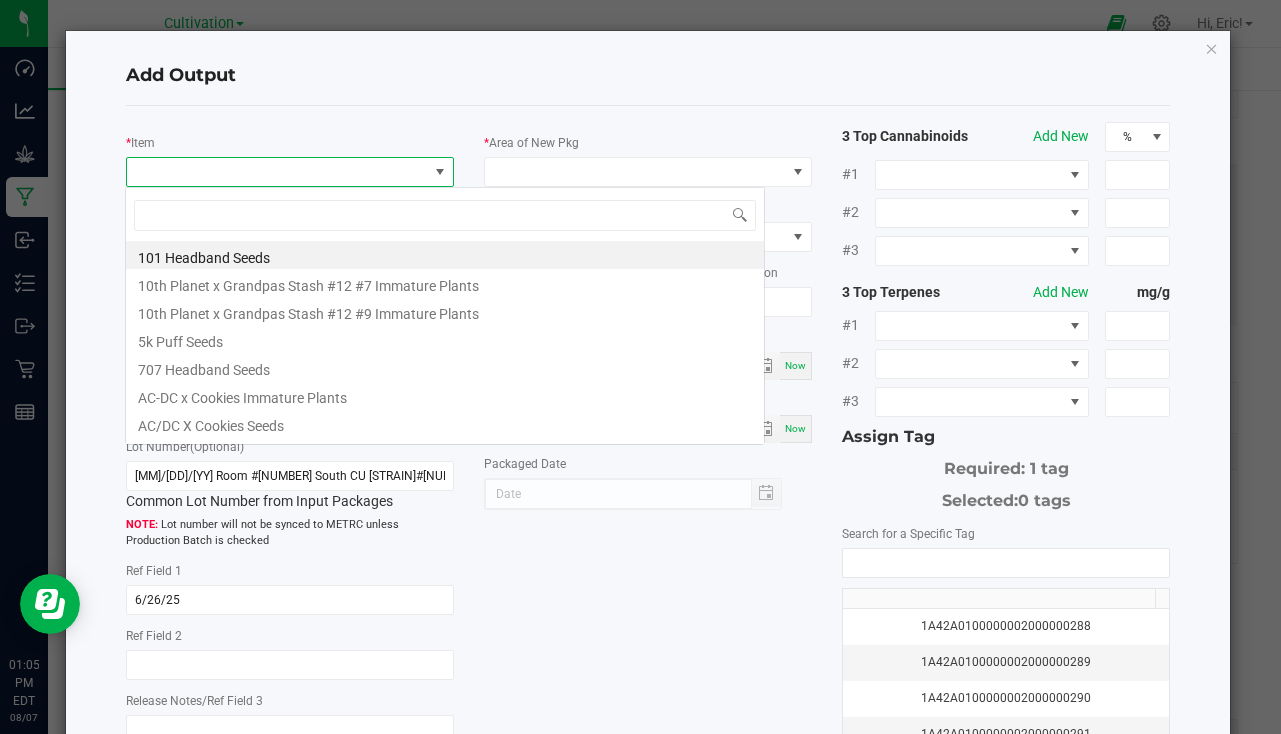 scroll, scrollTop: 99970, scrollLeft: 99676, axis: both 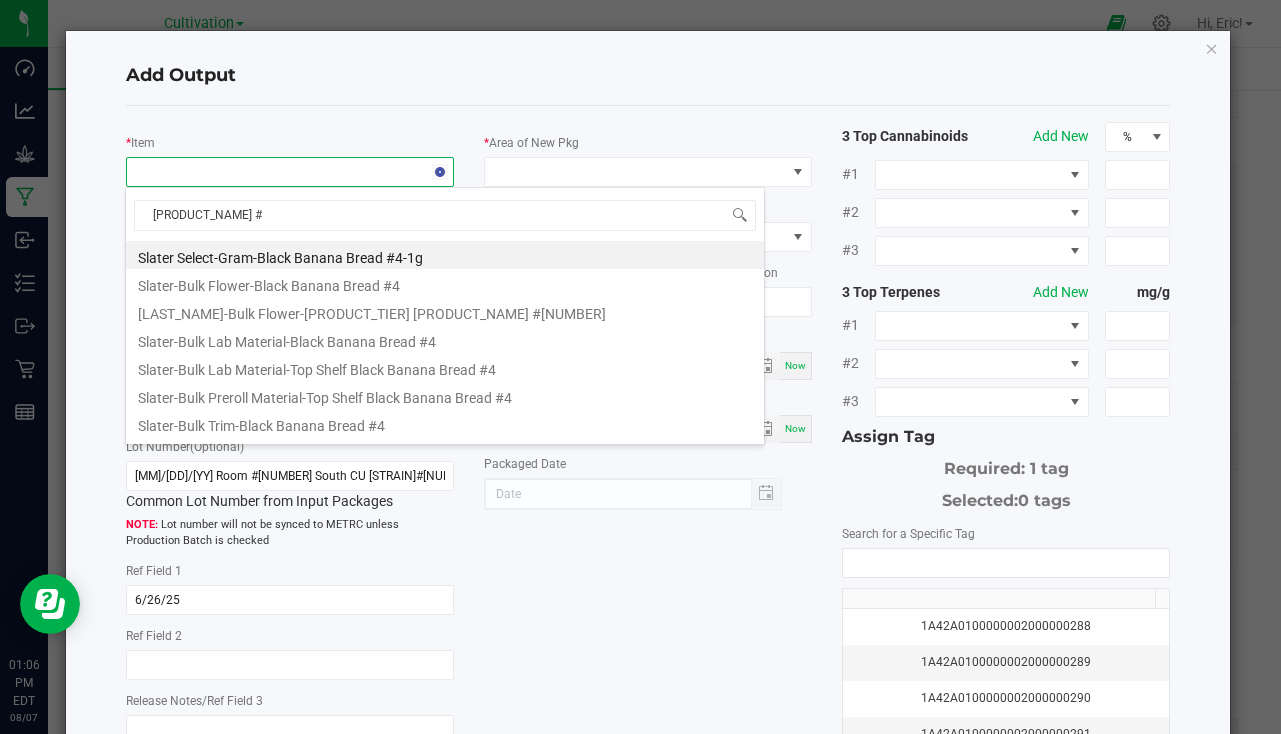 type on "bread #4-3" 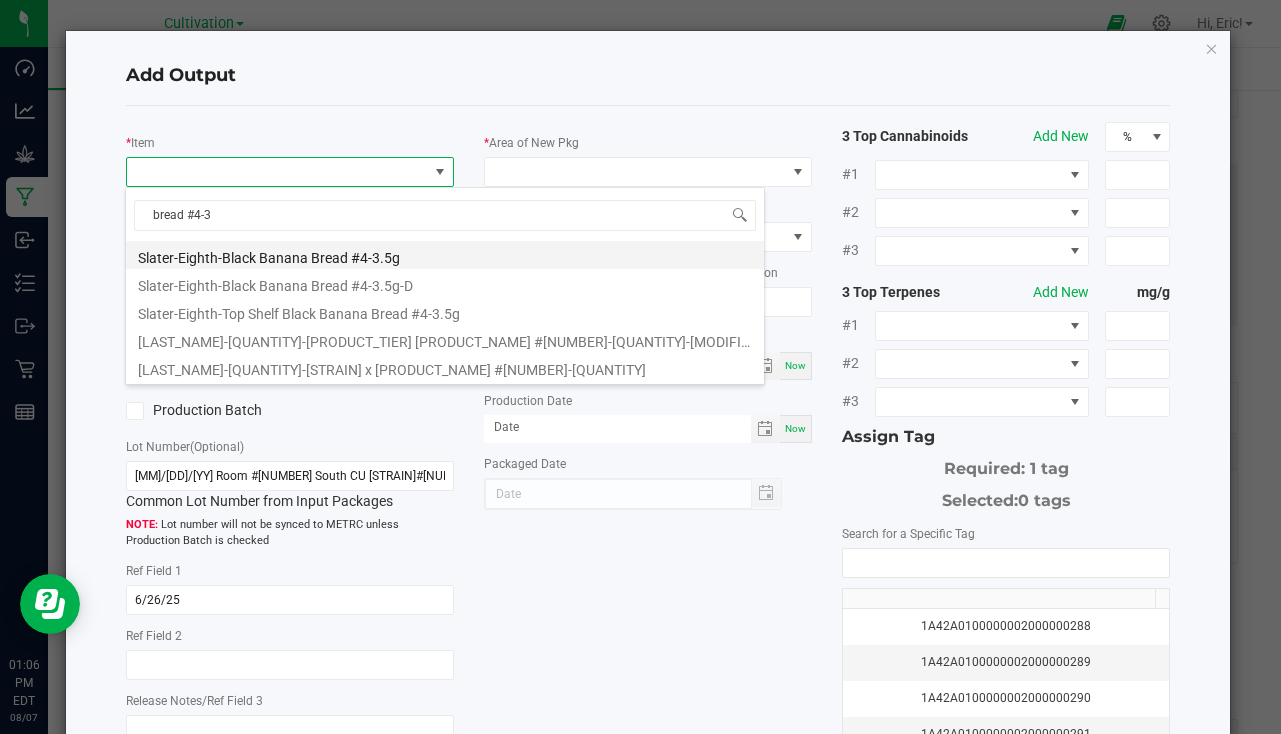 click on "Slater-Eighth-Black Banana Bread #4-3.5g" at bounding box center [445, 255] 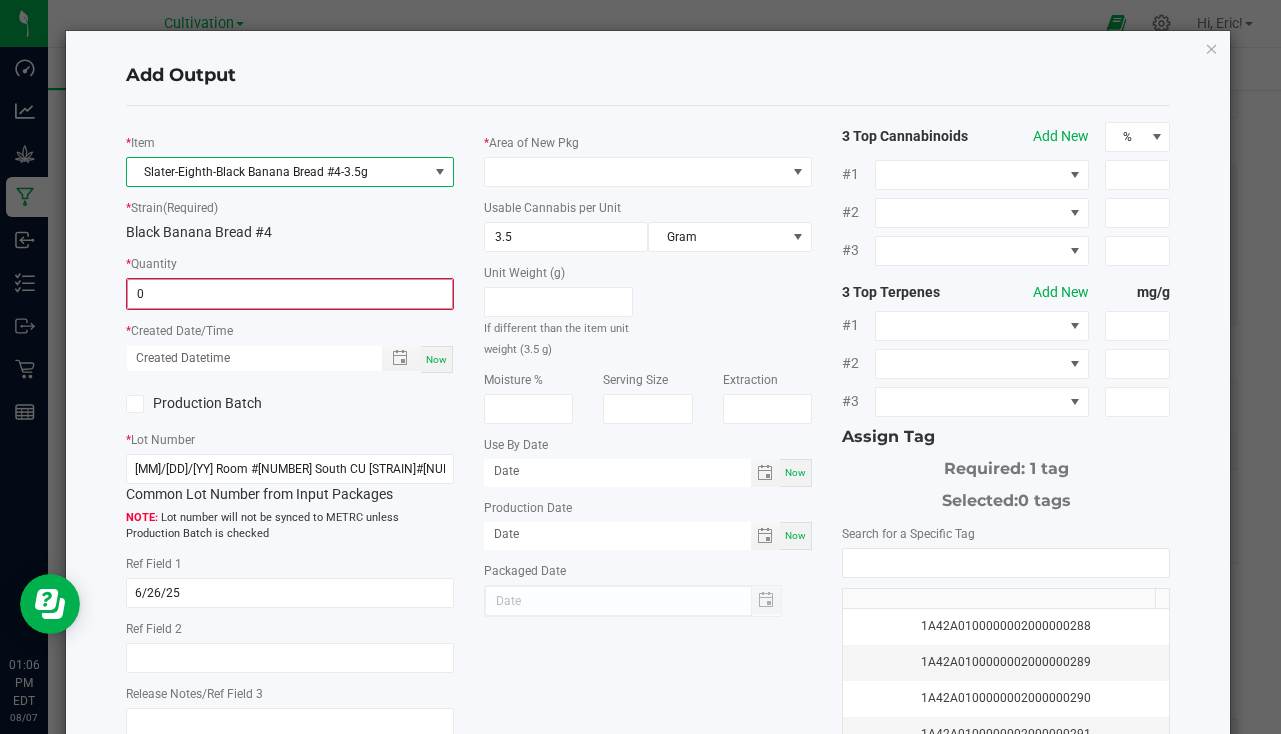 click on "0" at bounding box center [290, 294] 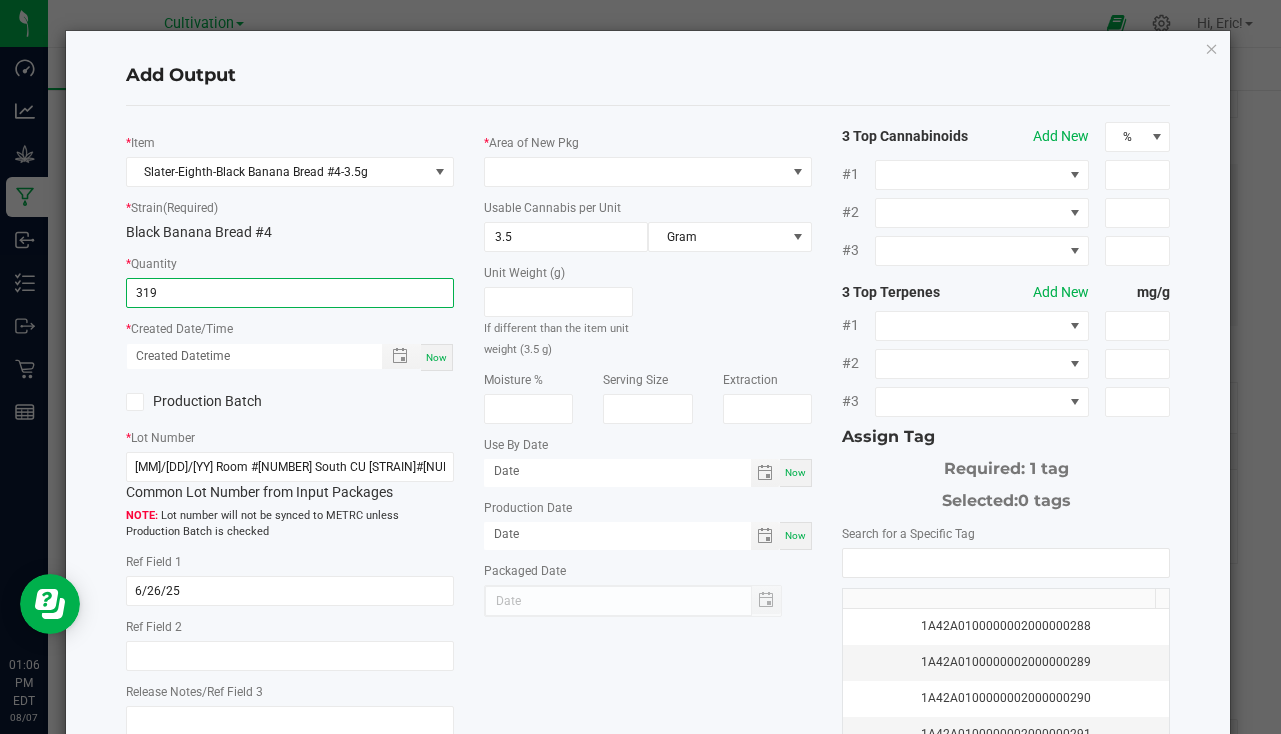 type on "319 ea" 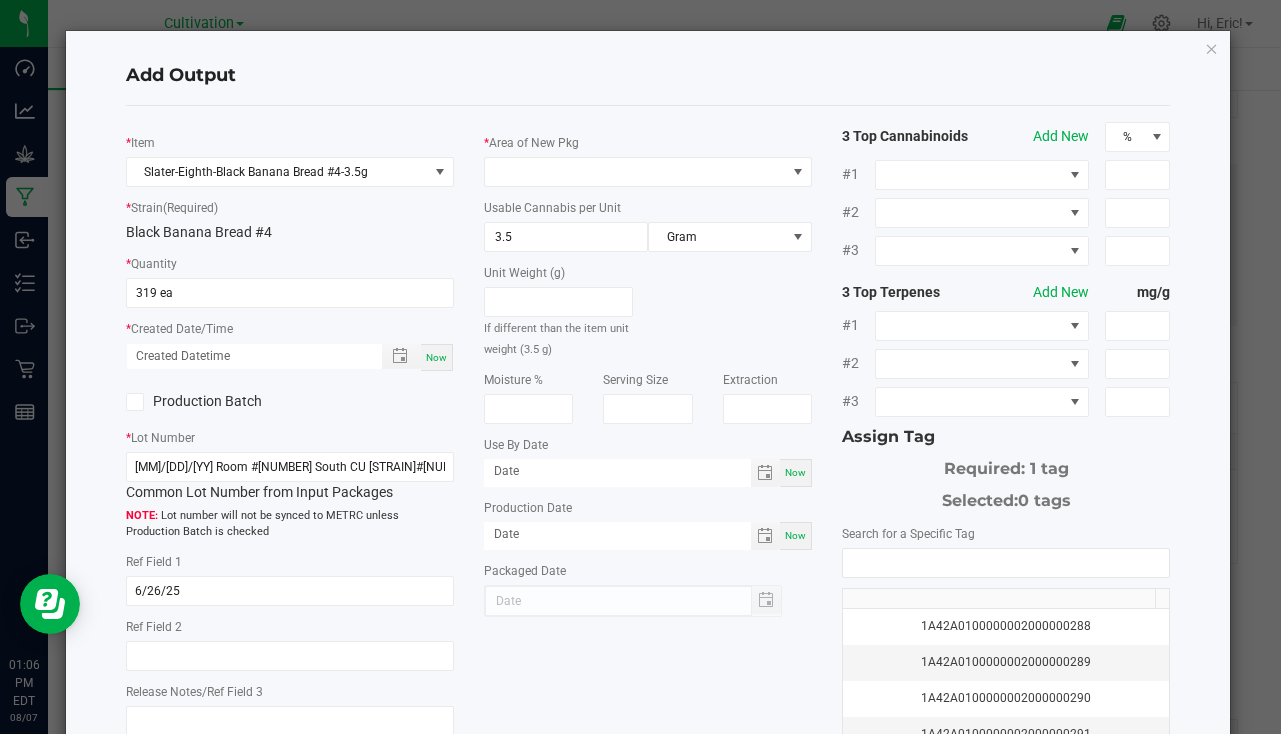 drag, startPoint x: 440, startPoint y: 354, endPoint x: 454, endPoint y: 313, distance: 43.32436 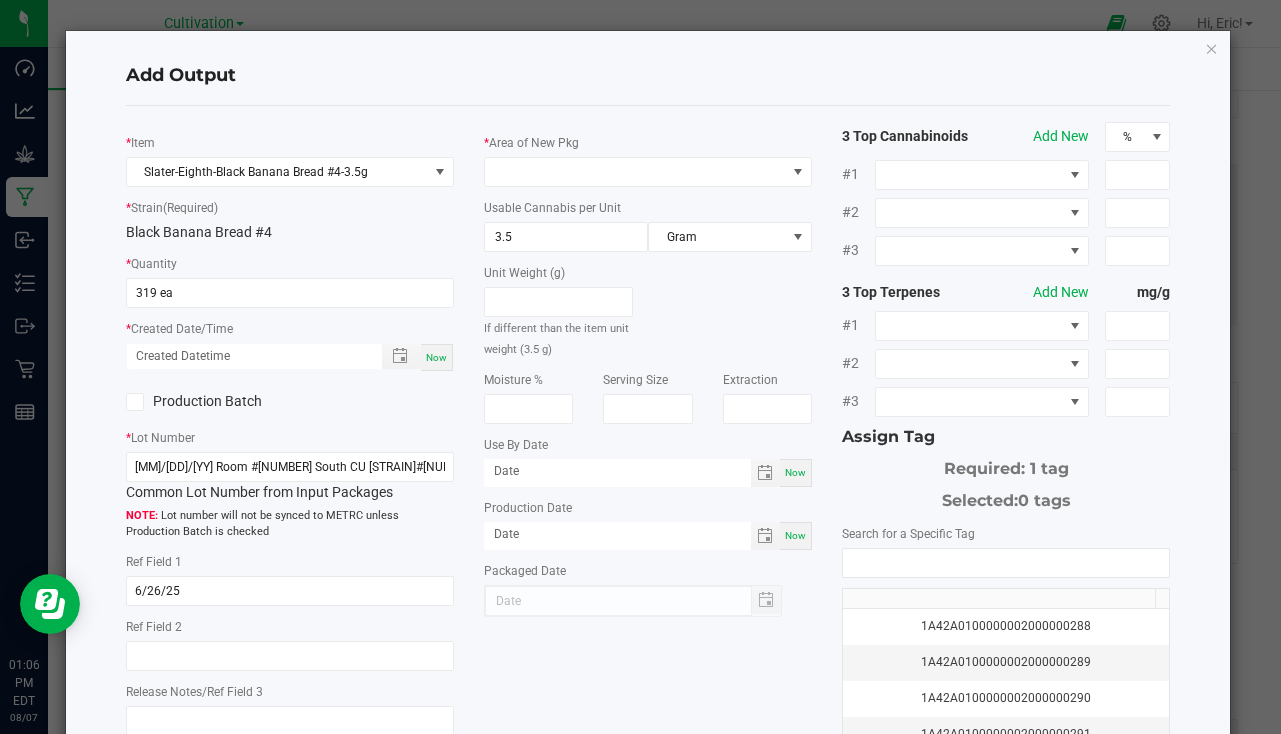 click on "Now" at bounding box center (436, 357) 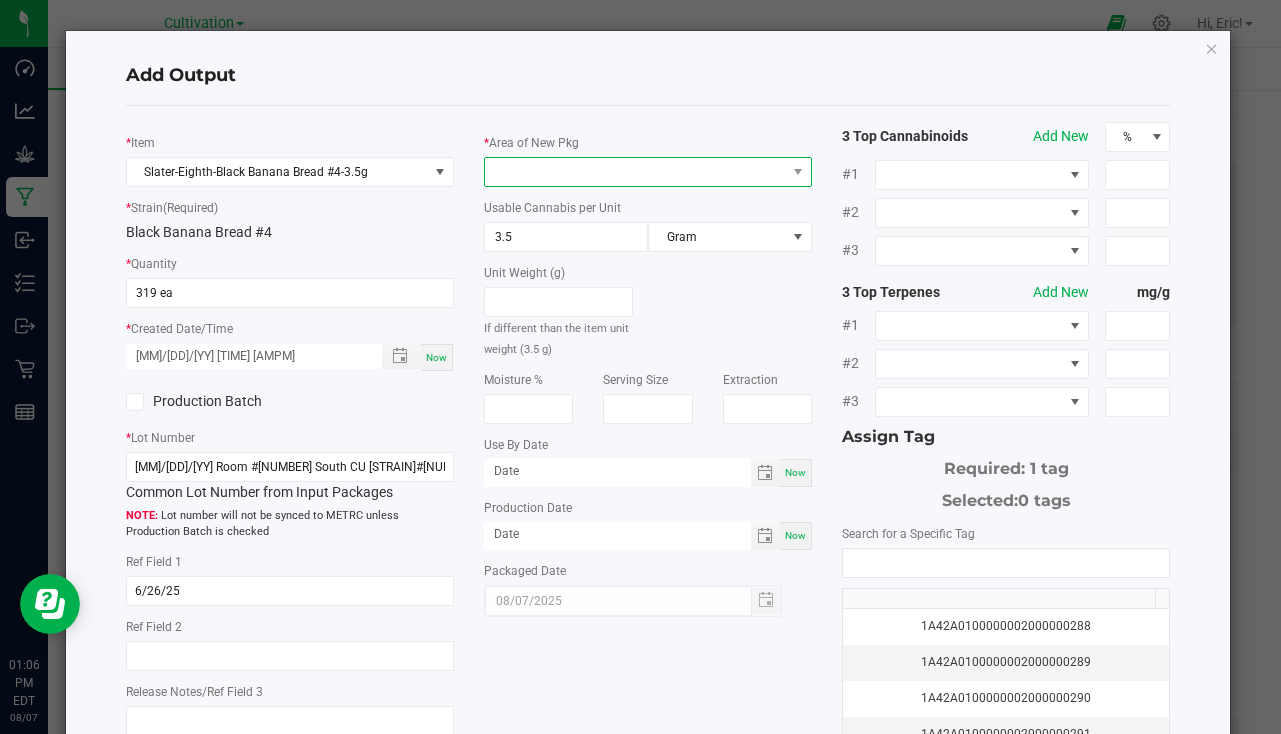 click at bounding box center [635, 172] 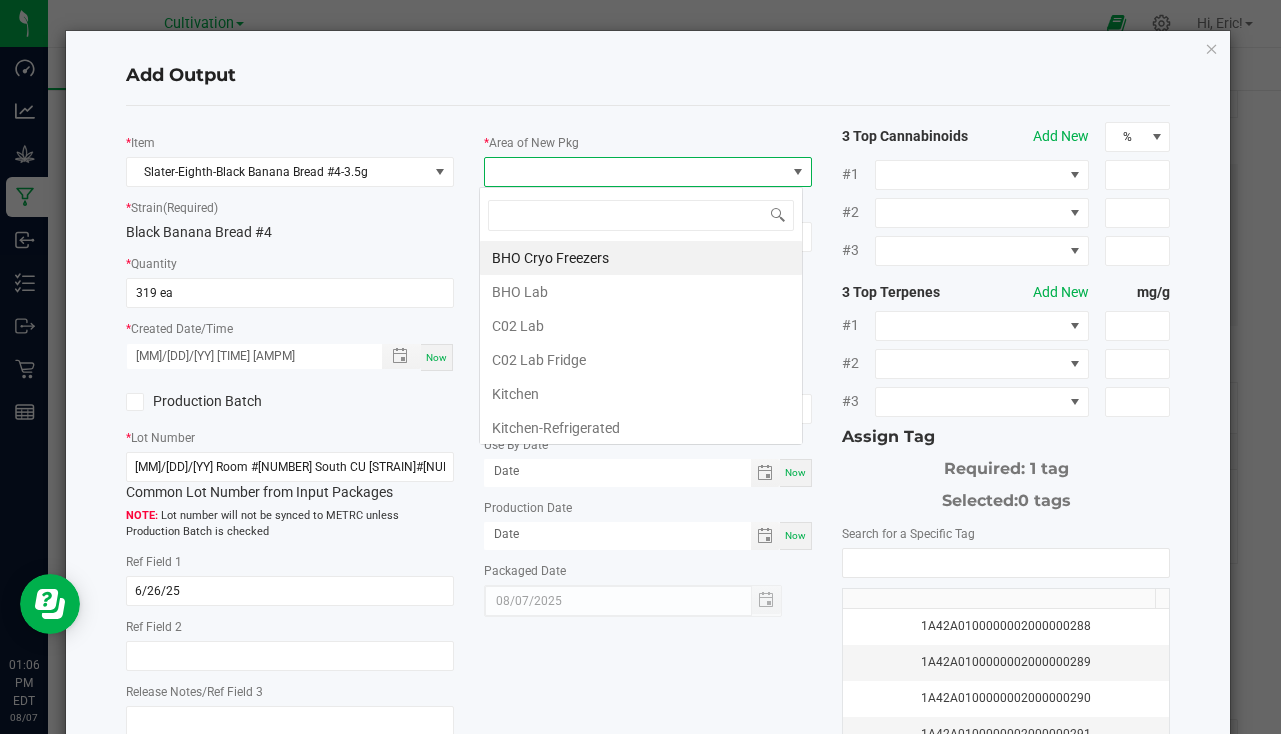 scroll, scrollTop: 99970, scrollLeft: 99676, axis: both 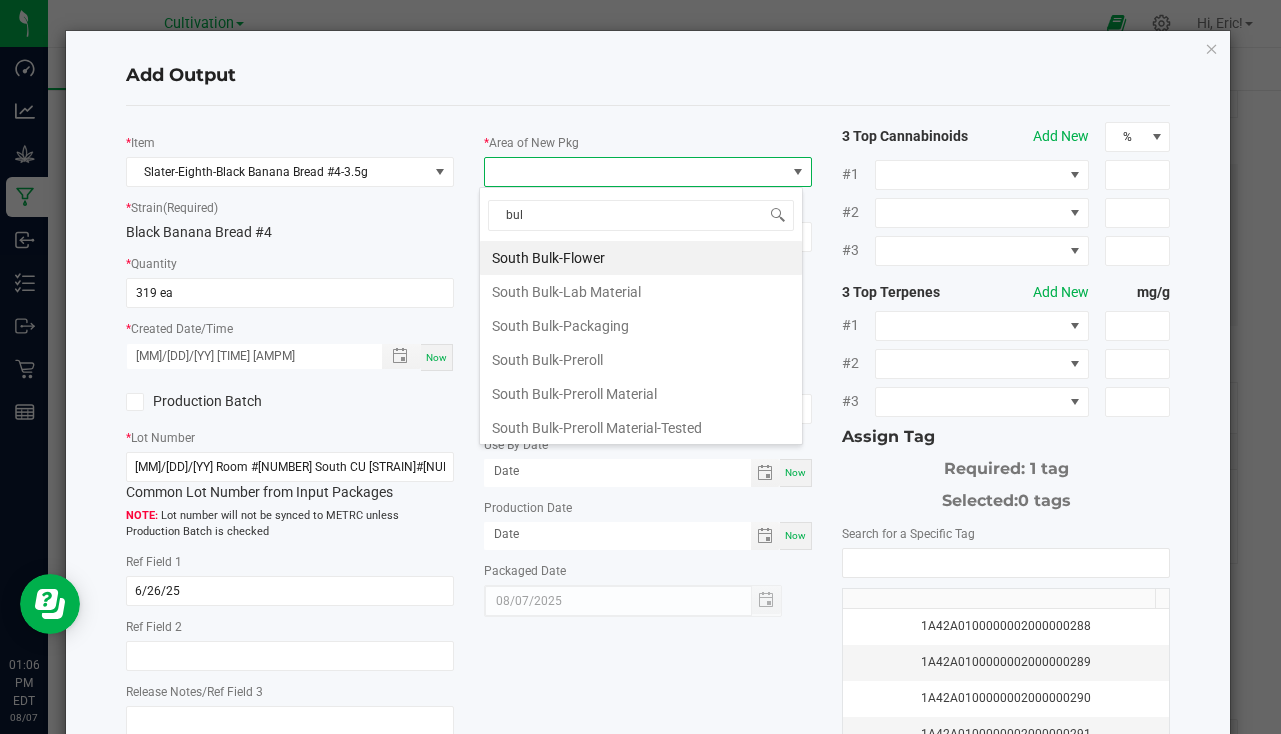 type on "bulk" 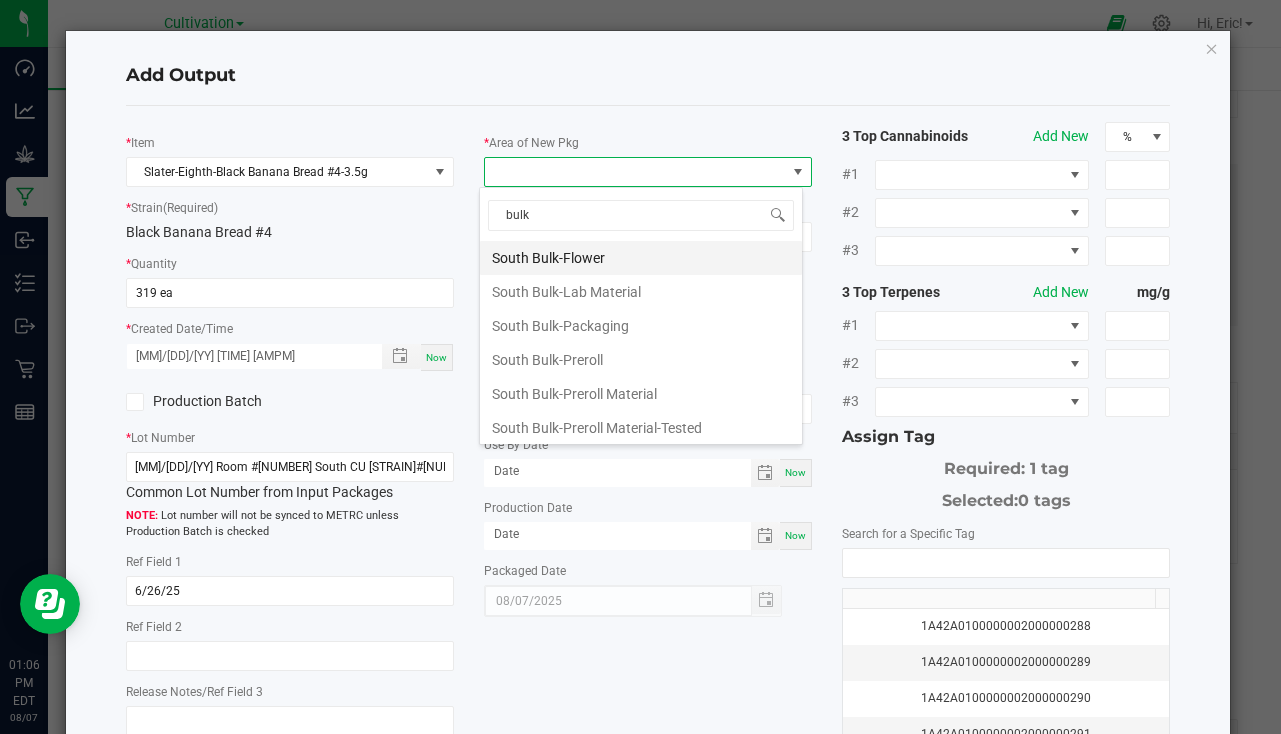 click on "South Bulk-Flower" at bounding box center [641, 258] 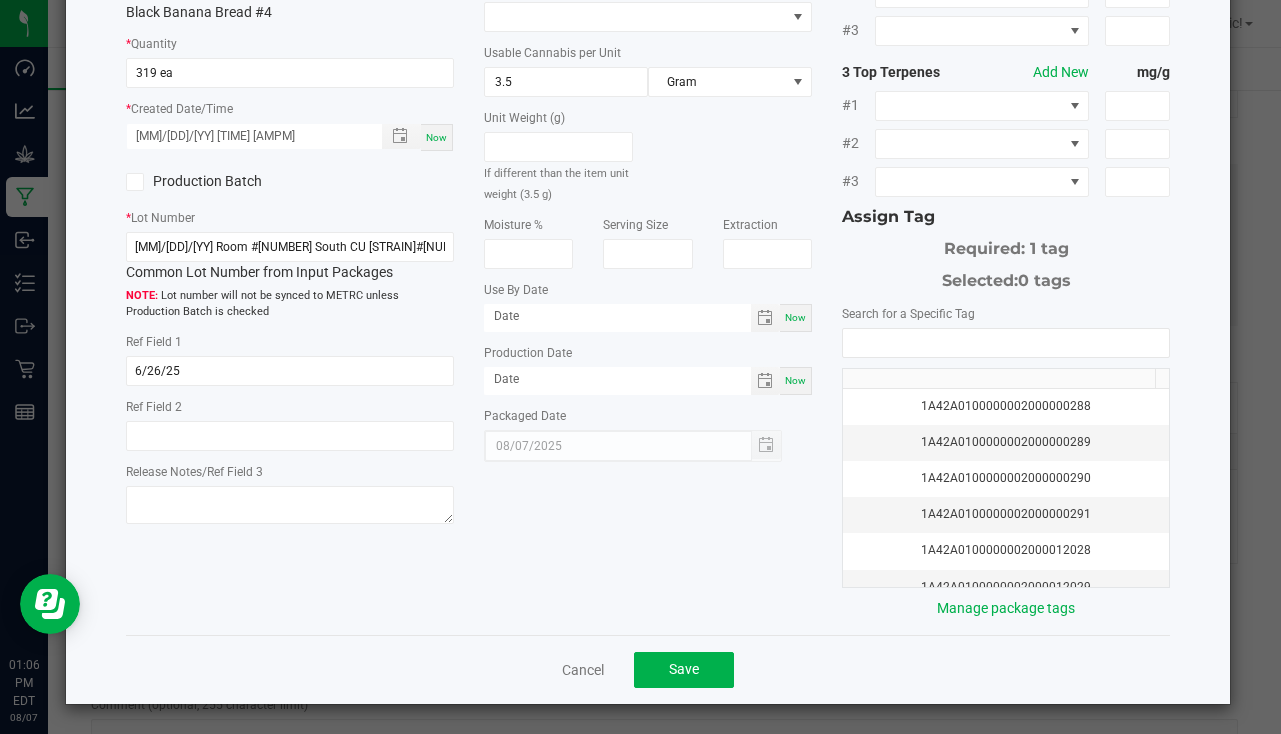scroll, scrollTop: 221, scrollLeft: 0, axis: vertical 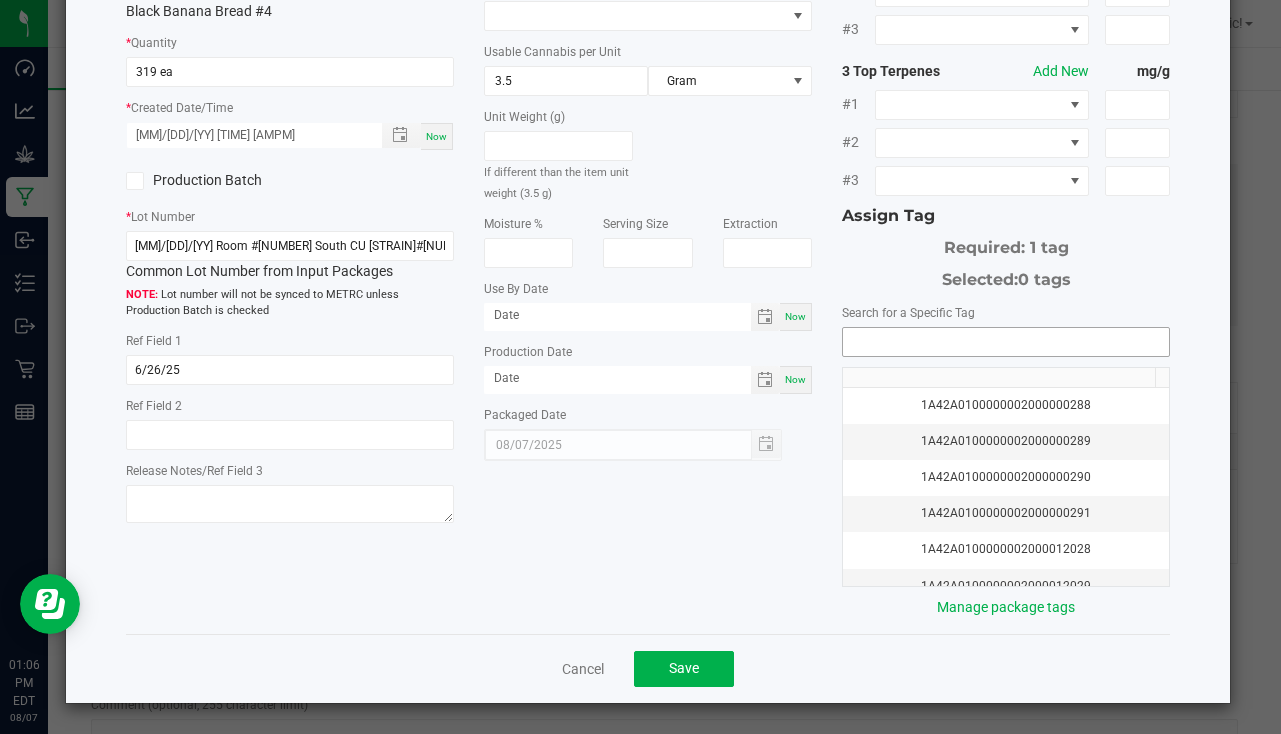 click at bounding box center (1006, 342) 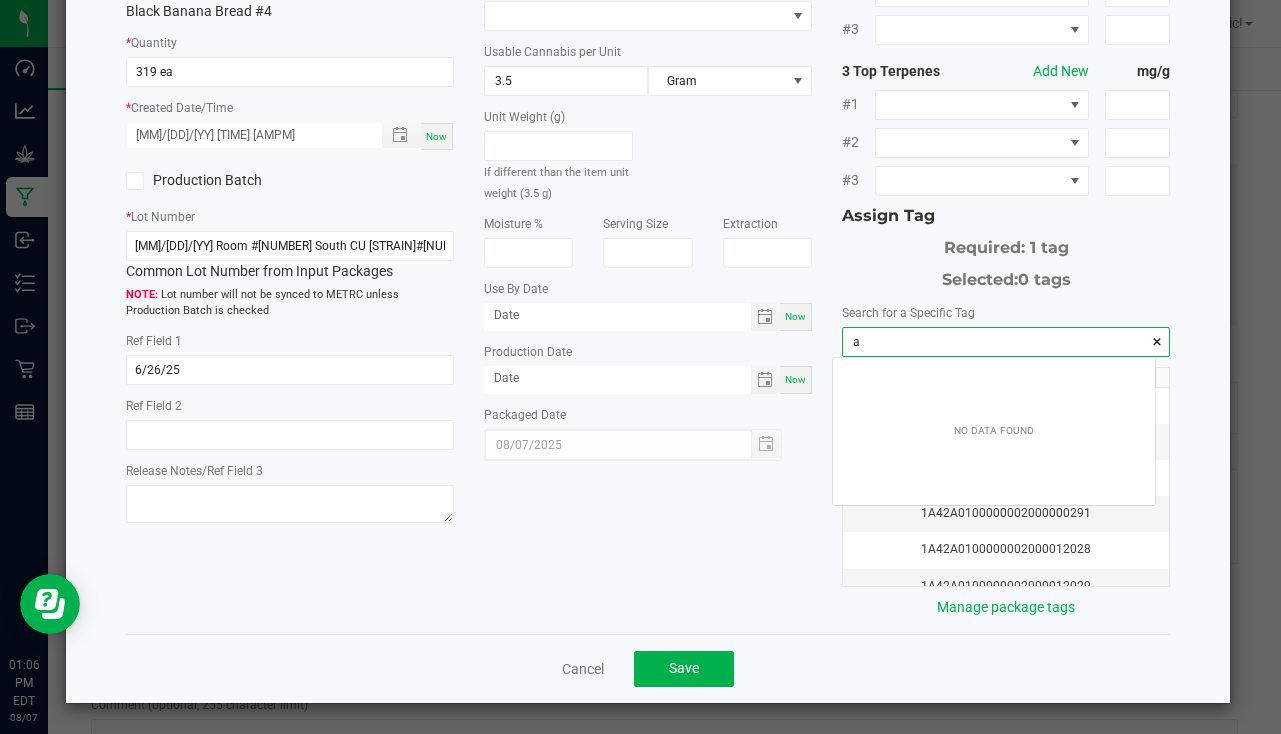 scroll, scrollTop: 99972, scrollLeft: 99678, axis: both 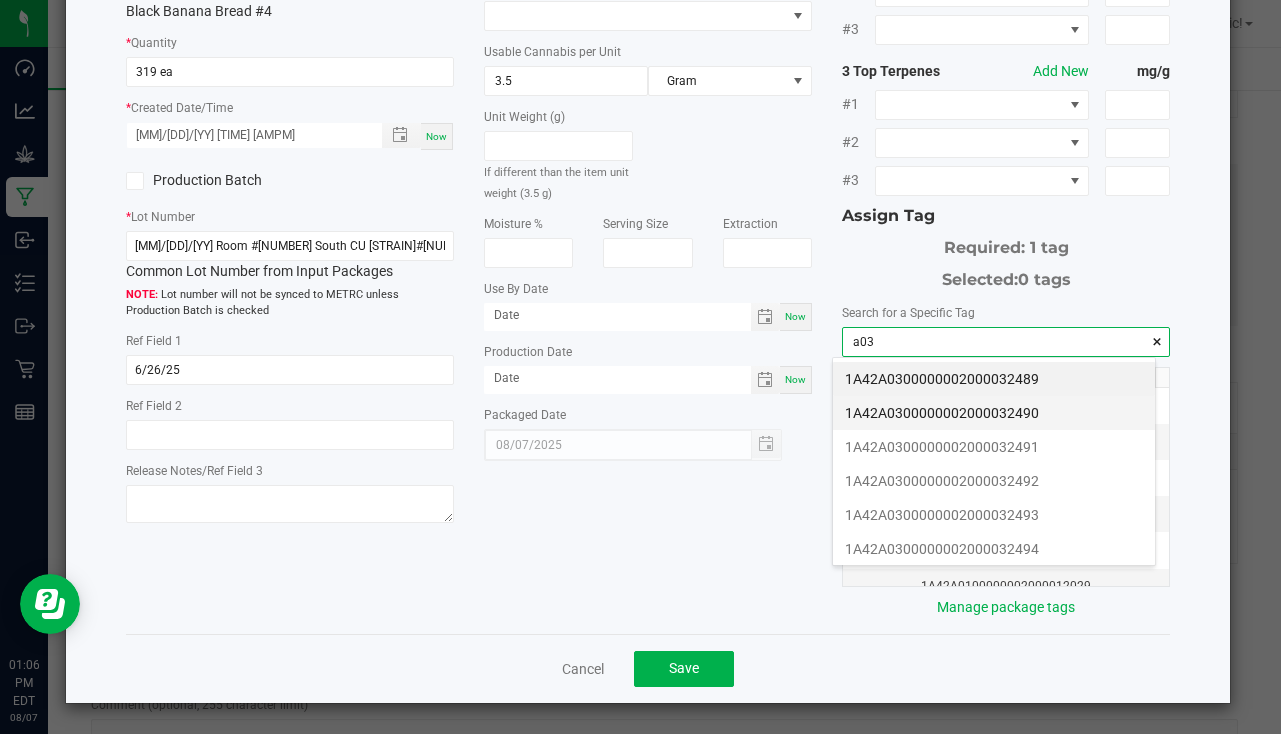 click on "1A42A0300000002000032490" at bounding box center (994, 413) 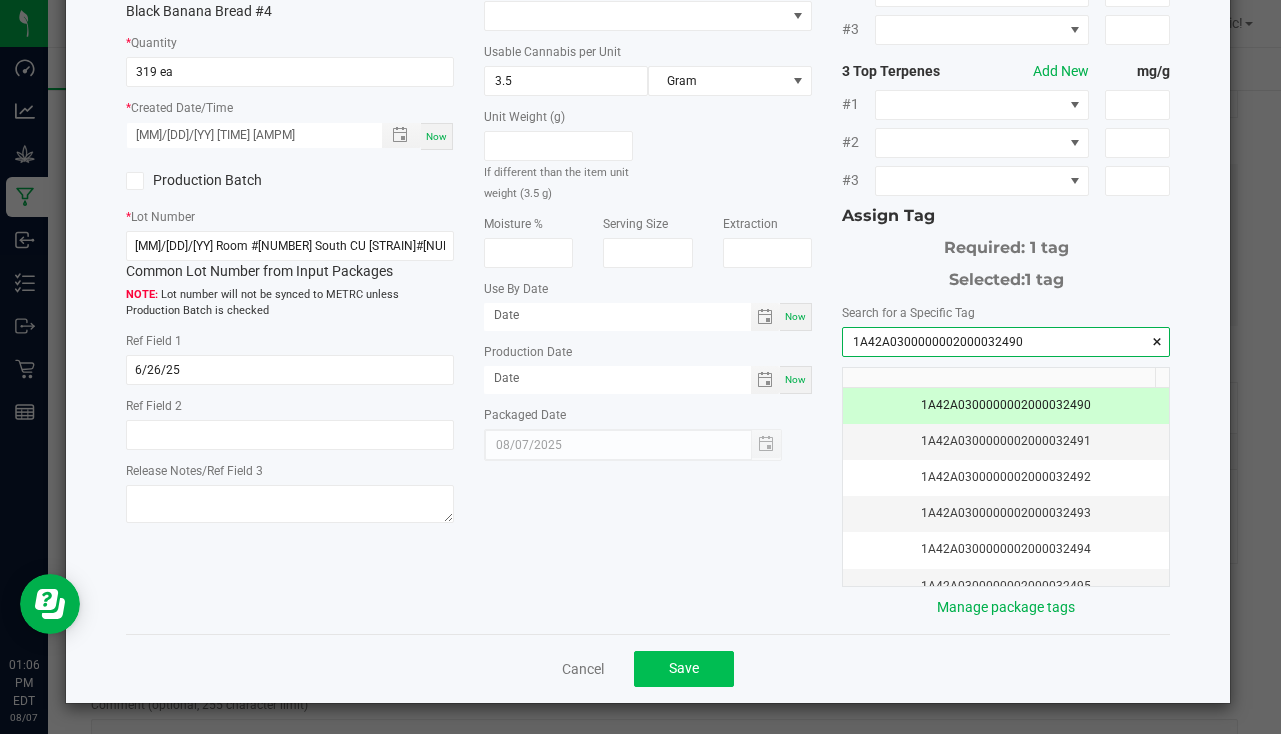 type on "1A42A0300000002000032490" 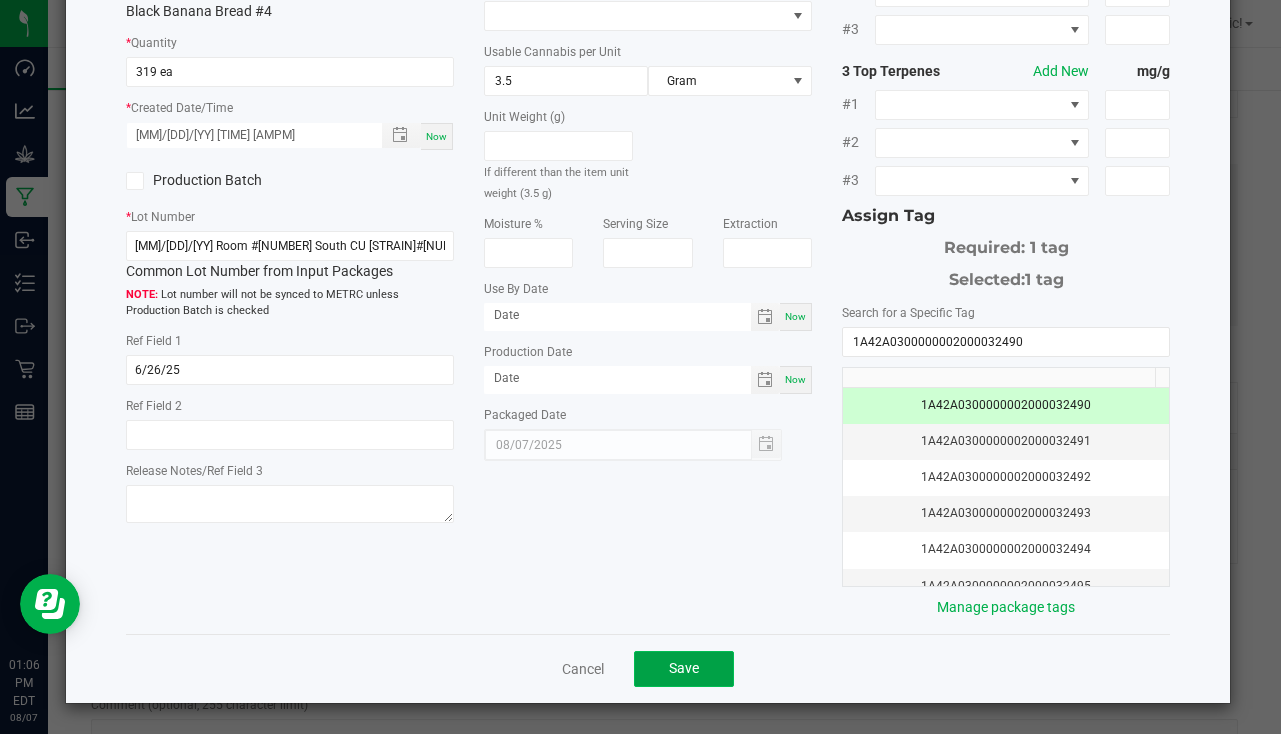 click on "Save" 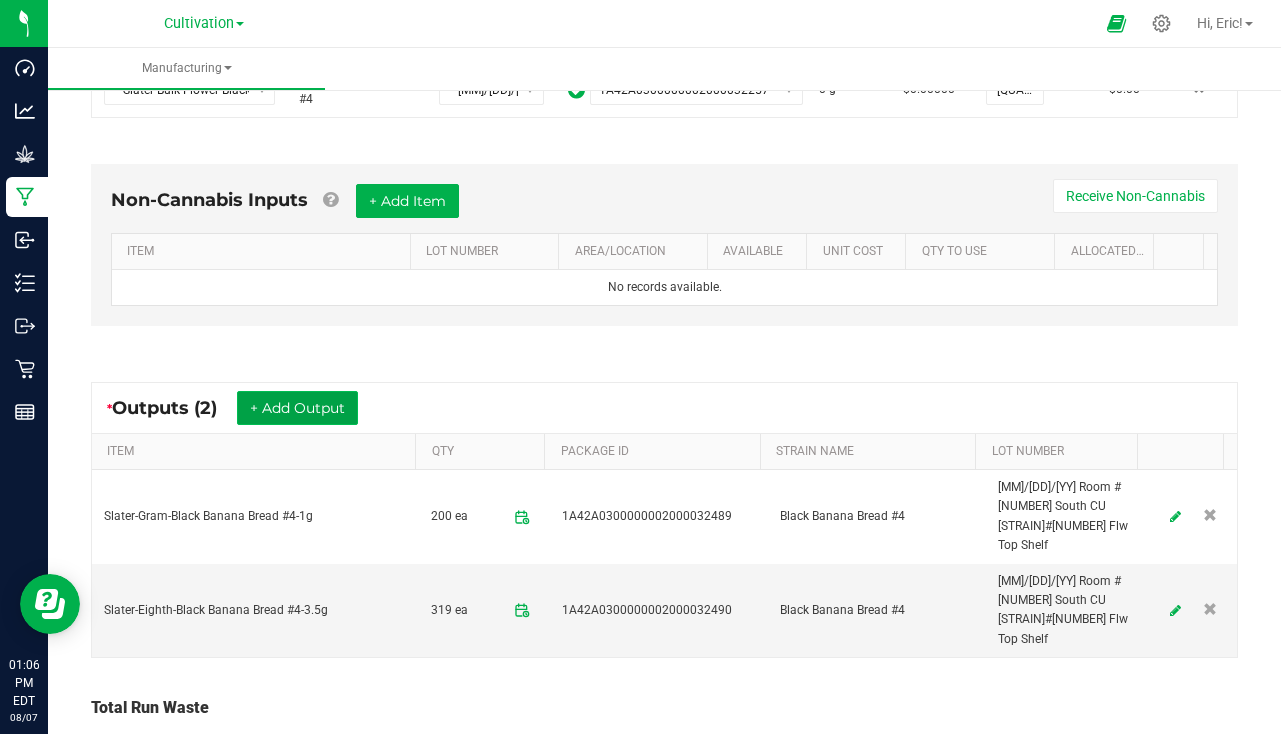 click on "+ Add Output" at bounding box center (297, 408) 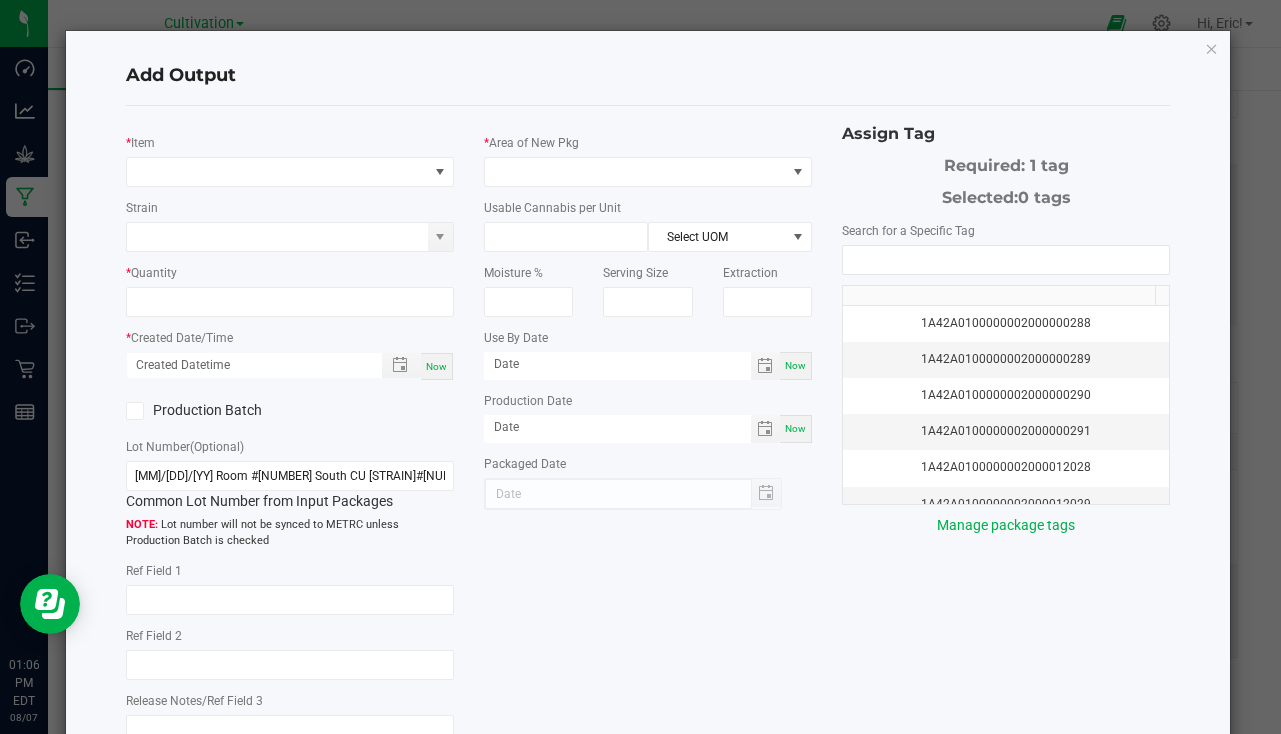 type on "6/26/25" 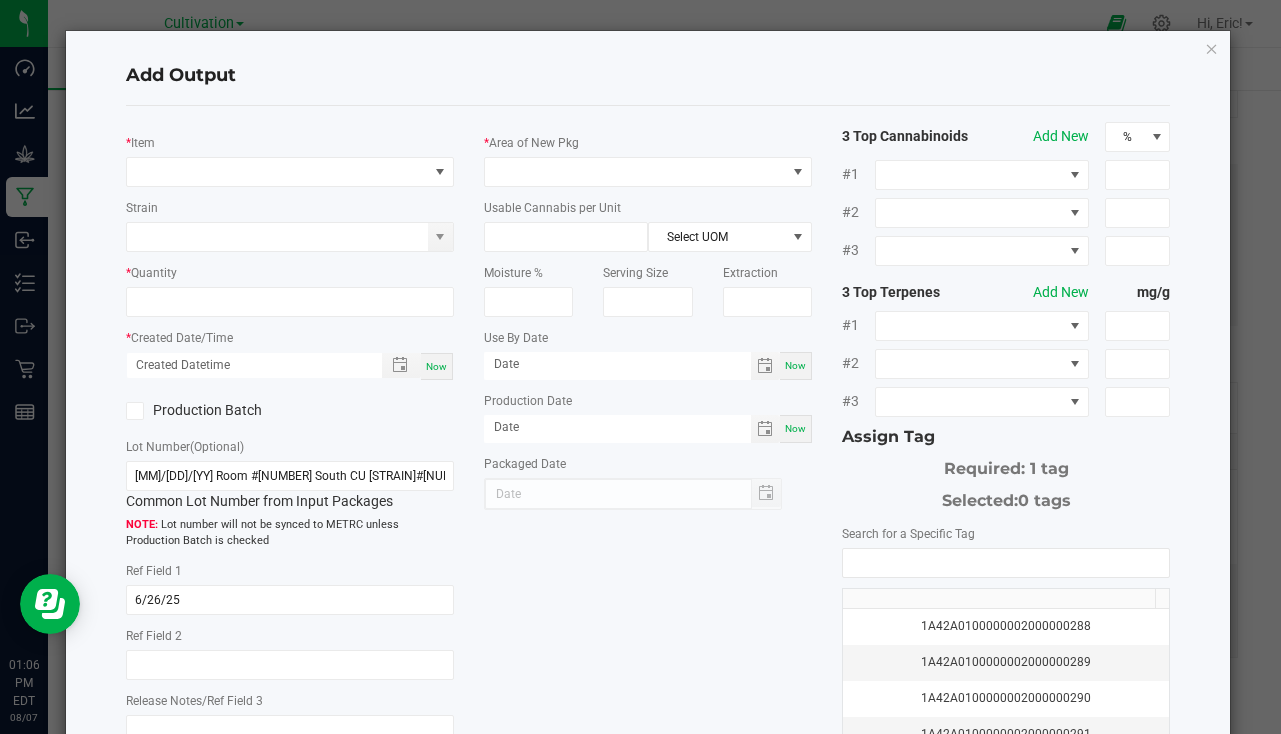 click on "*   Item" 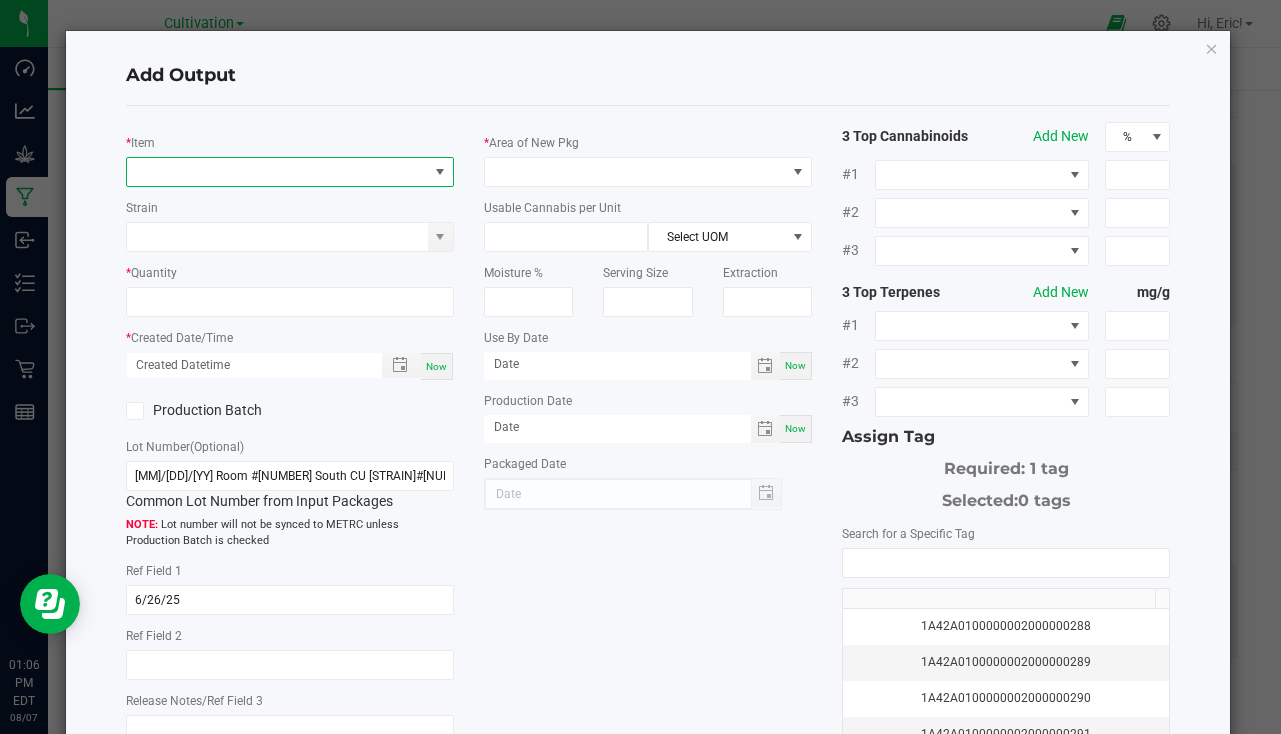 click at bounding box center (277, 172) 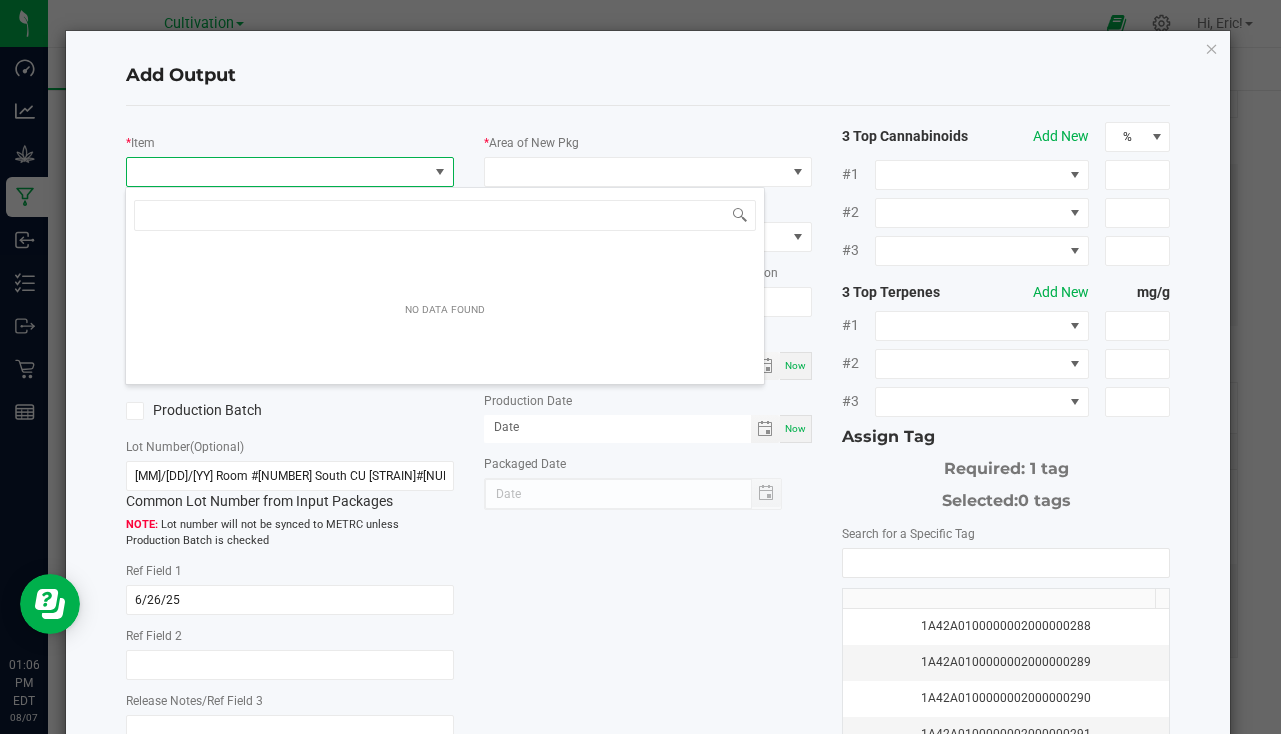 scroll, scrollTop: 99970, scrollLeft: 99676, axis: both 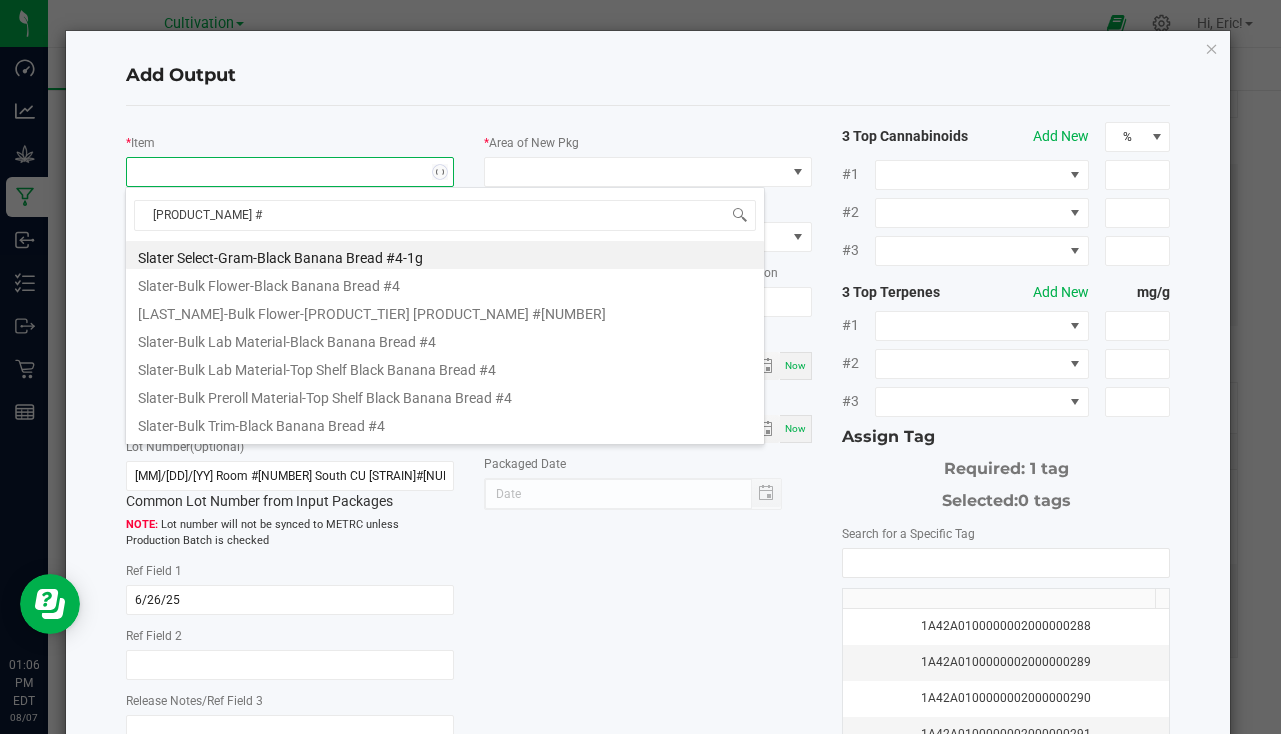 type on "bread #4-3" 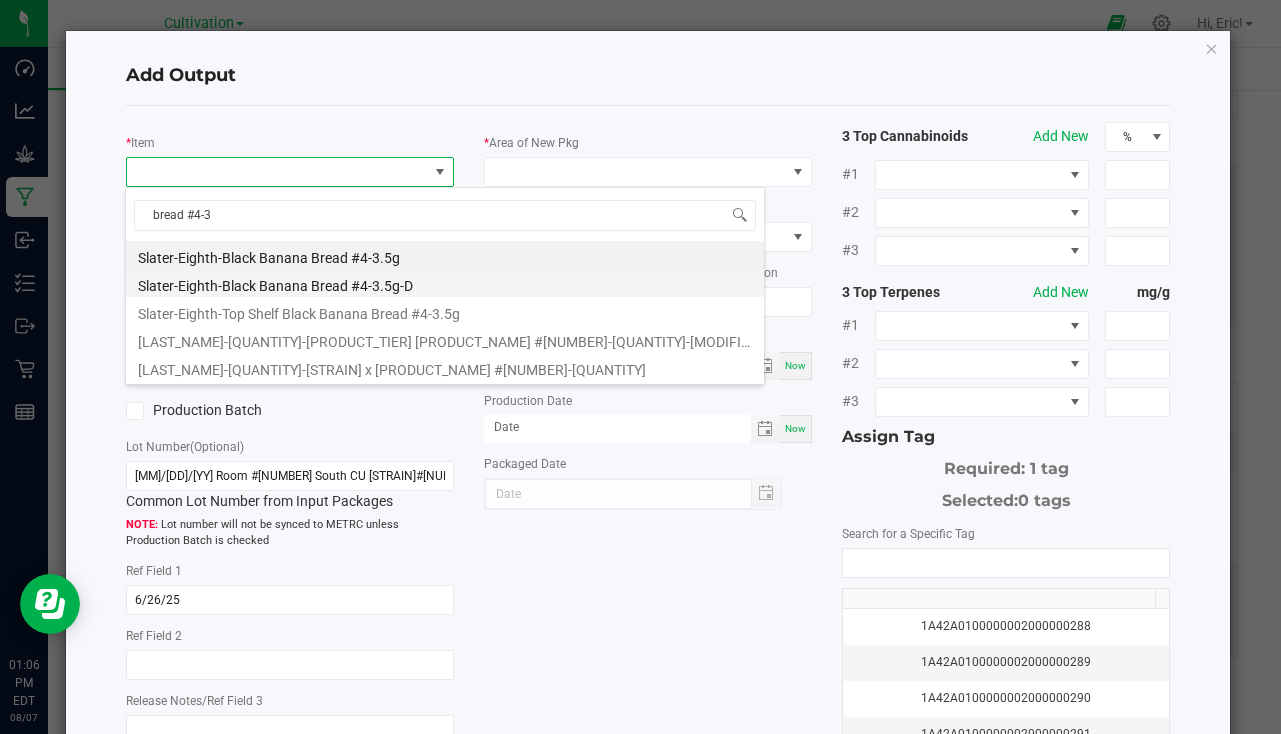 click on "Slater-Eighth-Black Banana Bread #4-3.5g-D" at bounding box center [445, 283] 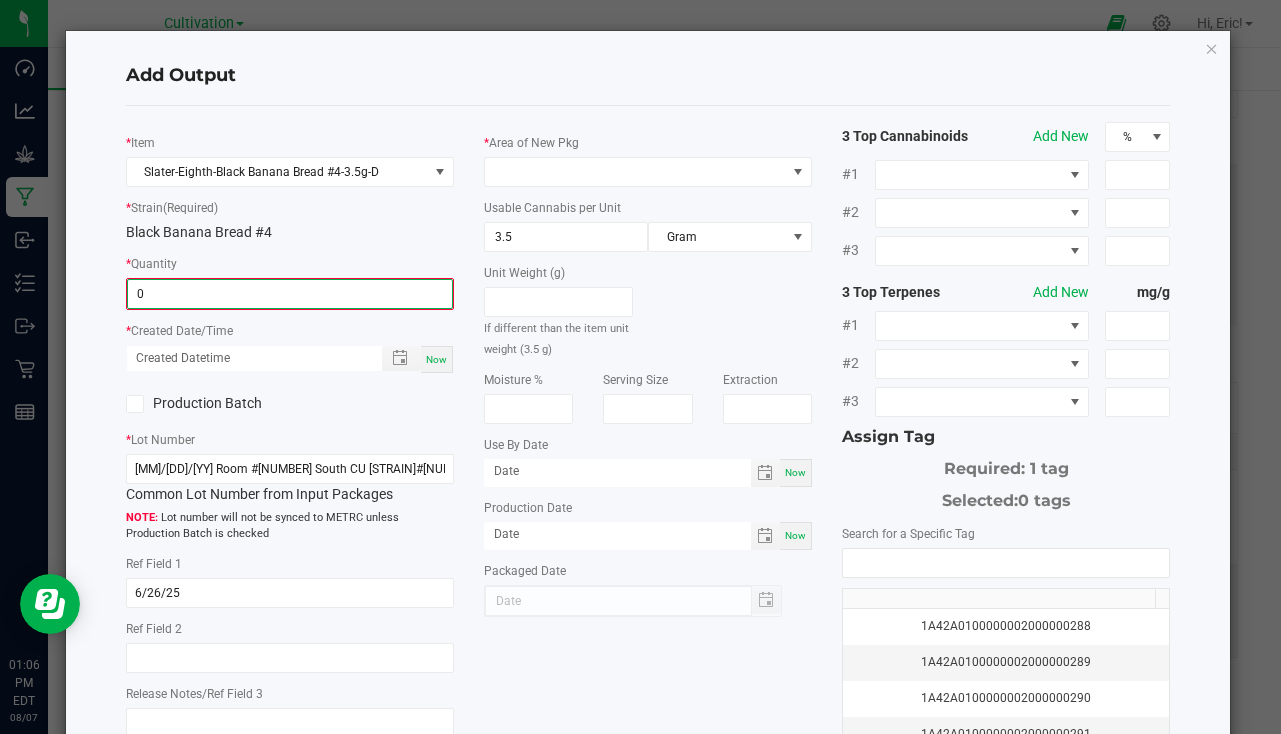 click on "0" at bounding box center (290, 294) 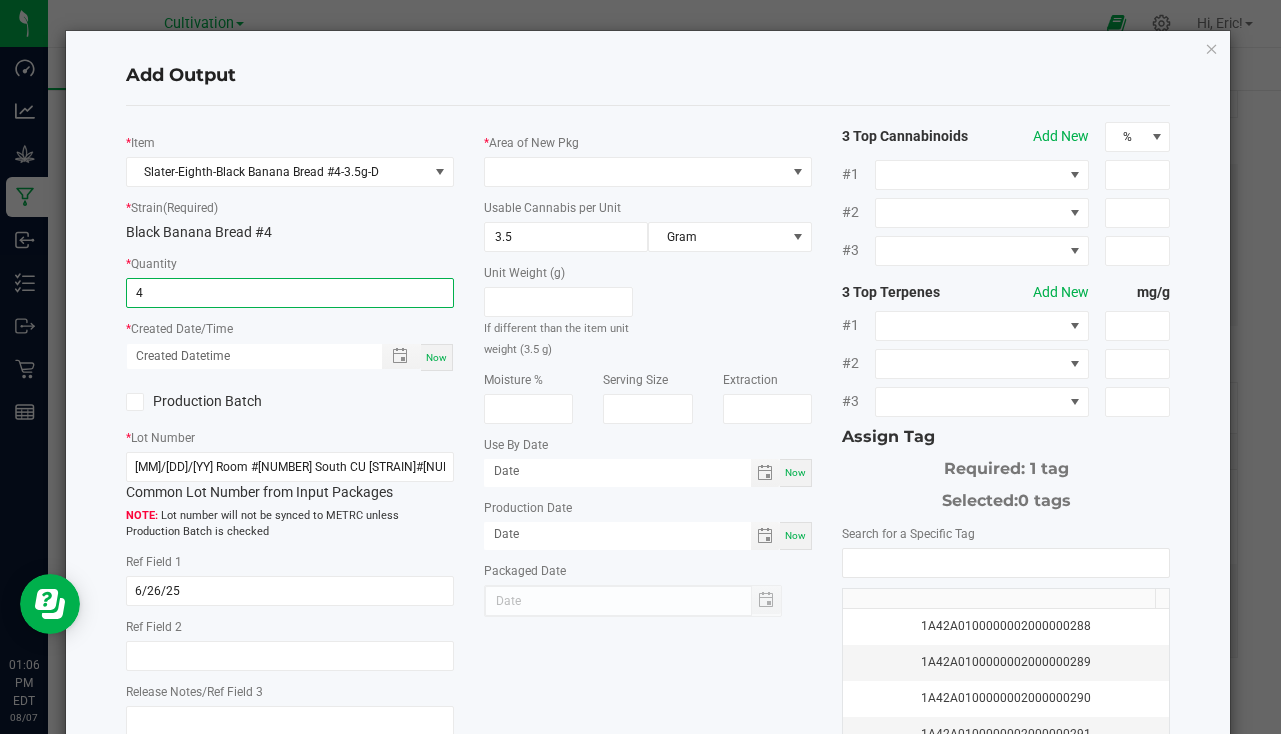 type on "4 ea" 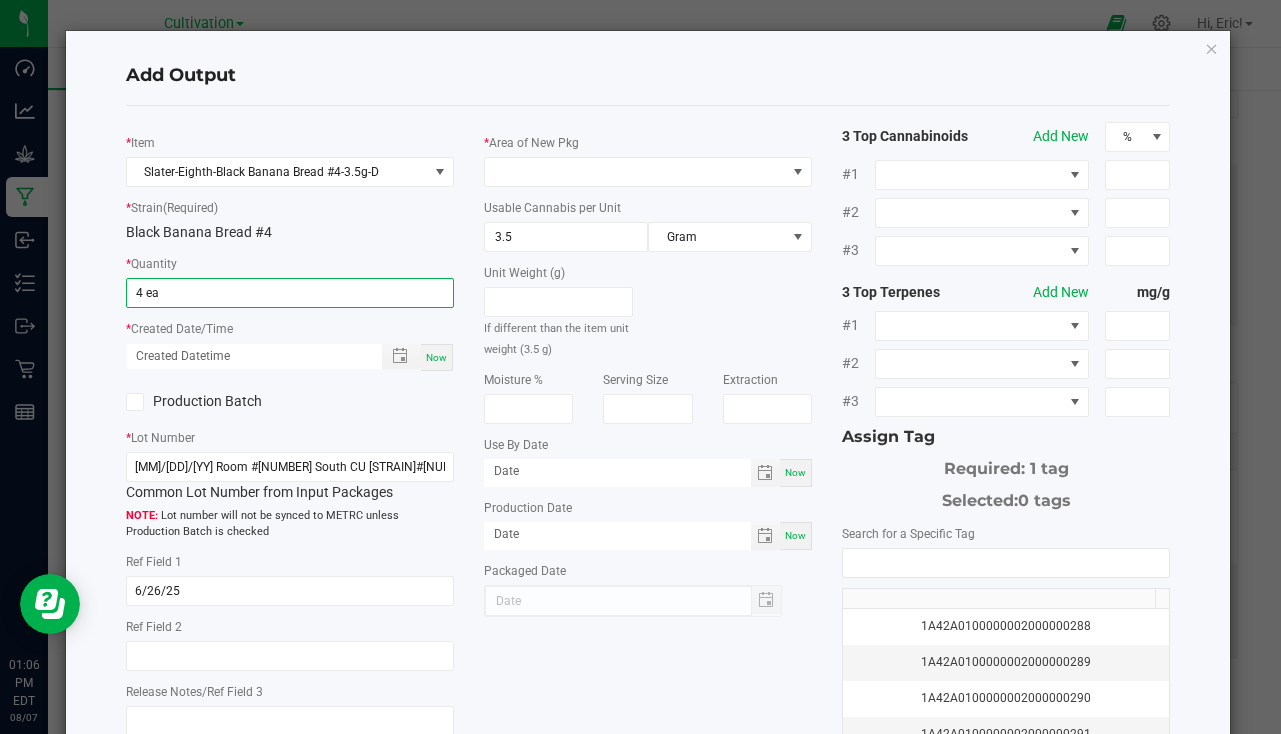 click on "Now" at bounding box center (436, 357) 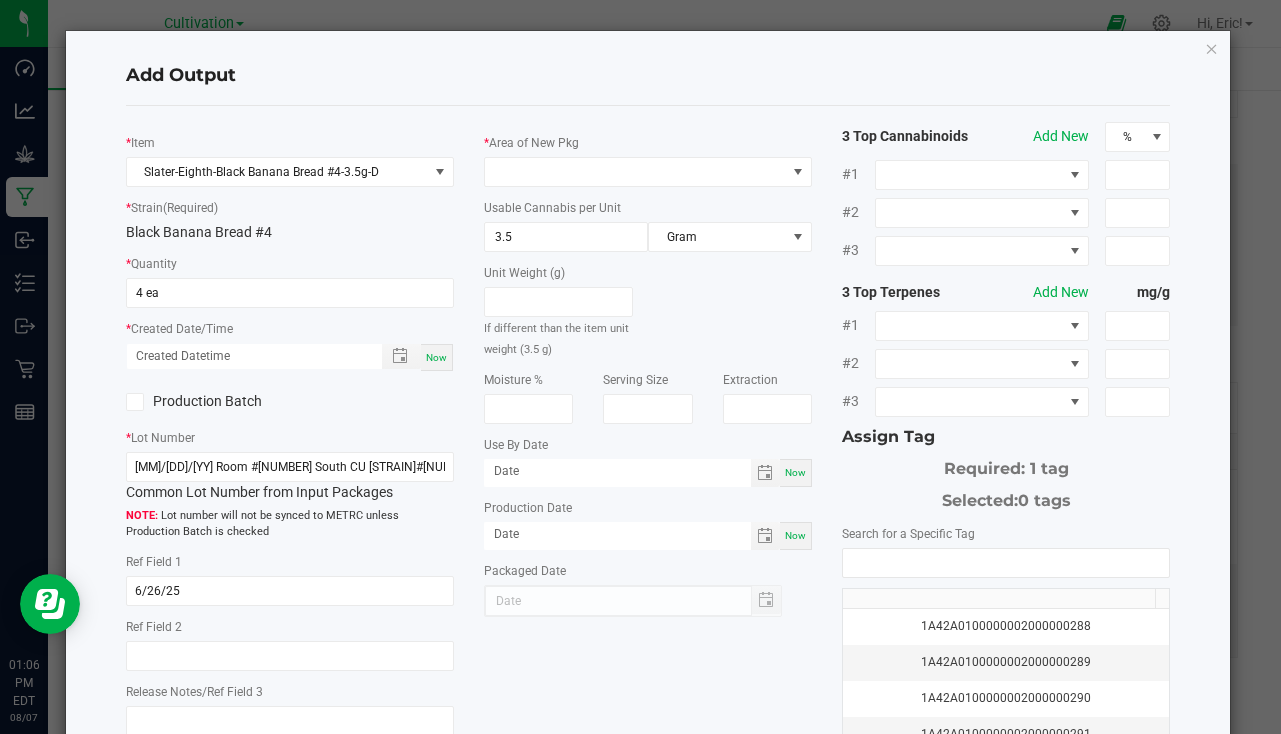 type on "[MM]/[DD]/[YY] [TIME] [AMPM]" 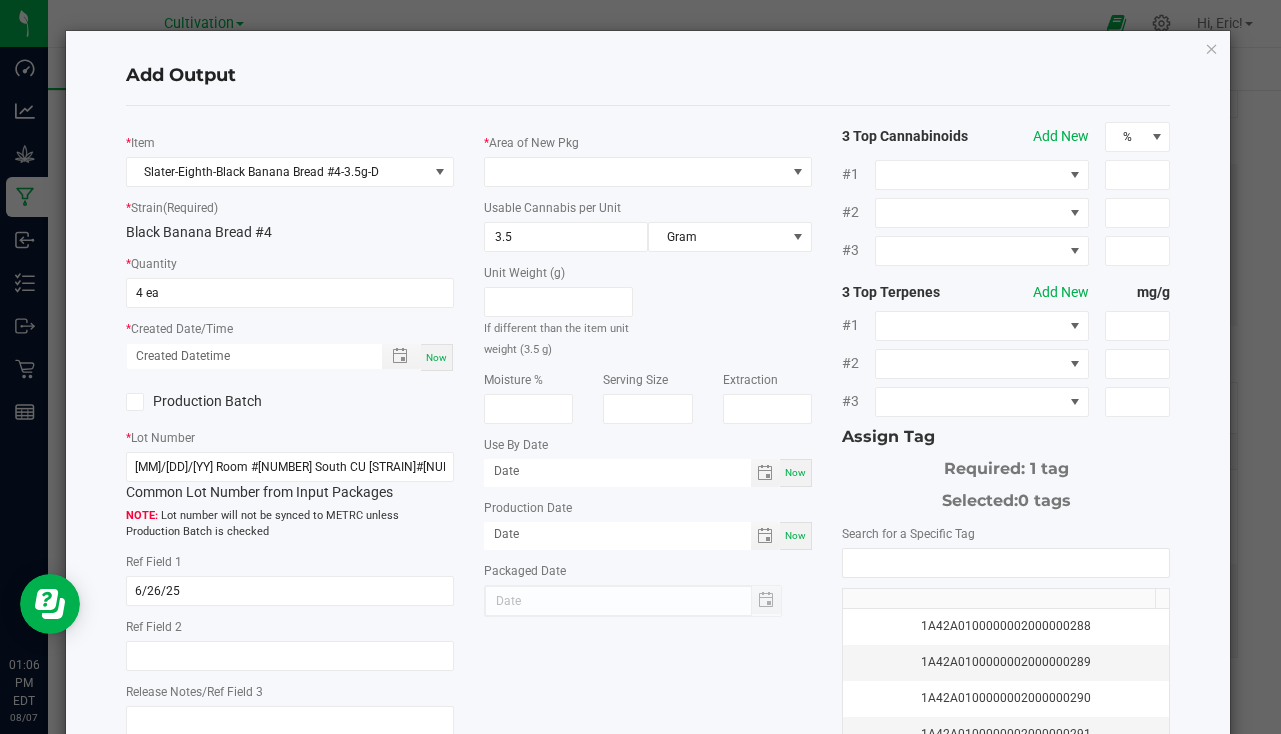 type on "08/07/2025" 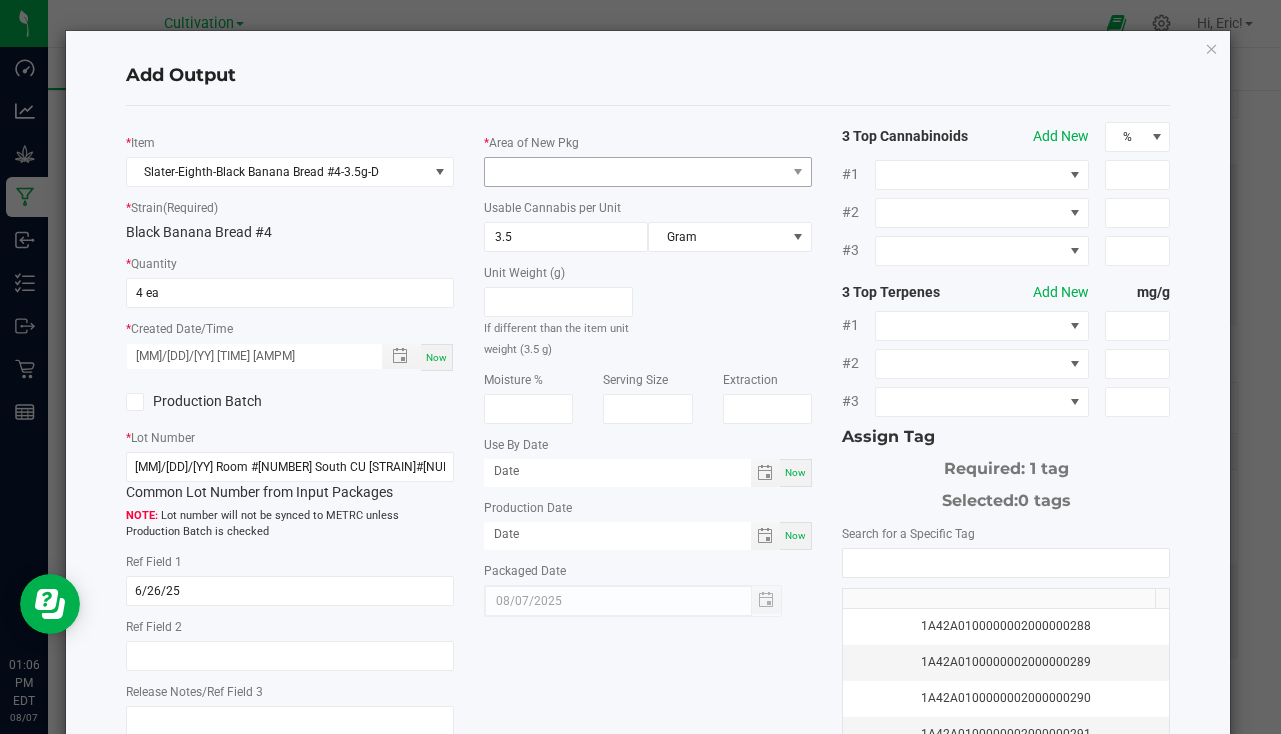 click on "*   Area of New Pkg   Usable Cannabis per Unit  3.5 Gram  Unit Weight (g)   If different than the item unit weight (3.5 g)   Moisture %   Serving Size   Extraction   Use By Date  Now  Production Date  Now  Packaged Date  [MM]/[DD]/[YYYY]" 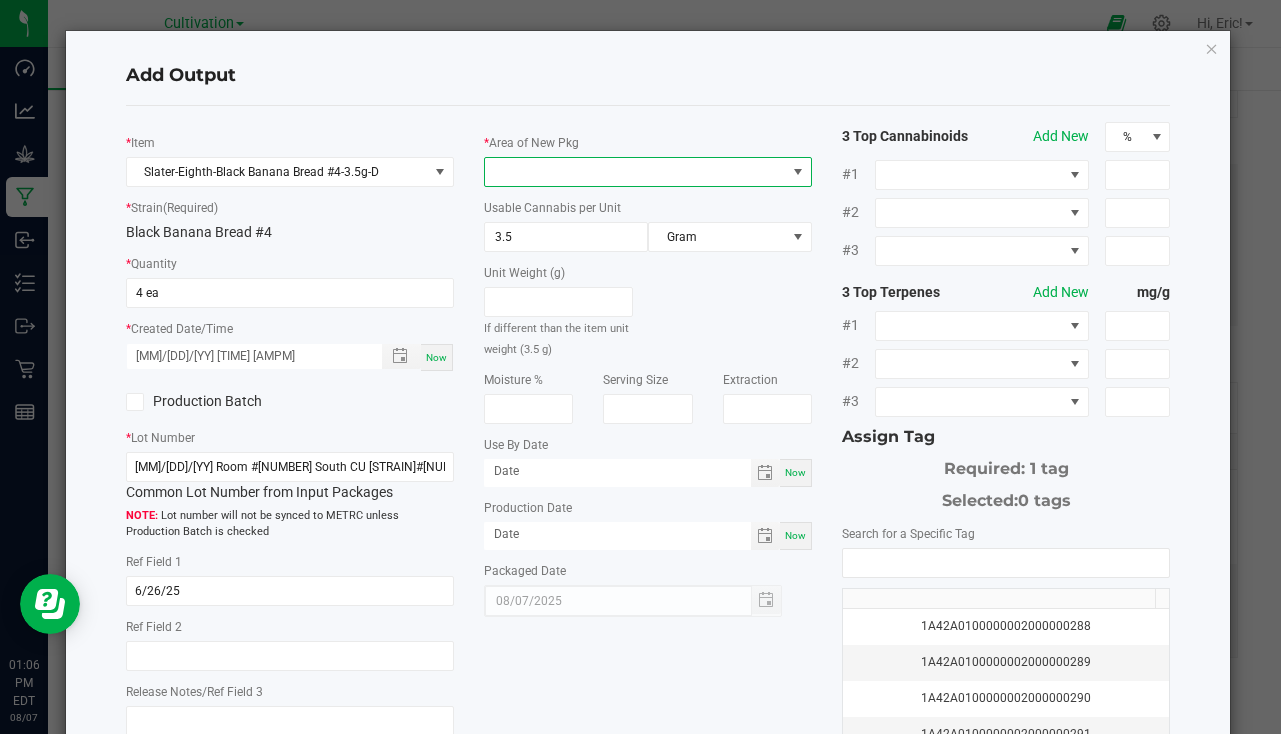 click at bounding box center (635, 172) 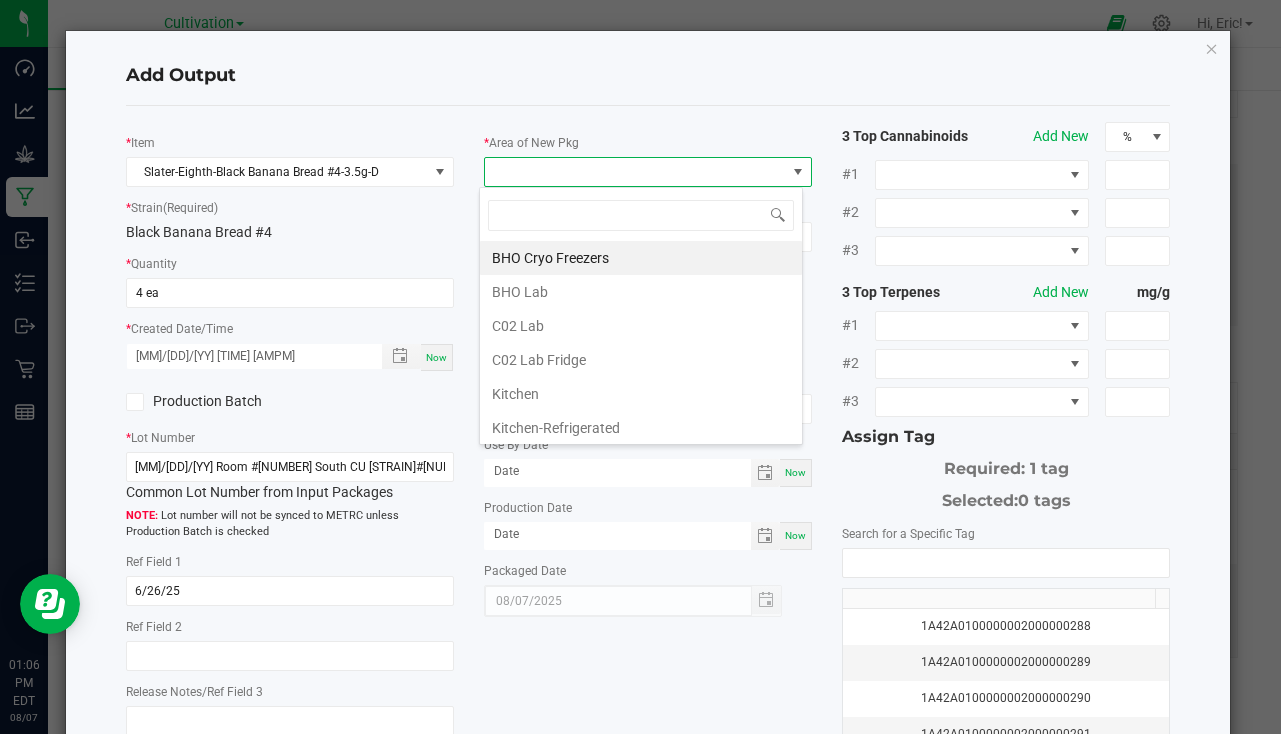 scroll, scrollTop: 99970, scrollLeft: 99676, axis: both 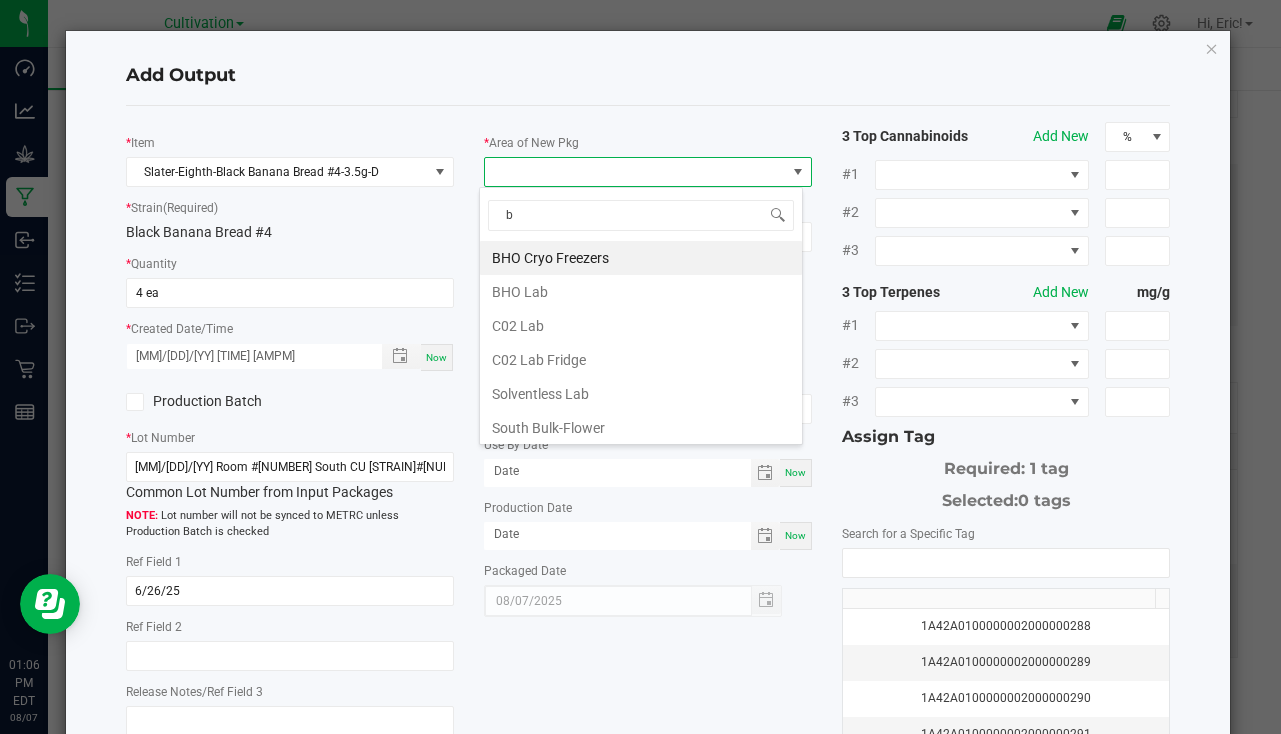 type on "bu" 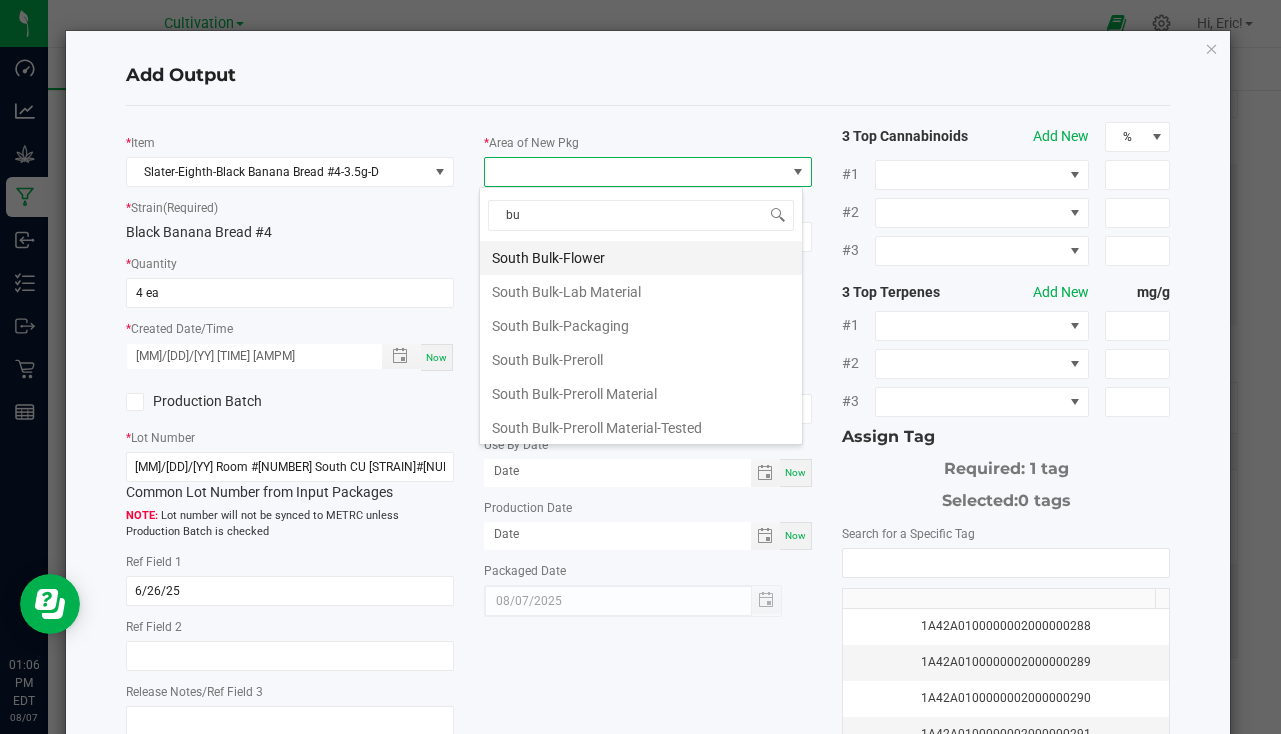 click on "South Bulk-Flower" at bounding box center (641, 258) 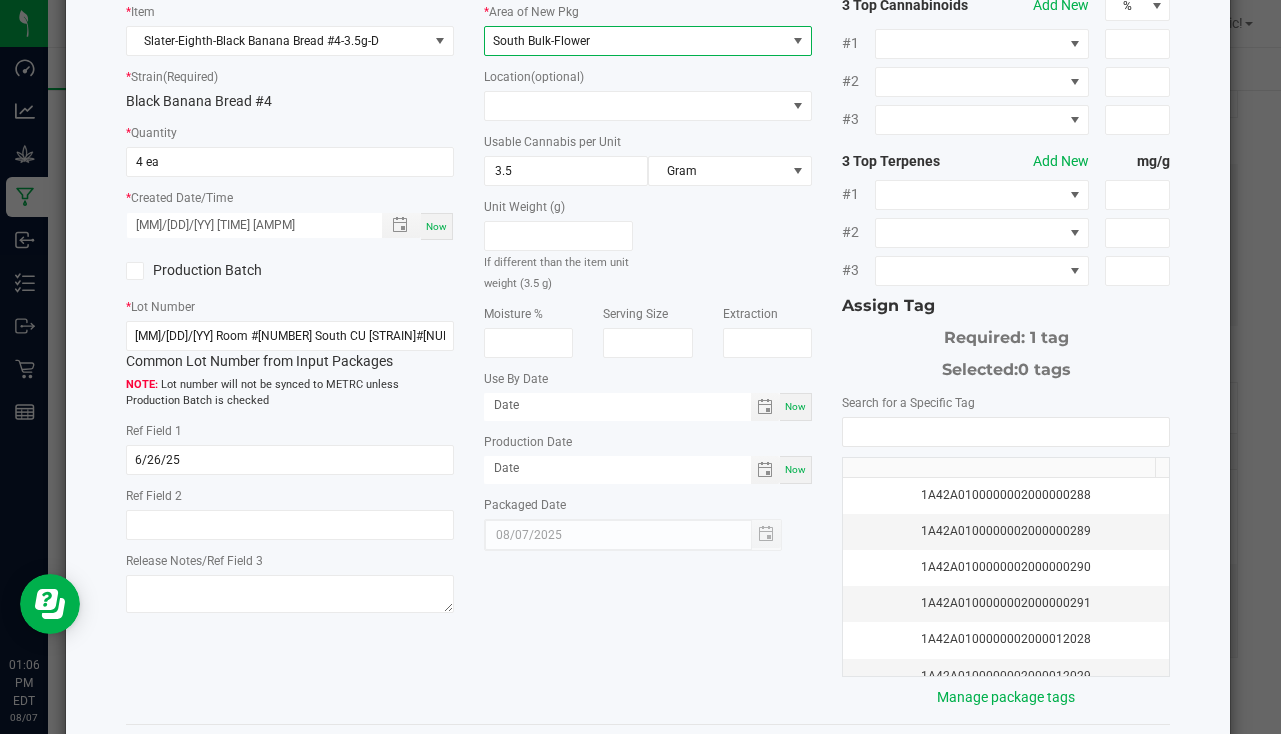 scroll, scrollTop: 221, scrollLeft: 0, axis: vertical 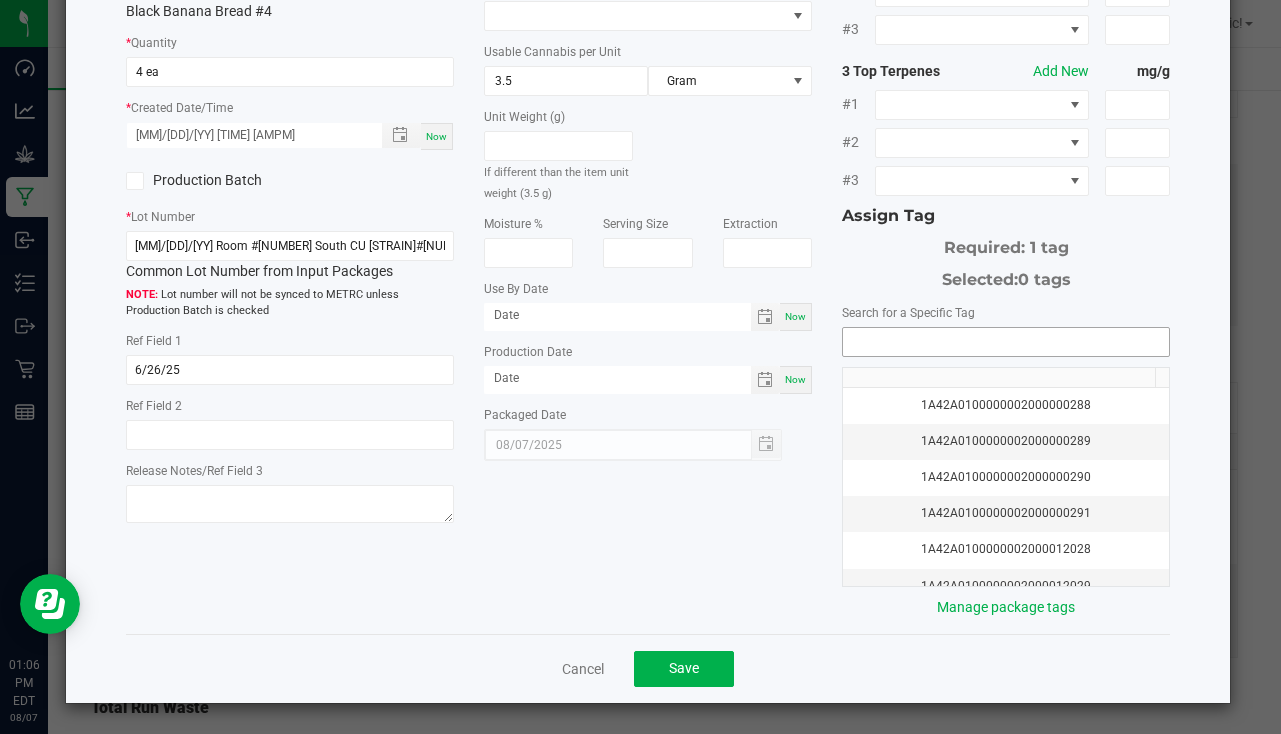 click at bounding box center [1006, 342] 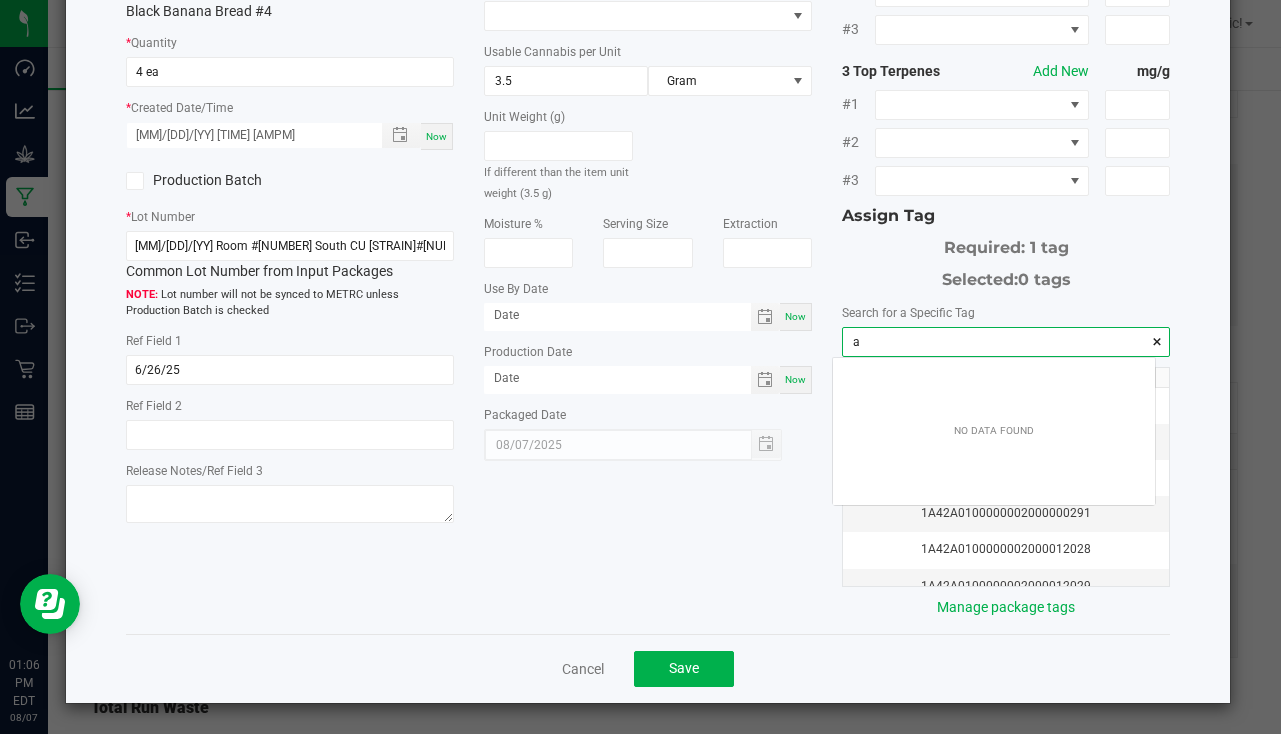 scroll, scrollTop: 99972, scrollLeft: 99678, axis: both 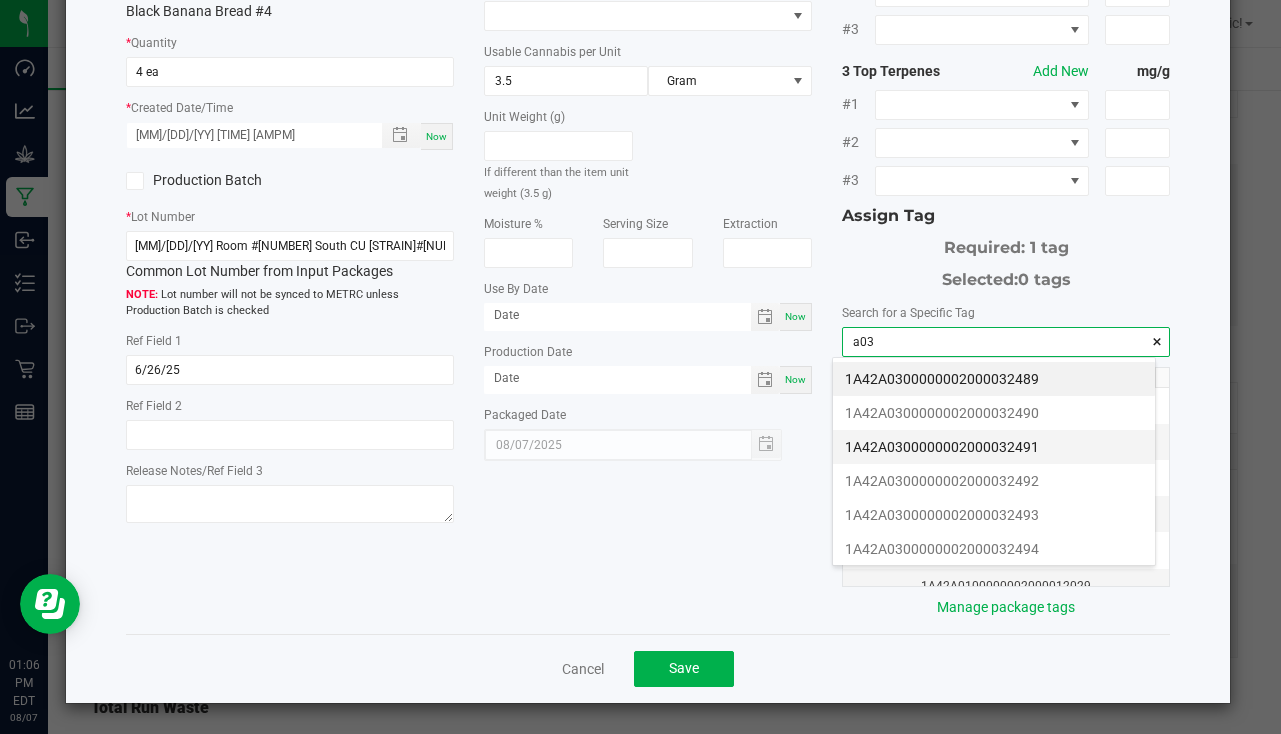 click on "1A42A0300000002000032491" at bounding box center [994, 447] 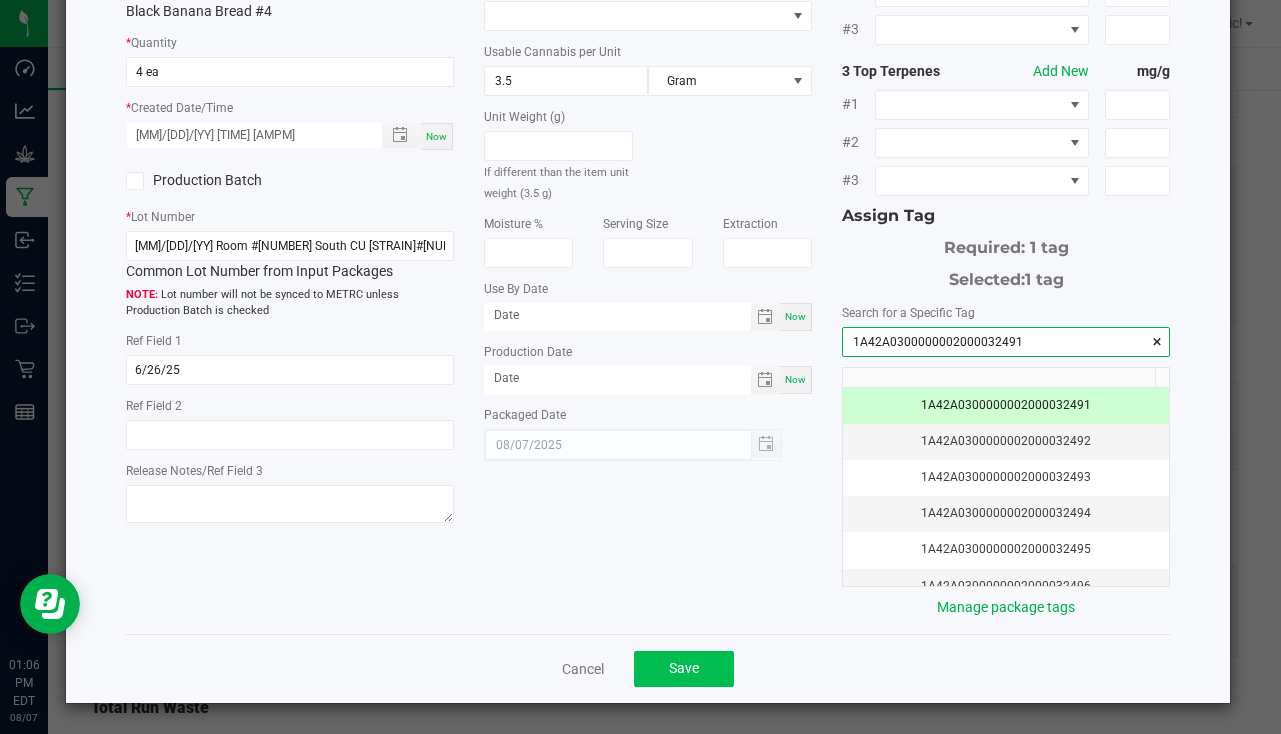 type on "1A42A0300000002000032491" 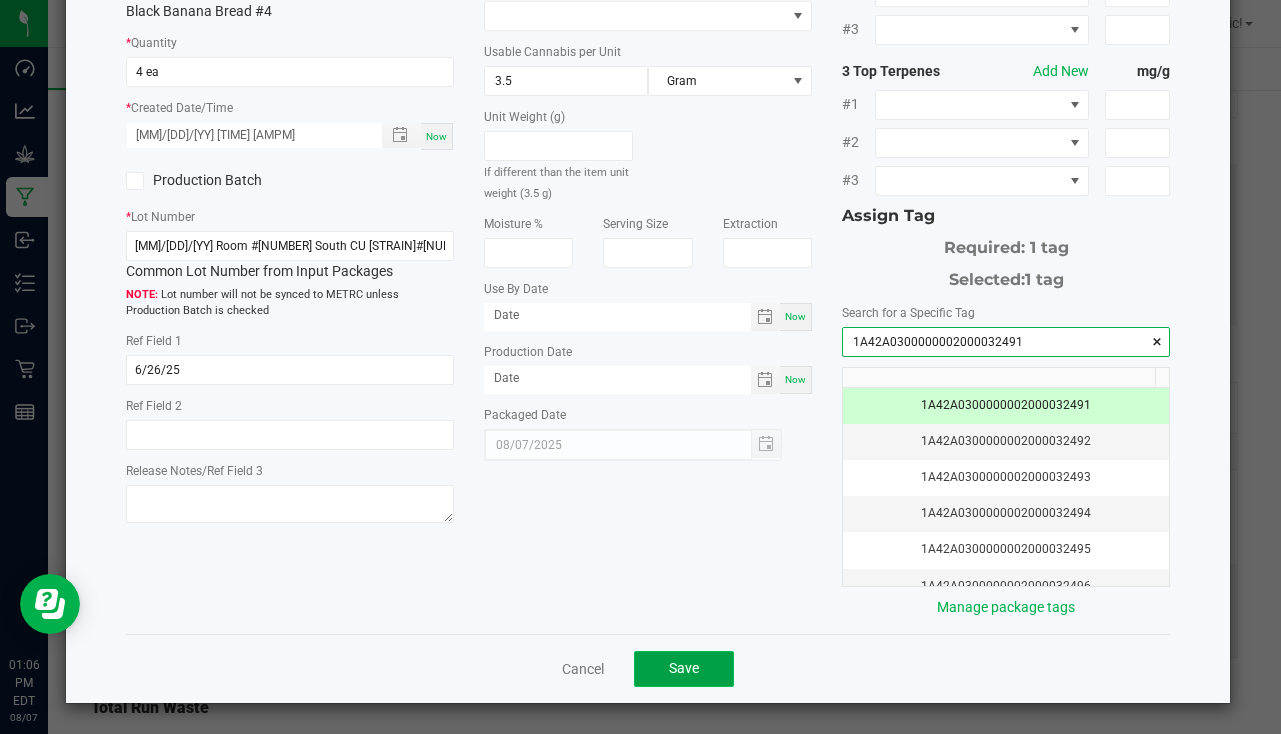 click on "Save" 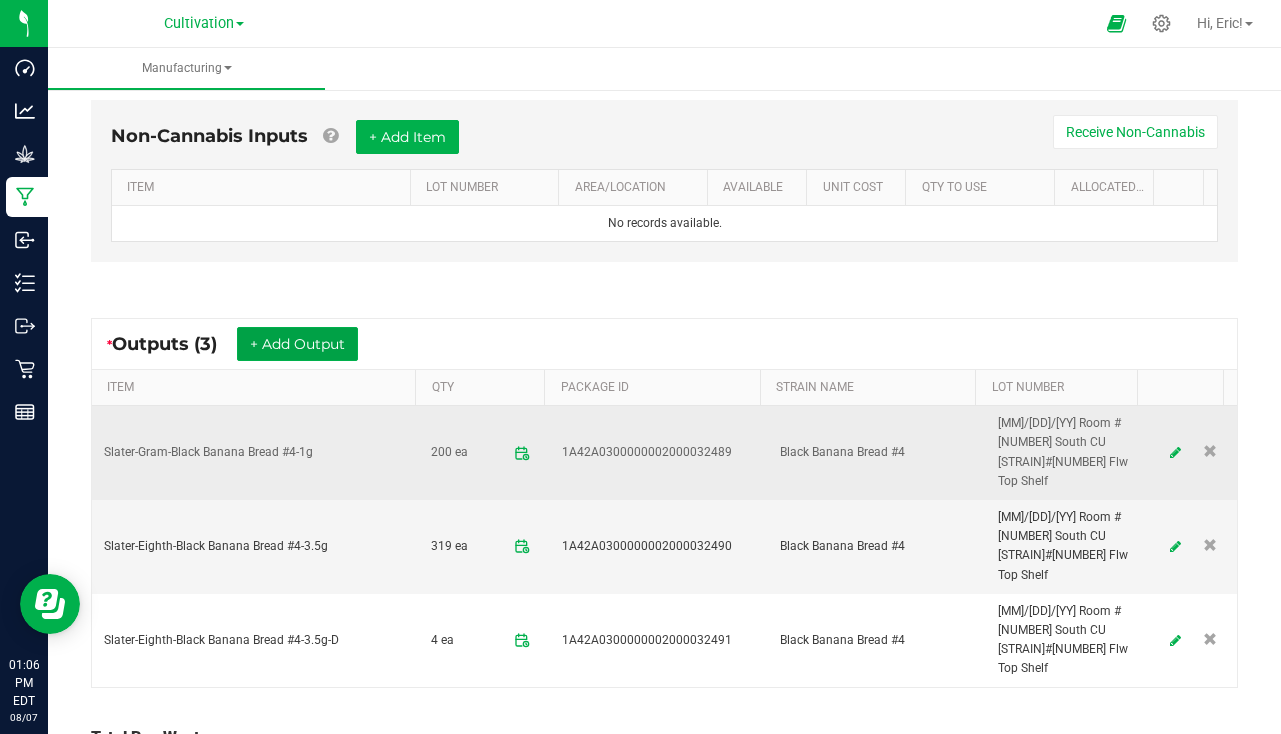 scroll, scrollTop: 592, scrollLeft: 0, axis: vertical 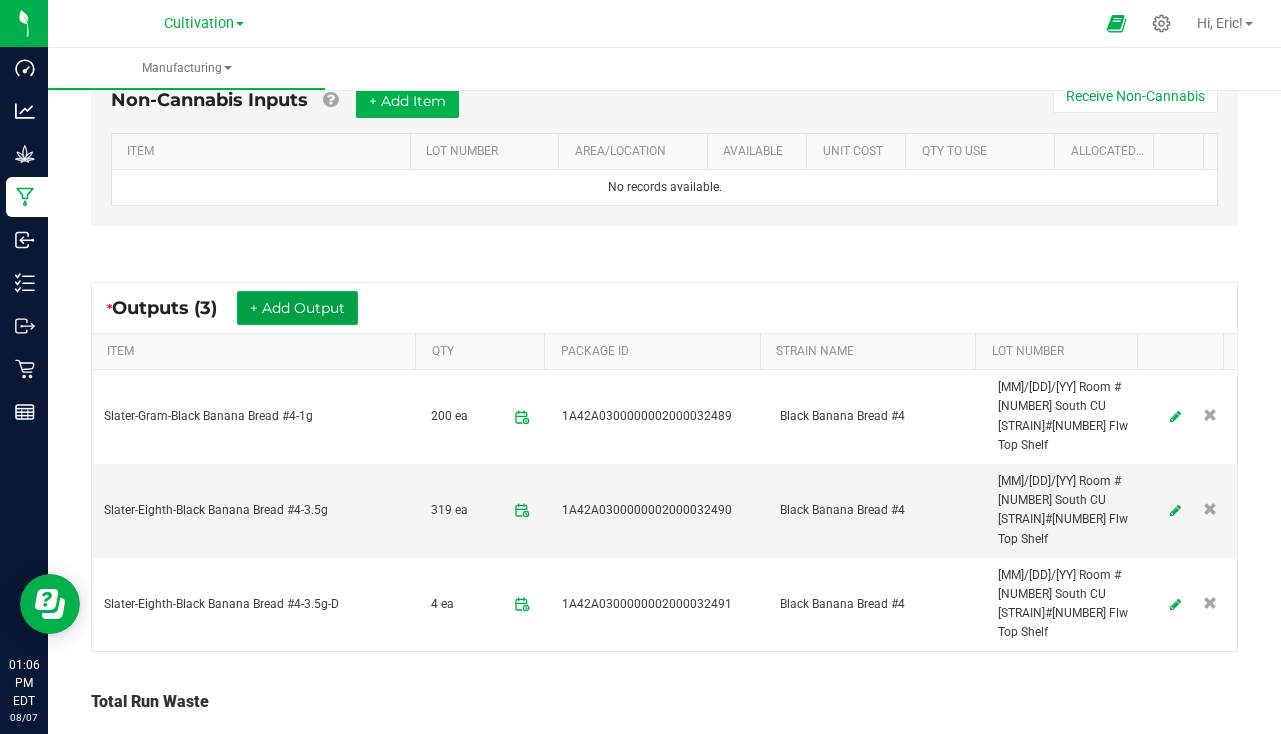 click on "+ Add Output" at bounding box center [297, 308] 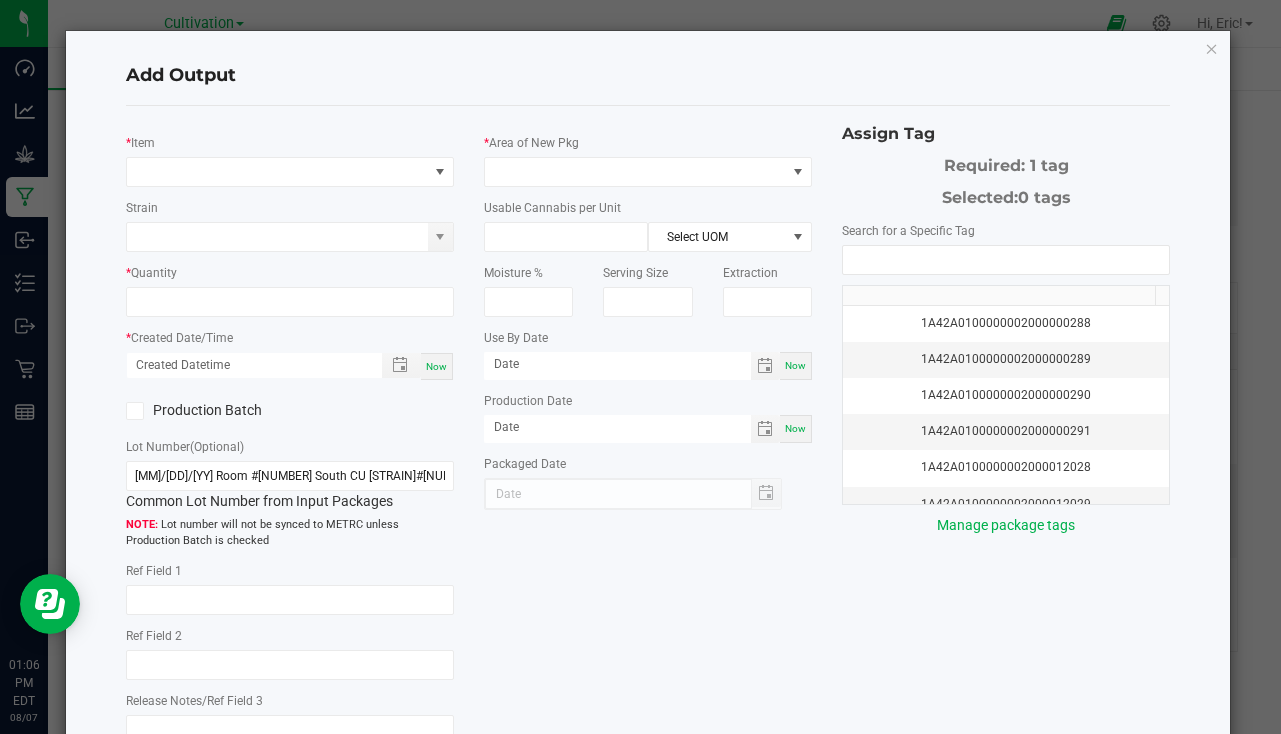 type on "6/26/25" 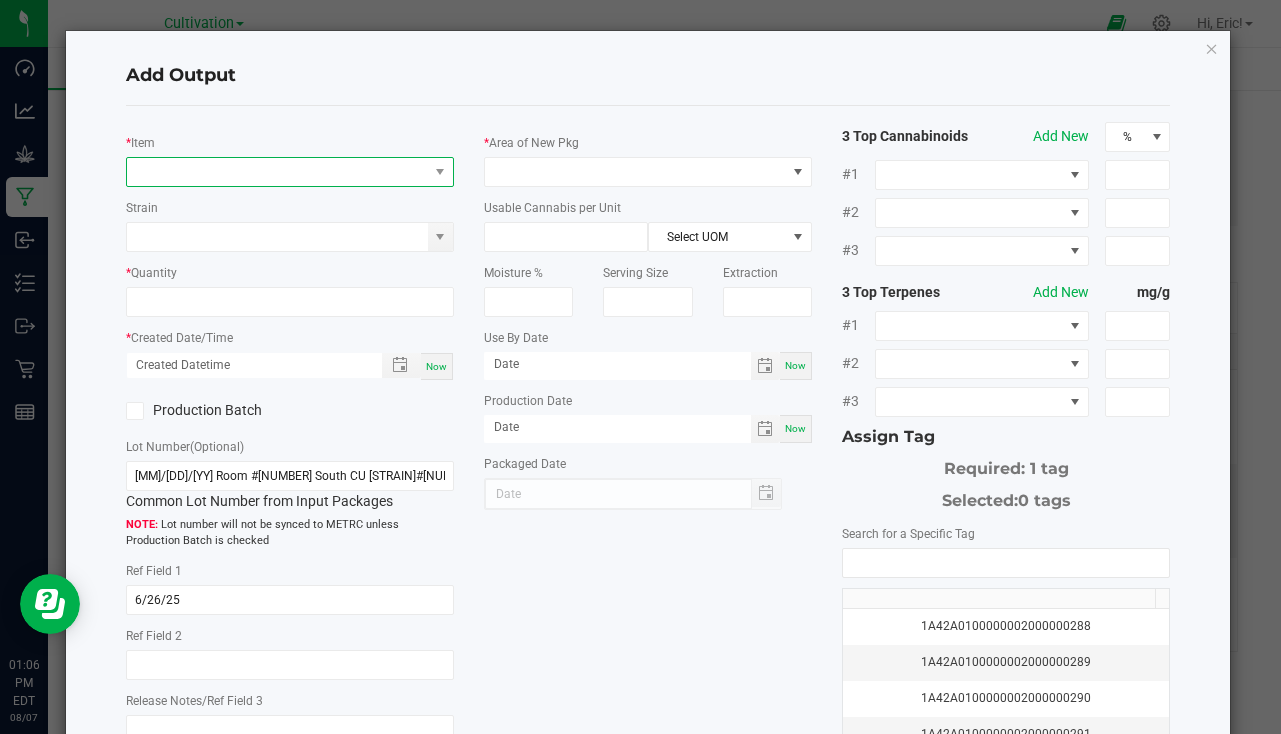 click at bounding box center (277, 172) 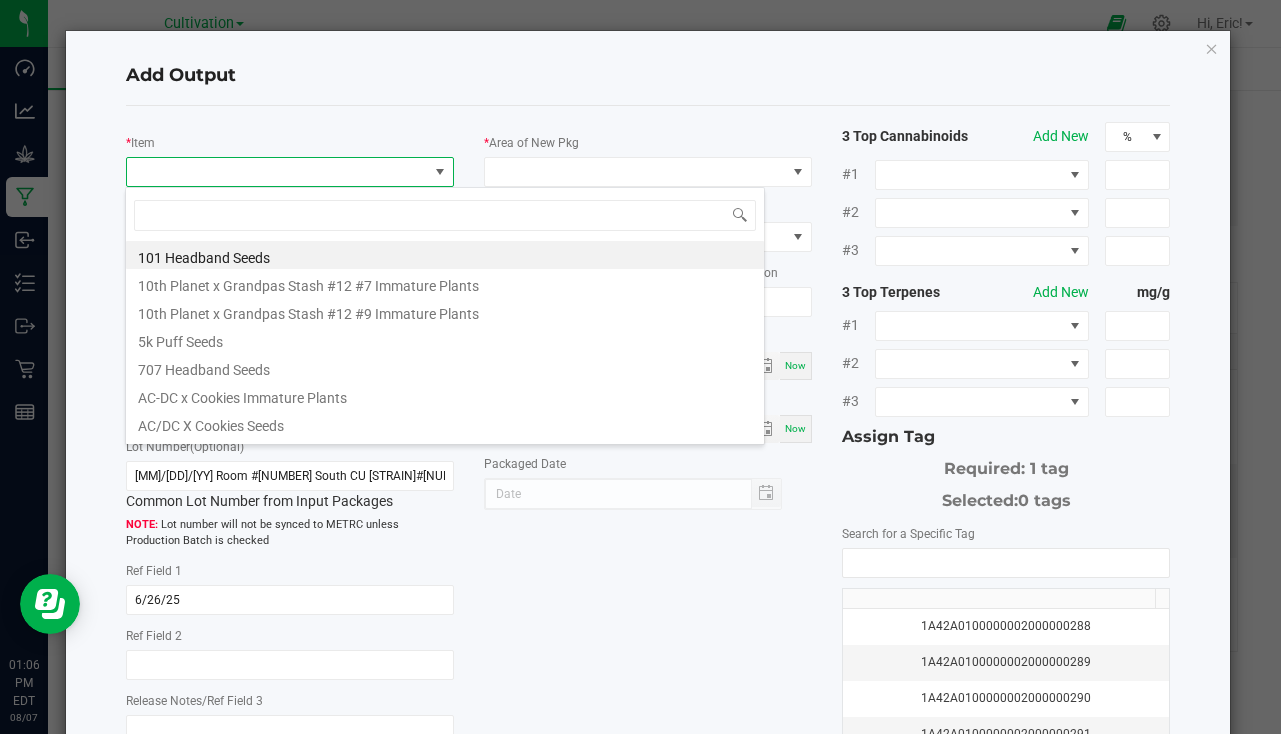 scroll, scrollTop: 99970, scrollLeft: 99676, axis: both 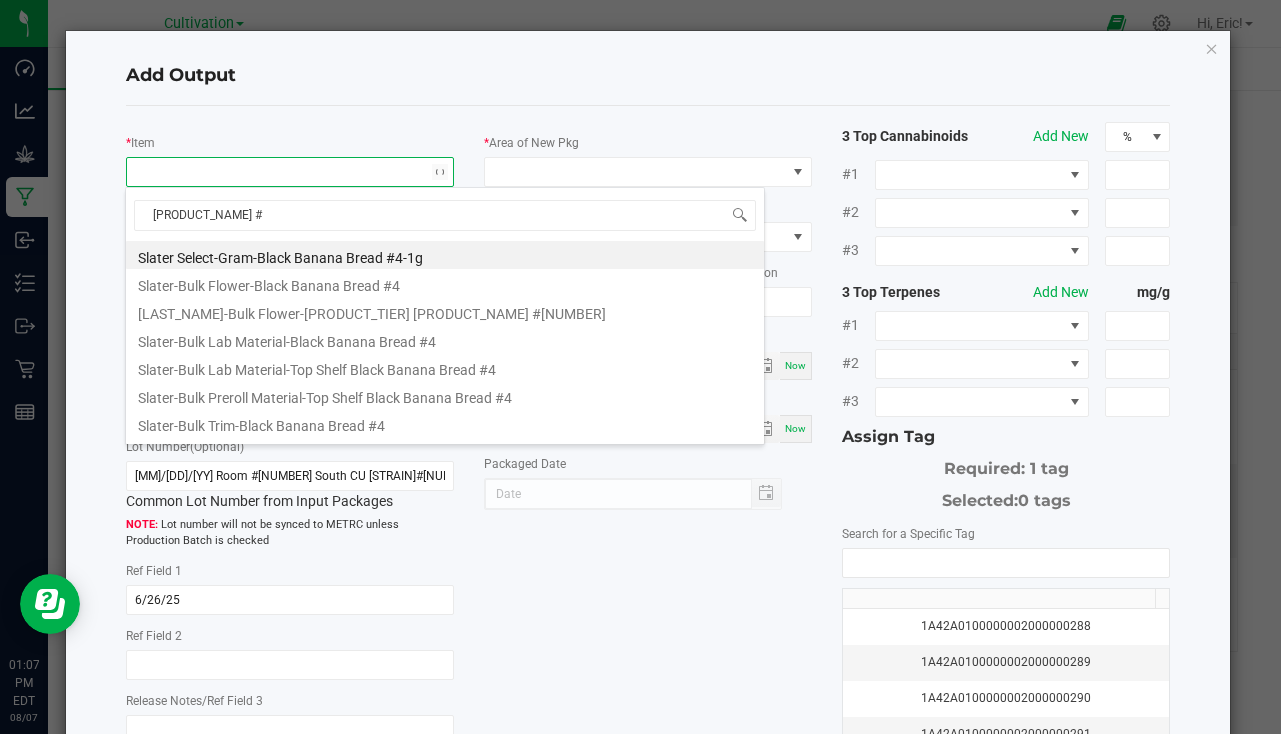 type on "bread #4-7" 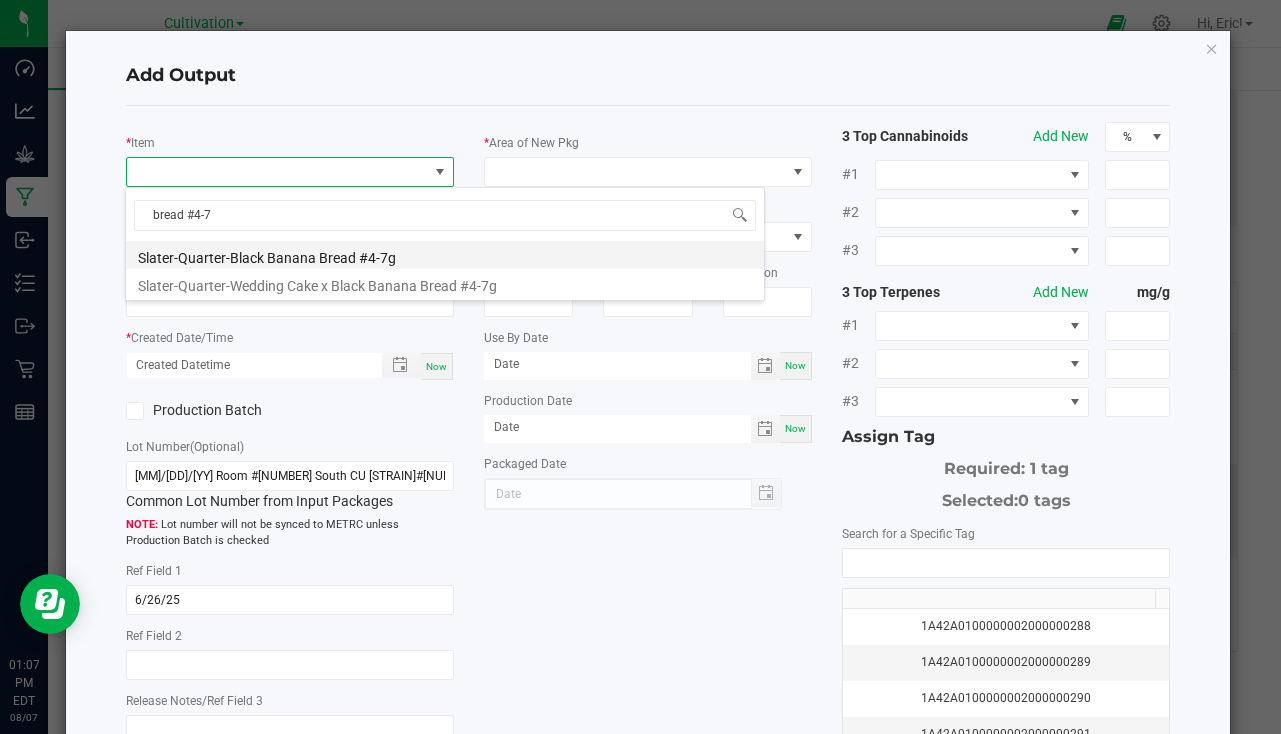 click on "Slater-Quarter-Black Banana Bread #4-7g" at bounding box center [445, 255] 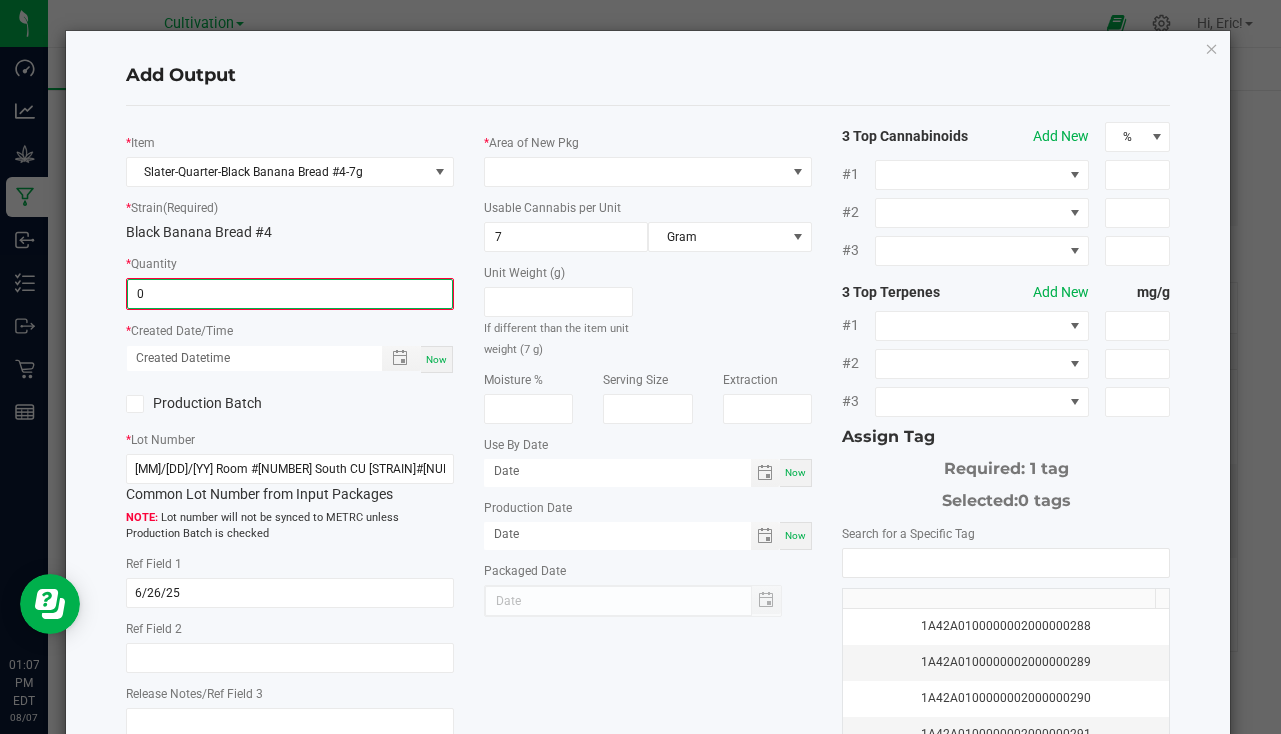 click on "0" at bounding box center [290, 294] 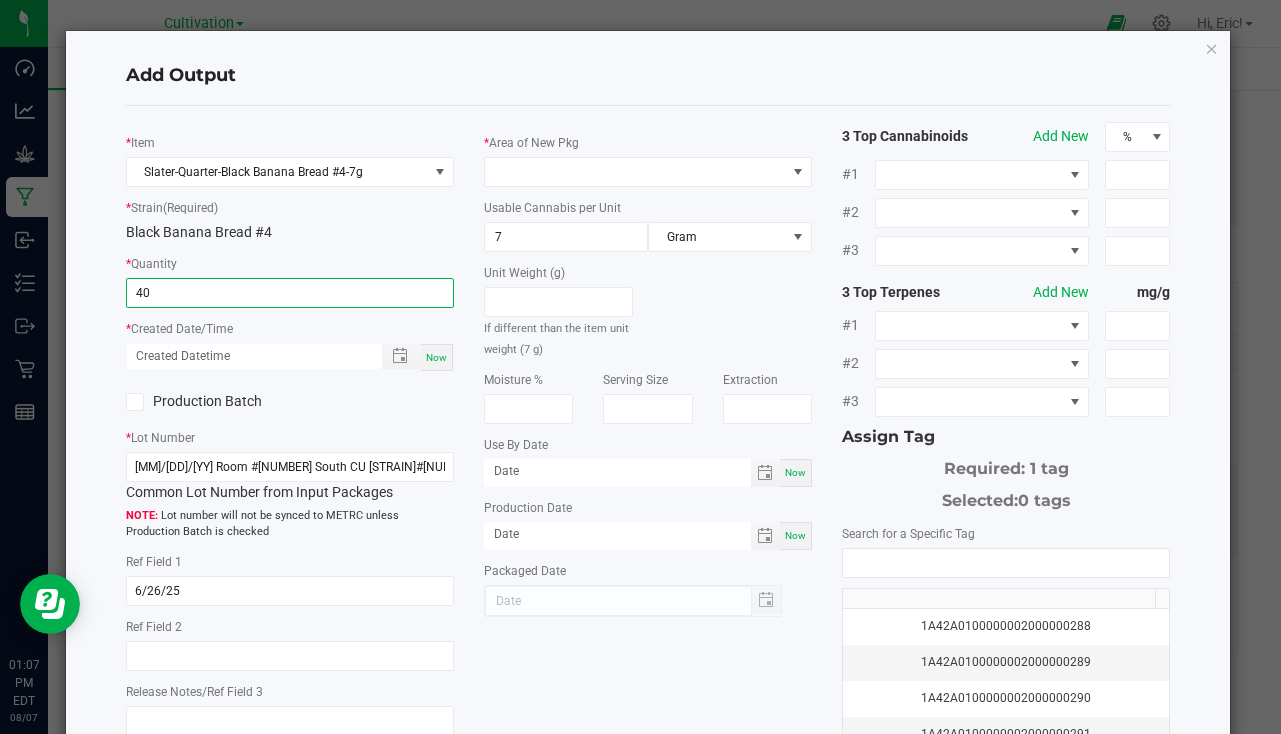 type on "40 ea" 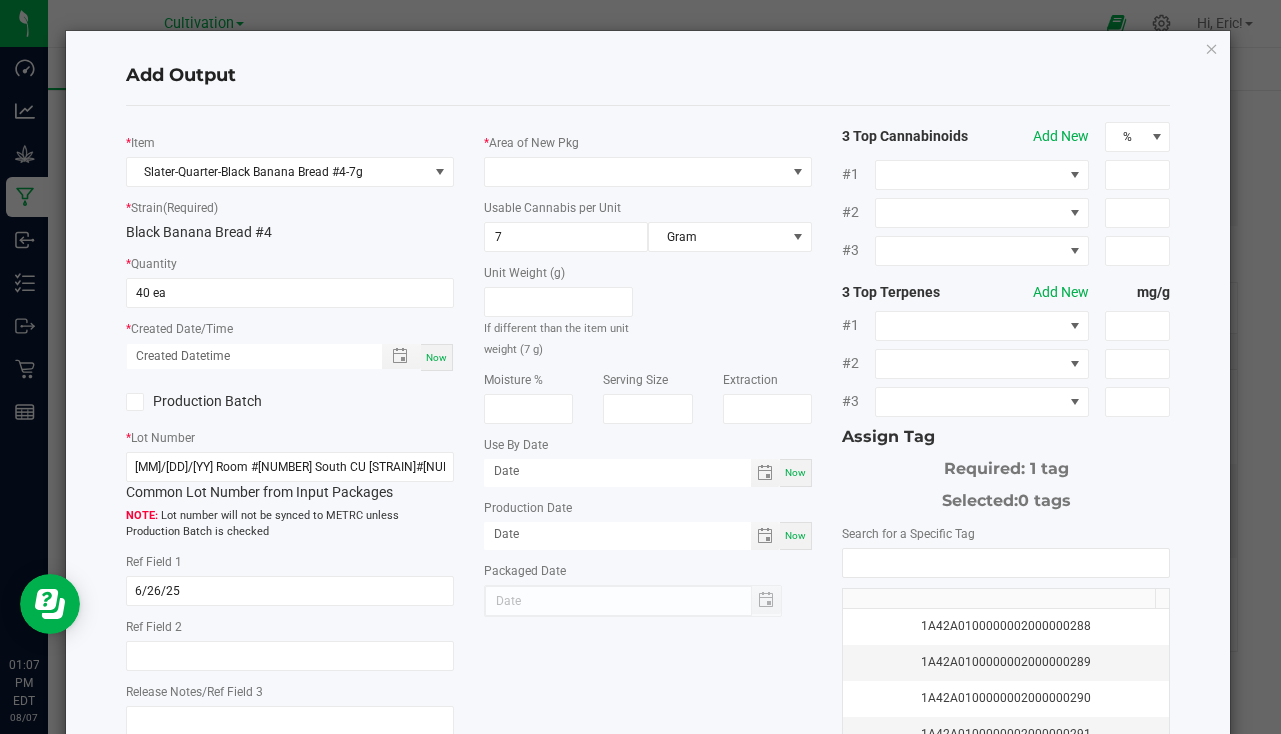 click on "Now" at bounding box center (436, 357) 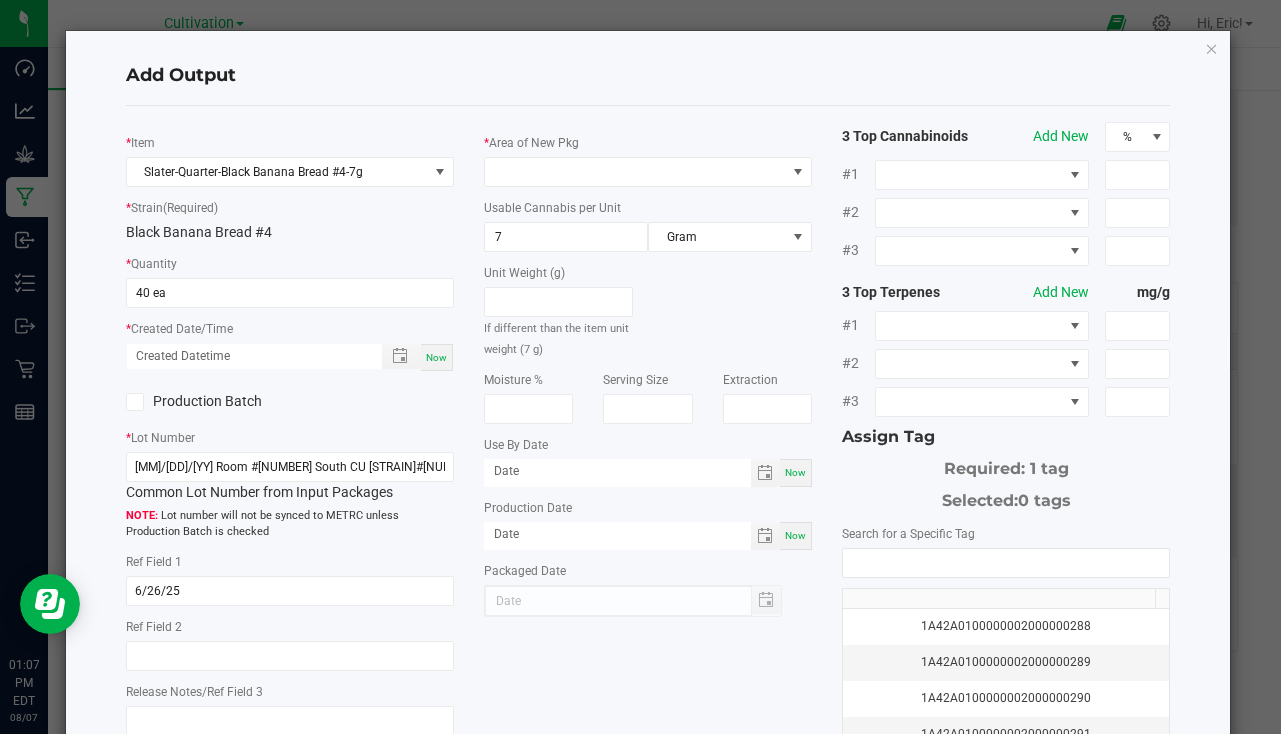 type on "[MM]/[DD]/[YY] [TIME] [AMPM]" 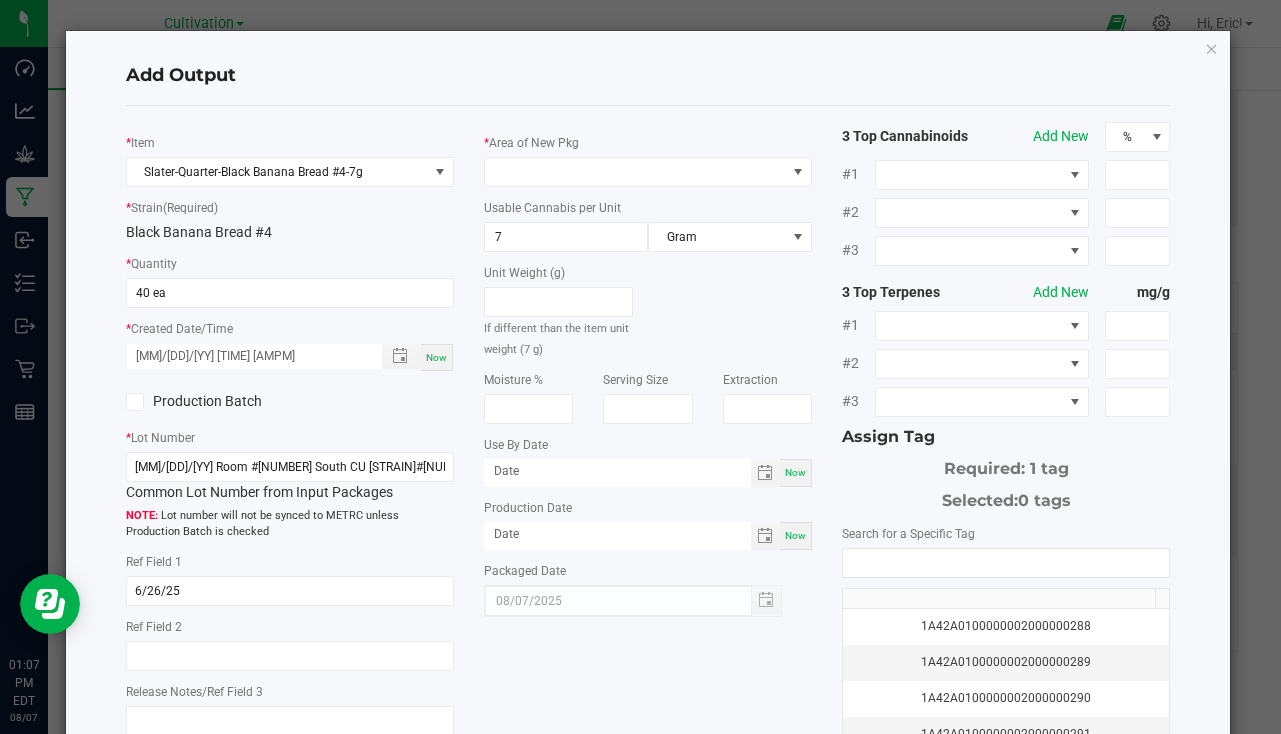 click on "Area of New Pkg" 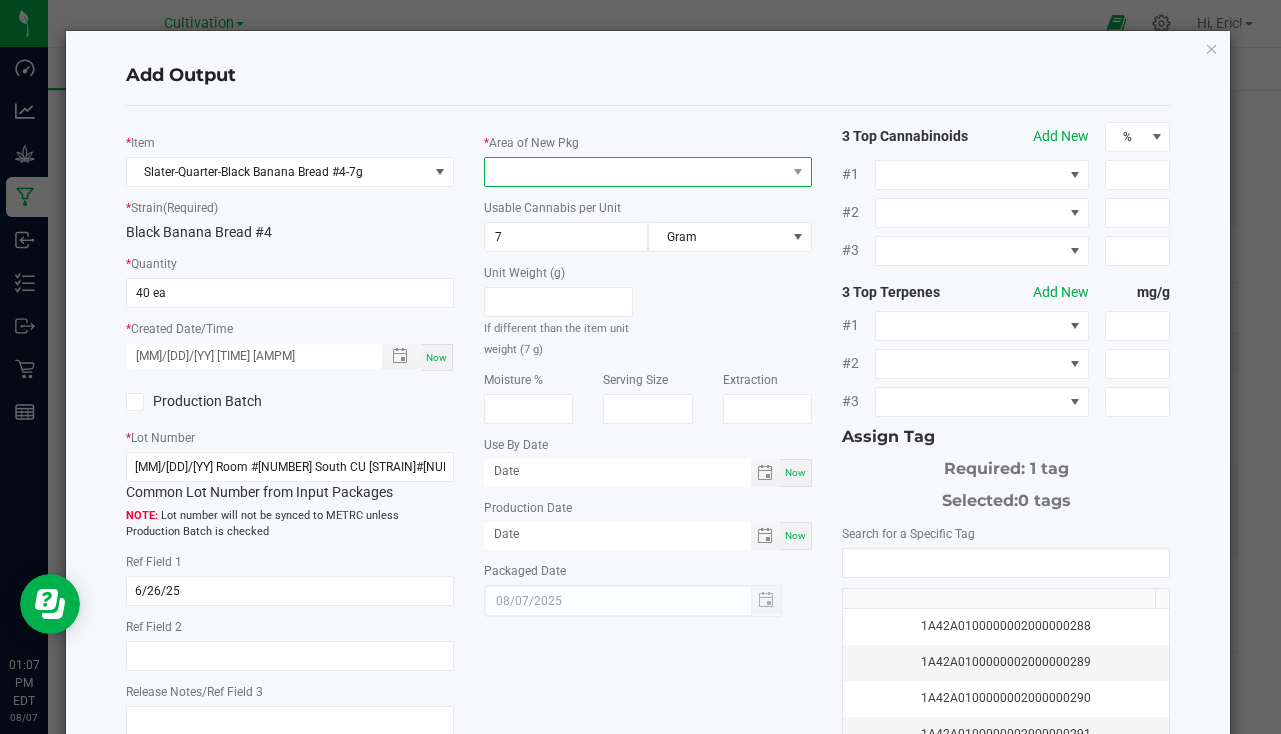 click at bounding box center (635, 172) 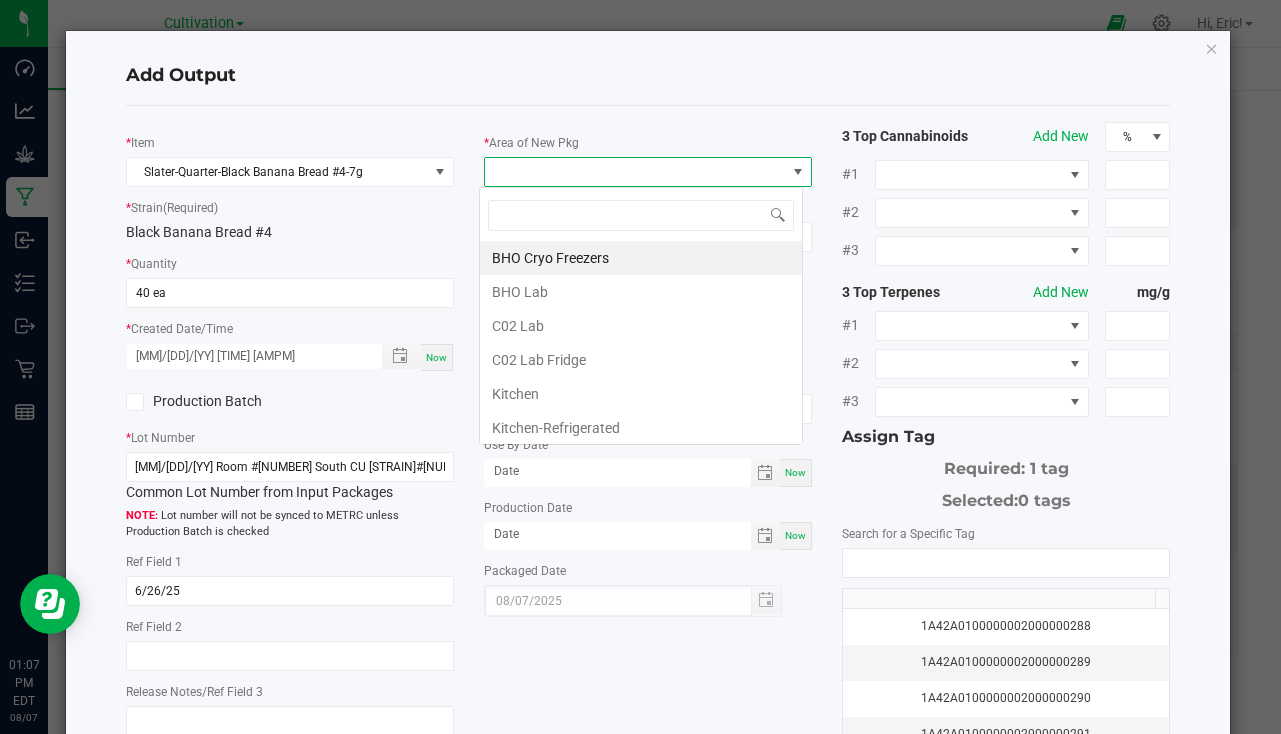 scroll, scrollTop: 99970, scrollLeft: 99676, axis: both 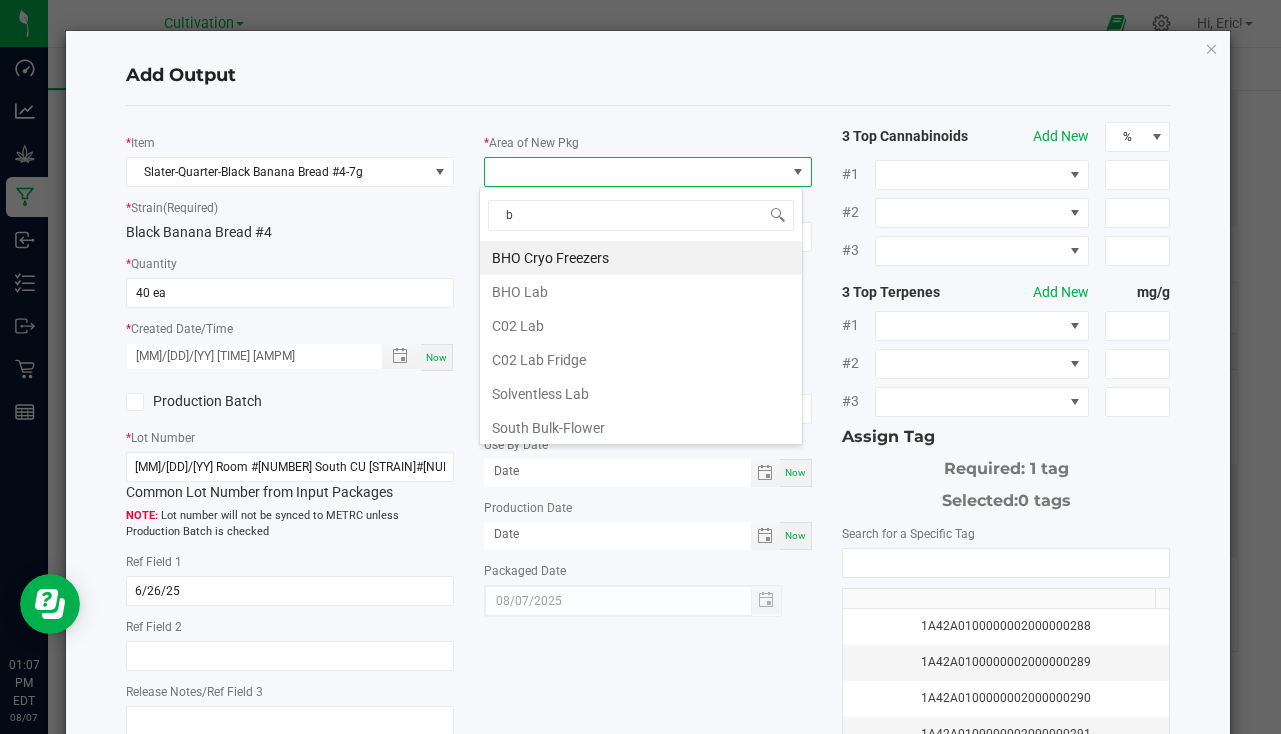 type on "bu" 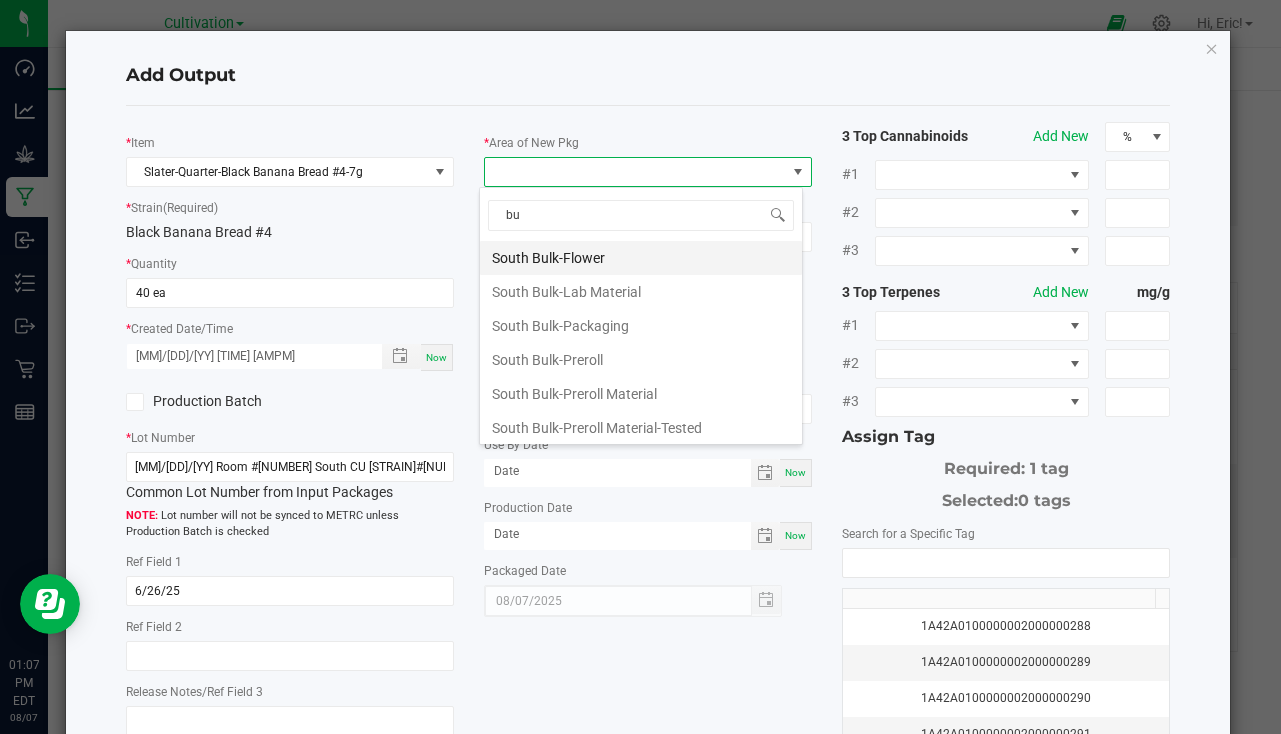 click on "South Bulk-Flower" at bounding box center [641, 258] 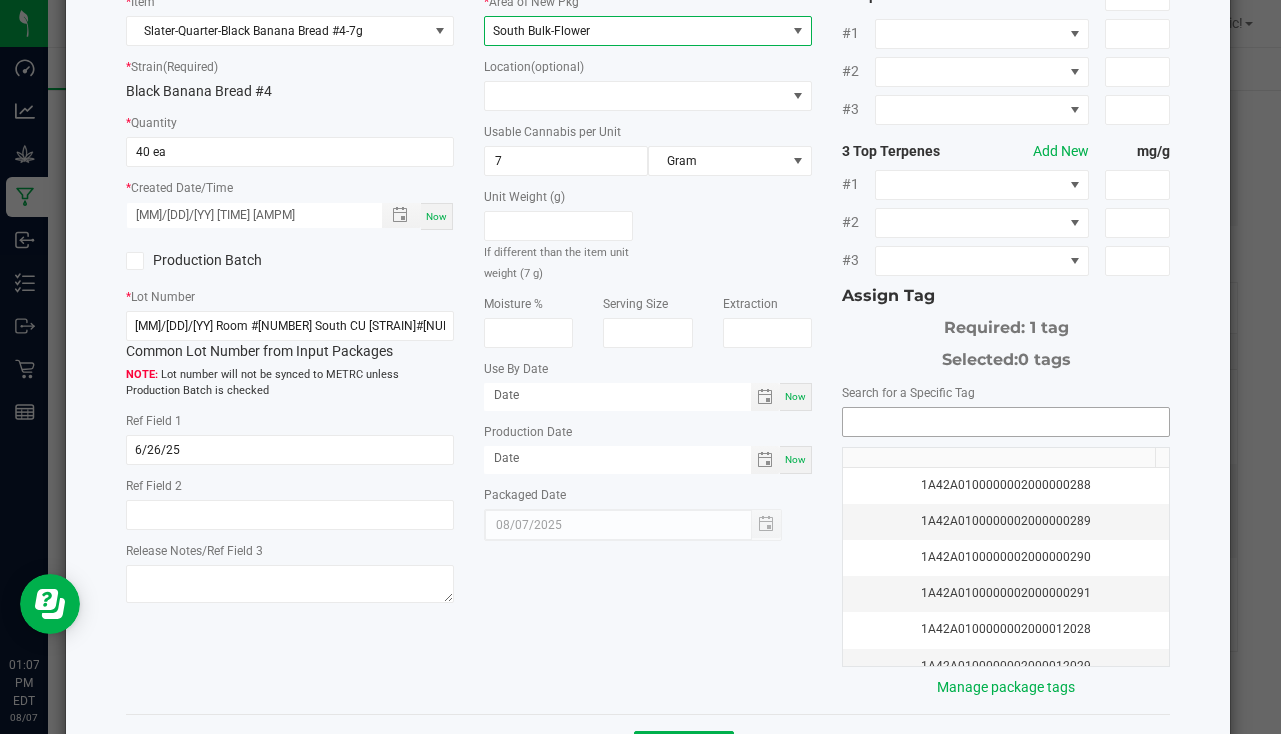 scroll, scrollTop: 221, scrollLeft: 0, axis: vertical 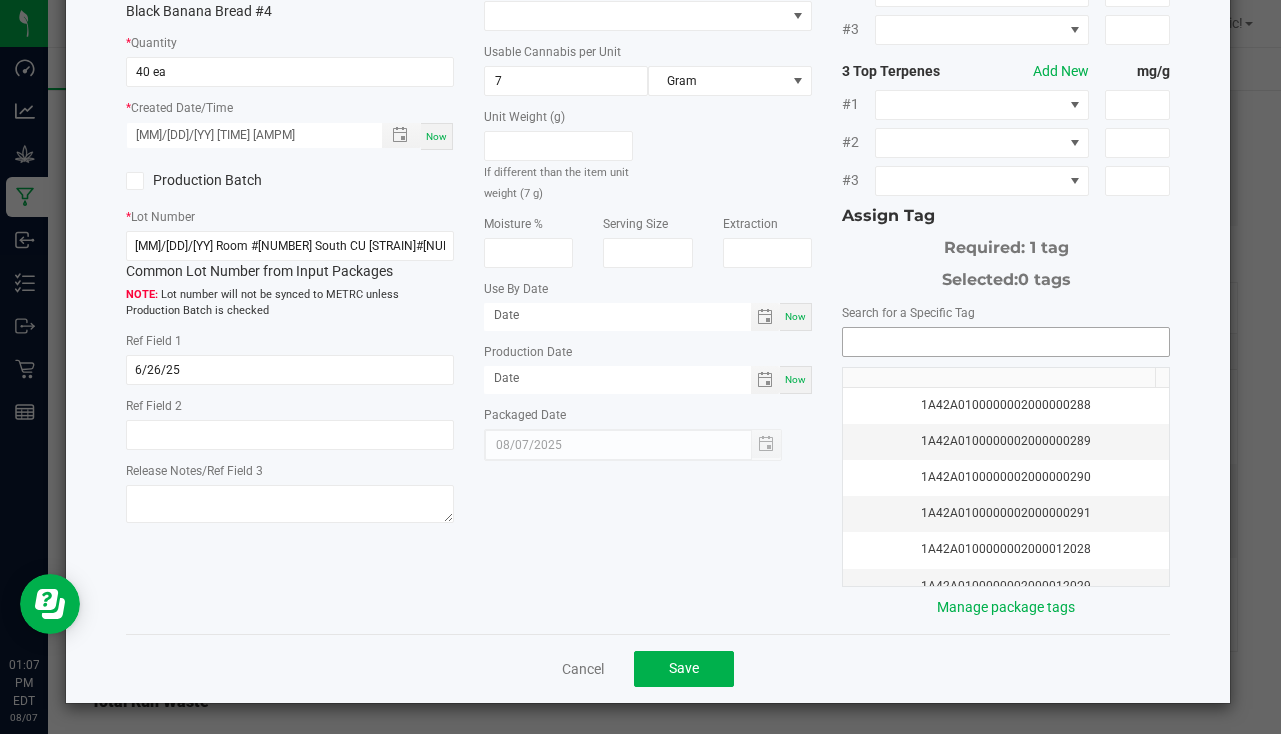 click at bounding box center [1006, 342] 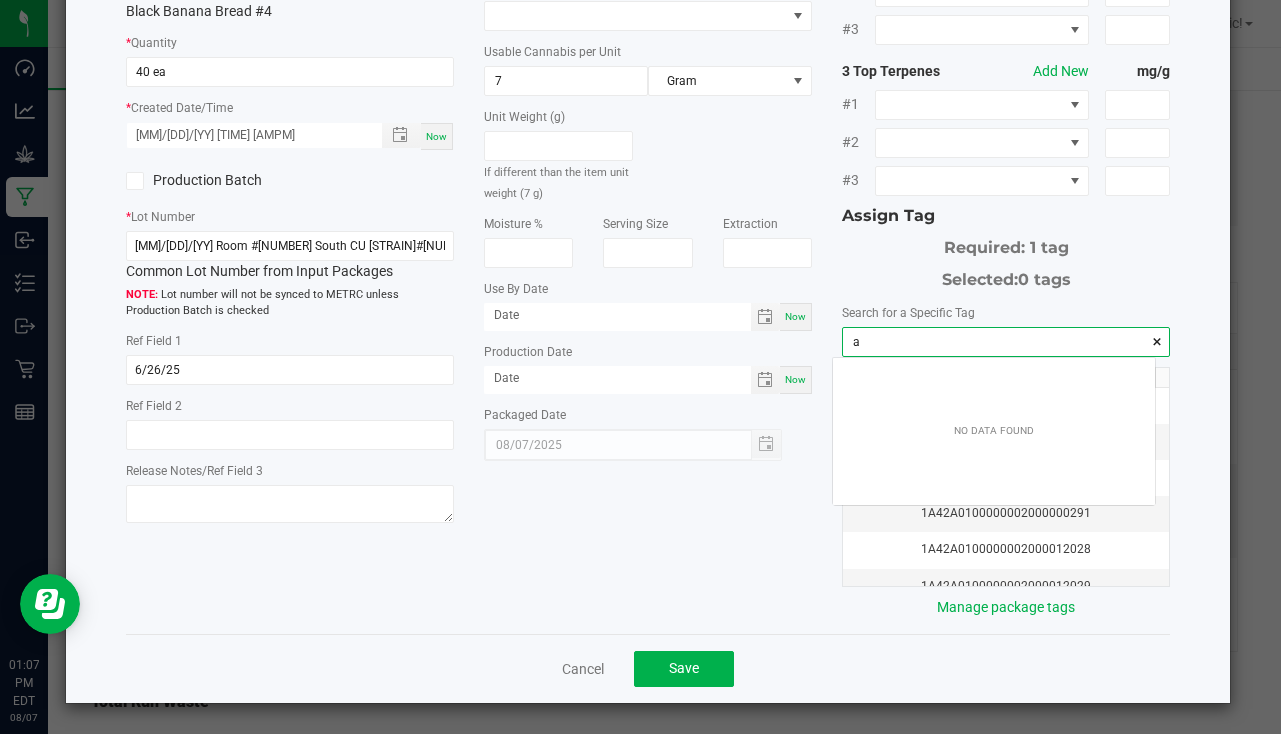 scroll, scrollTop: 99972, scrollLeft: 99678, axis: both 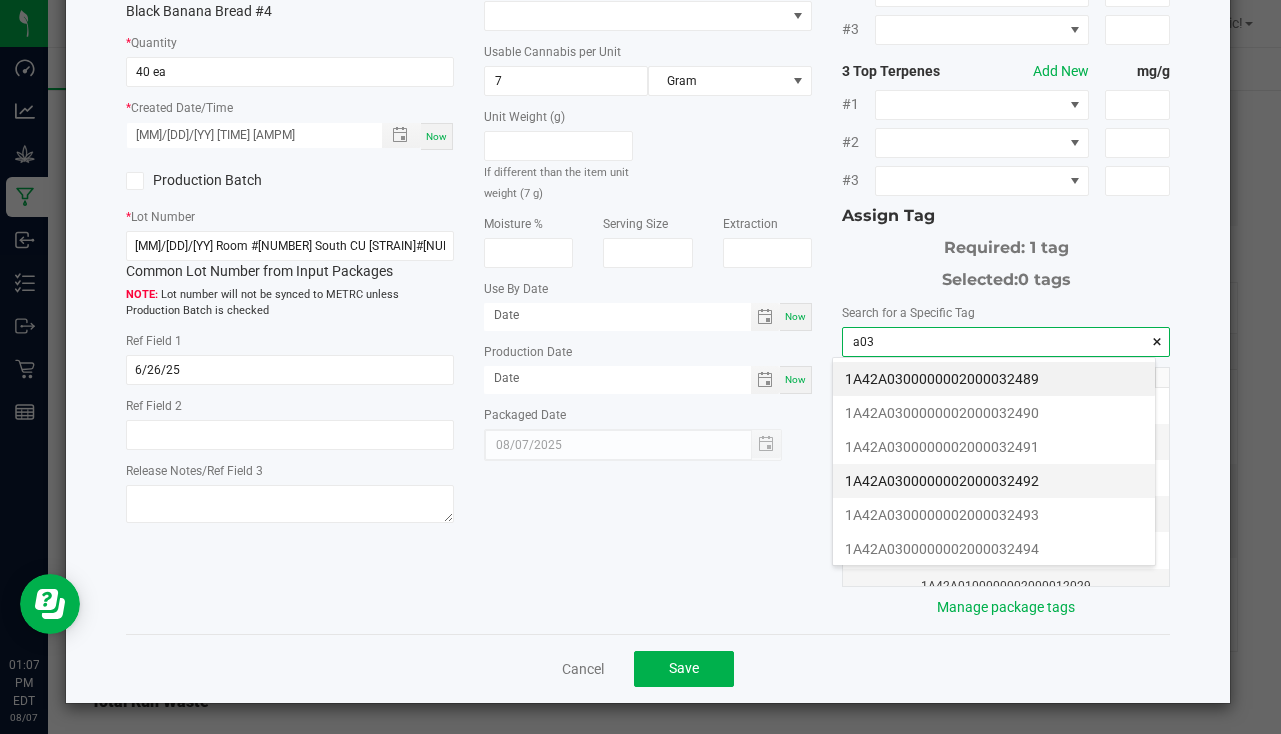 click on "1A42A0300000002000032492" at bounding box center [994, 481] 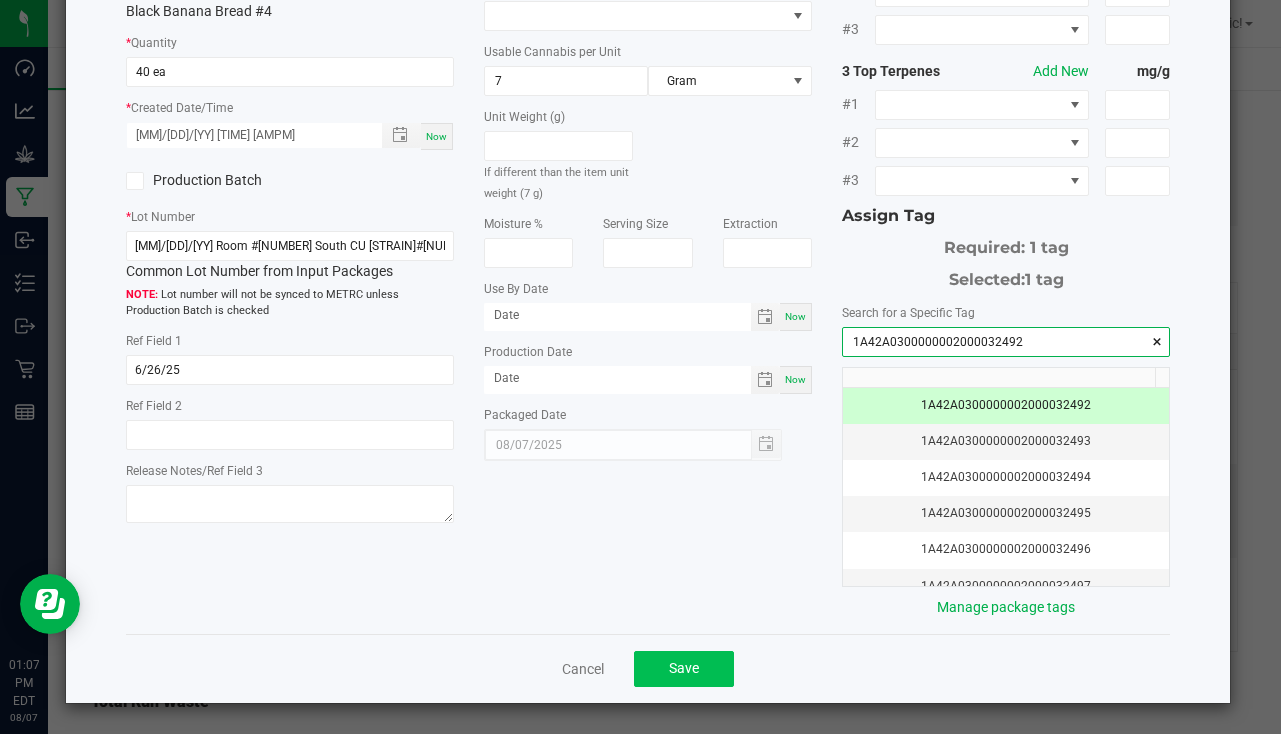 type on "1A42A0300000002000032492" 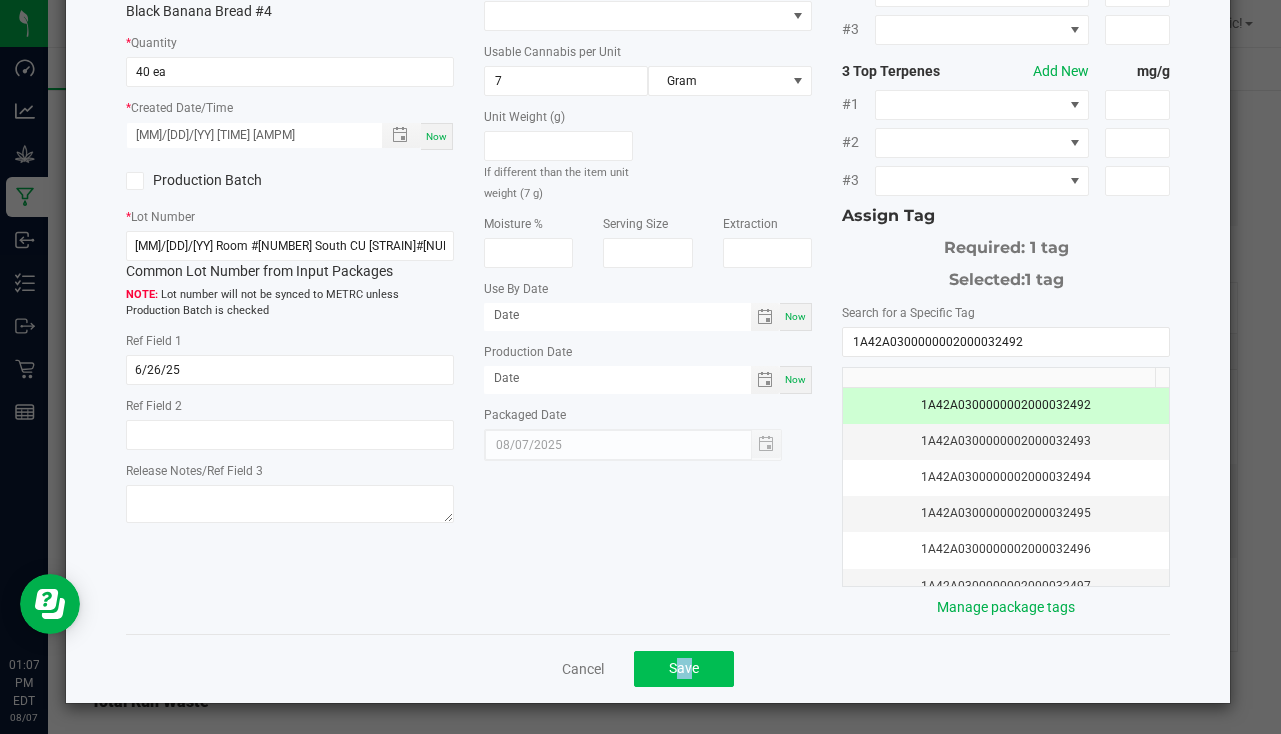 click on "Cancel   Save" 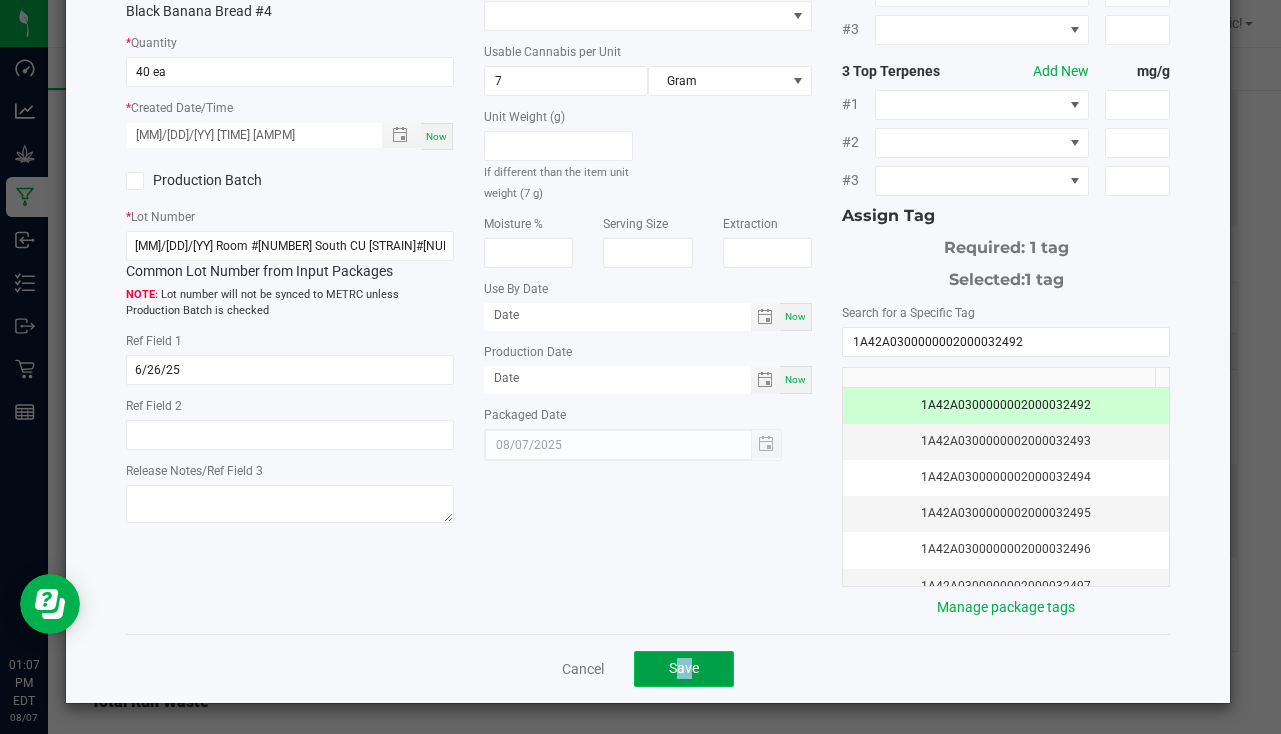 click on "Save" 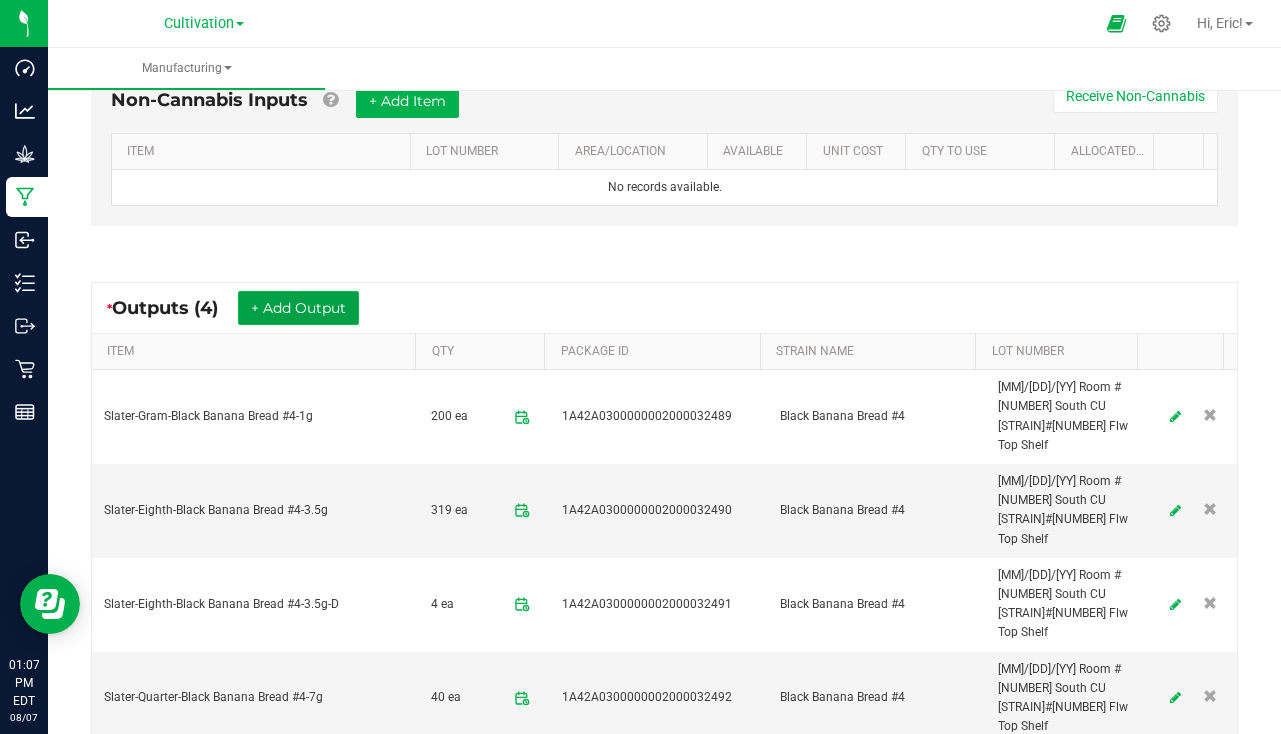 click on "+ Add Output" at bounding box center [298, 308] 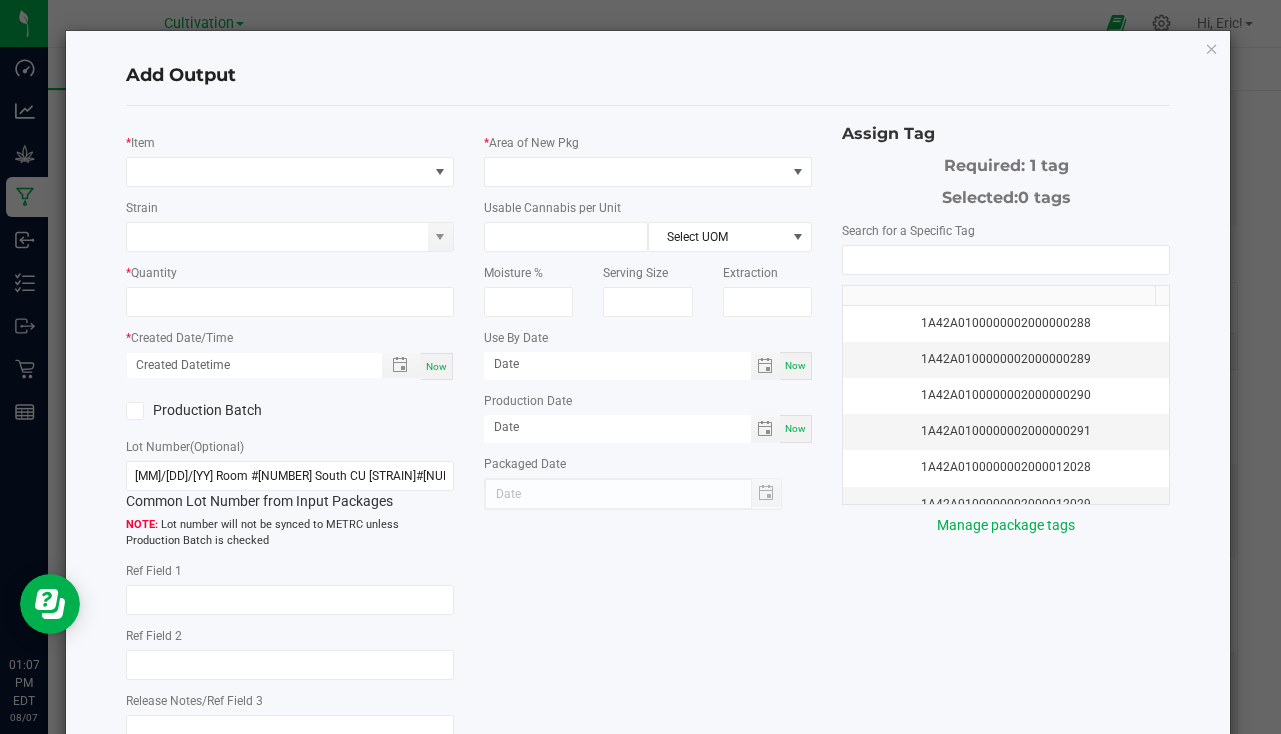 type on "6/26/25" 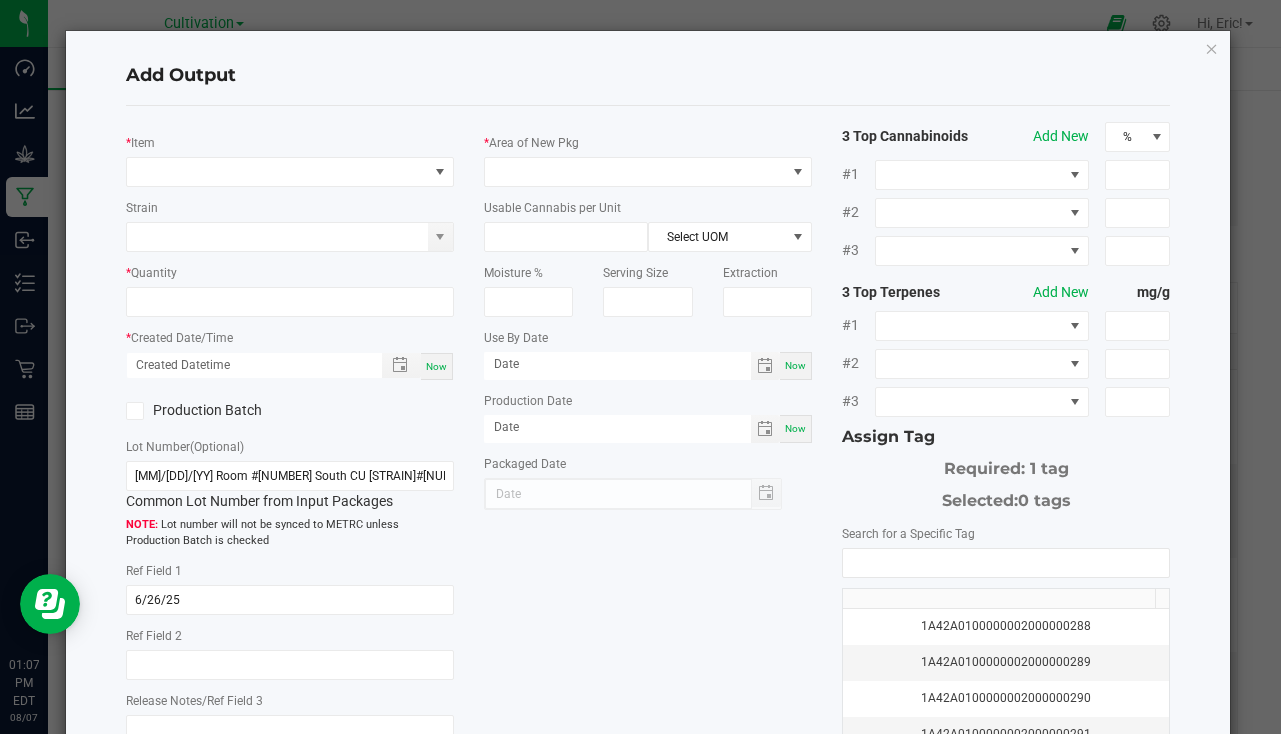 click on "*   Item   Strain   *   Quantity   *   Created Date/Time  Now  Production Batch   Lot Number  (Optional) [MM]/[DD]/[YY] Room #[NUMBER] South CU [STRAIN]#[NUMBER] Flw Top Shelf  Common Lot Number from Input Packages   Lot number will not be synced to METRC unless Production Batch is checked   Ref Field 1  [MM]/[DD]/[YY]  Ref Field 2   Release Notes/Ref Field 3" 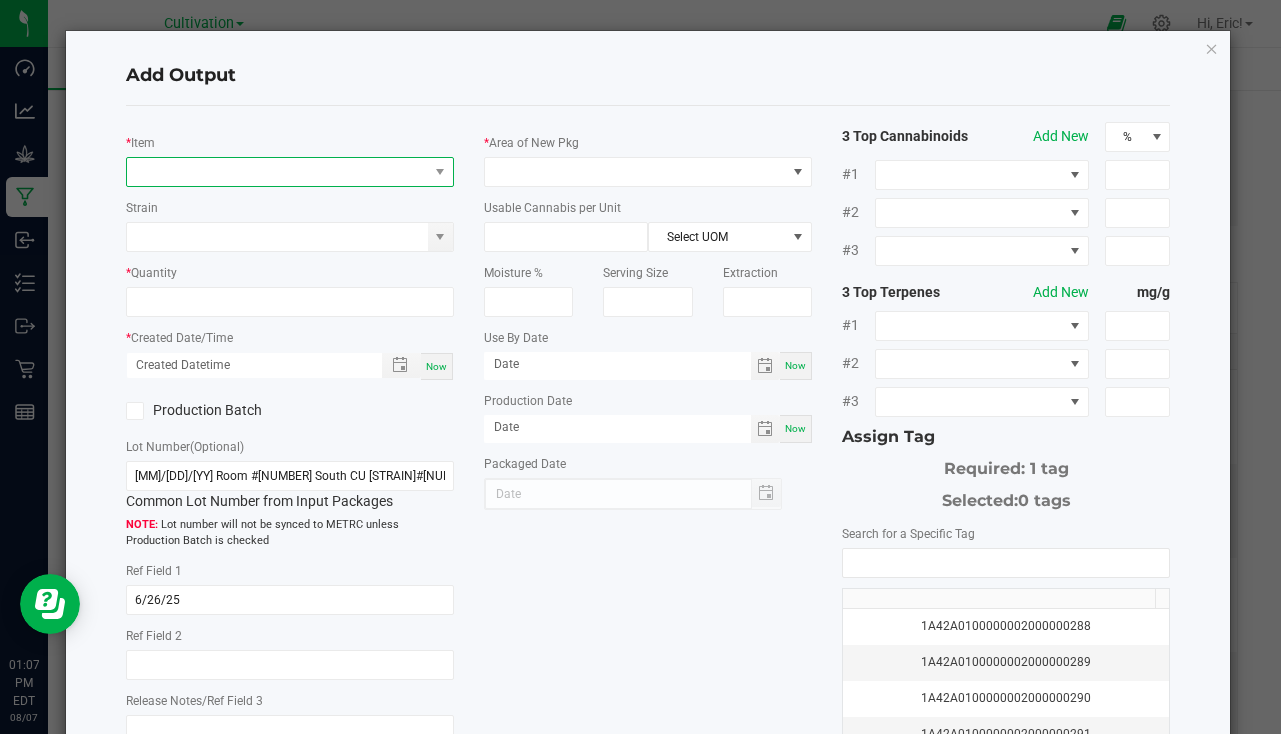 click at bounding box center (277, 172) 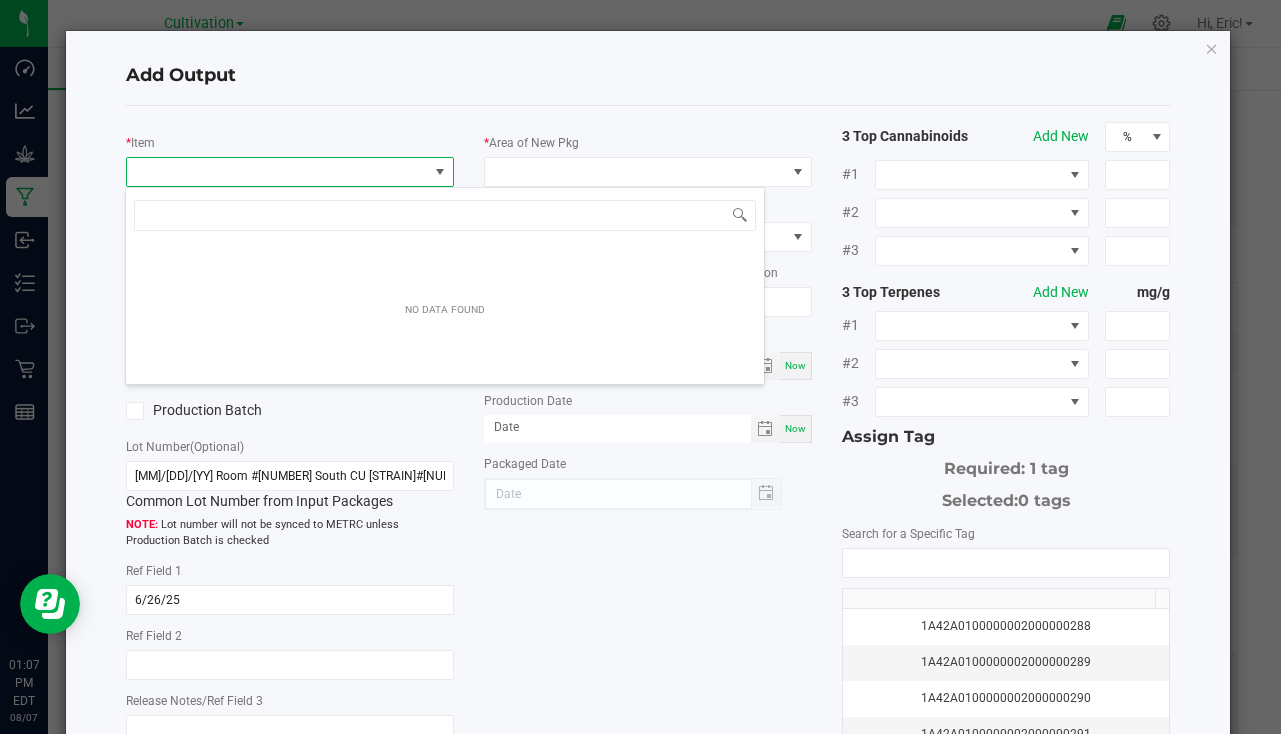 scroll, scrollTop: 99970, scrollLeft: 99676, axis: both 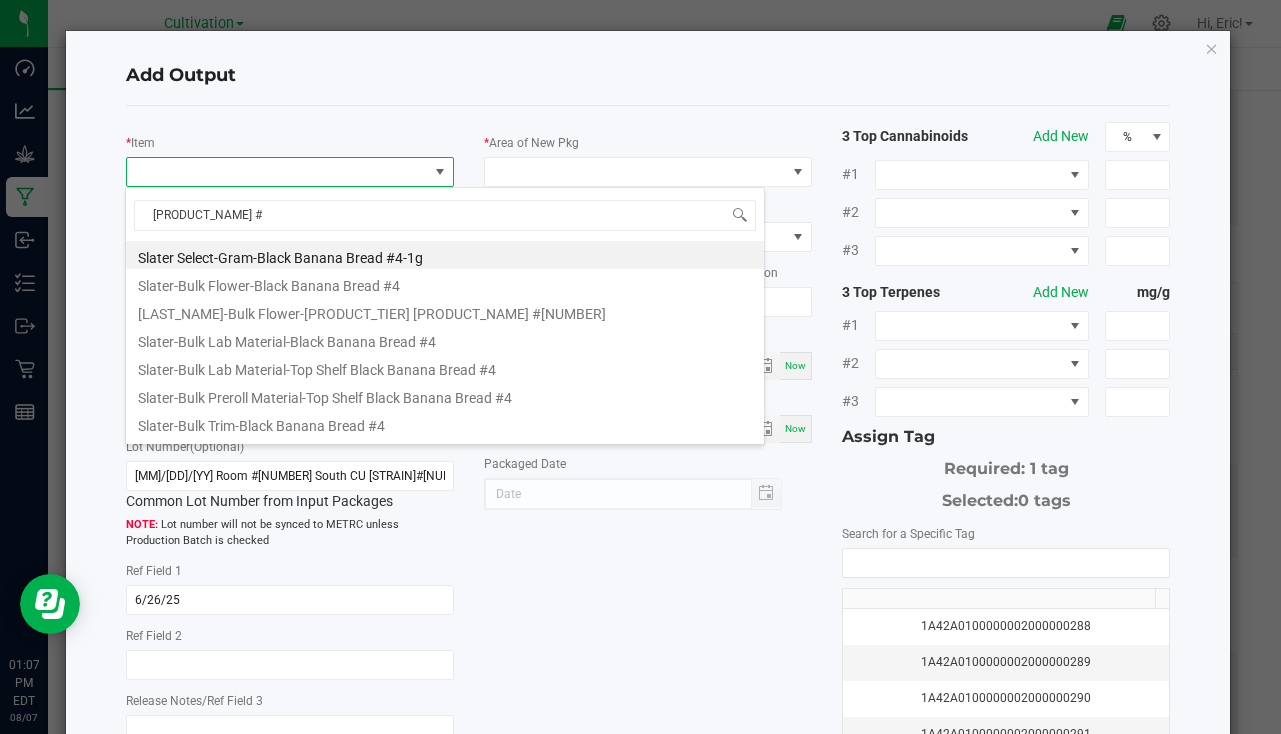 type on "[PRODUCT_NAME] #-[NUMBER]" 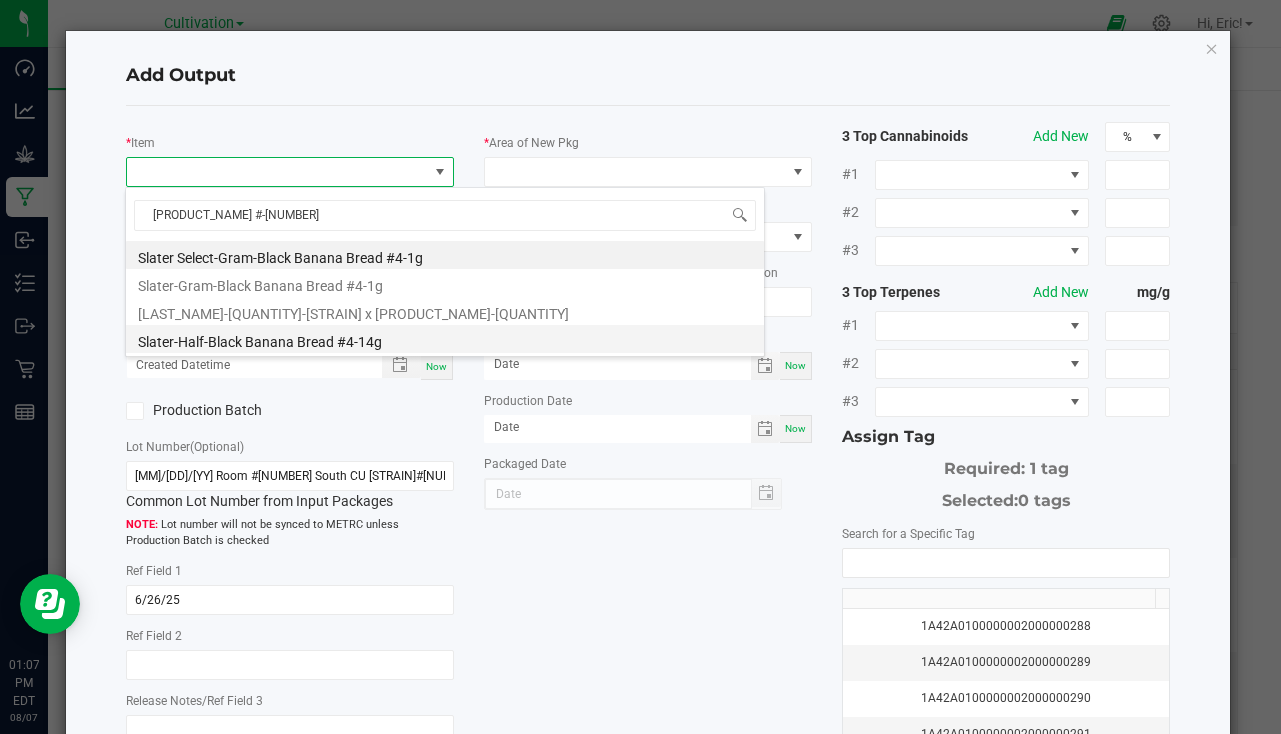 click on "Slater-Half-Black Banana Bread #4-14g" at bounding box center [445, 339] 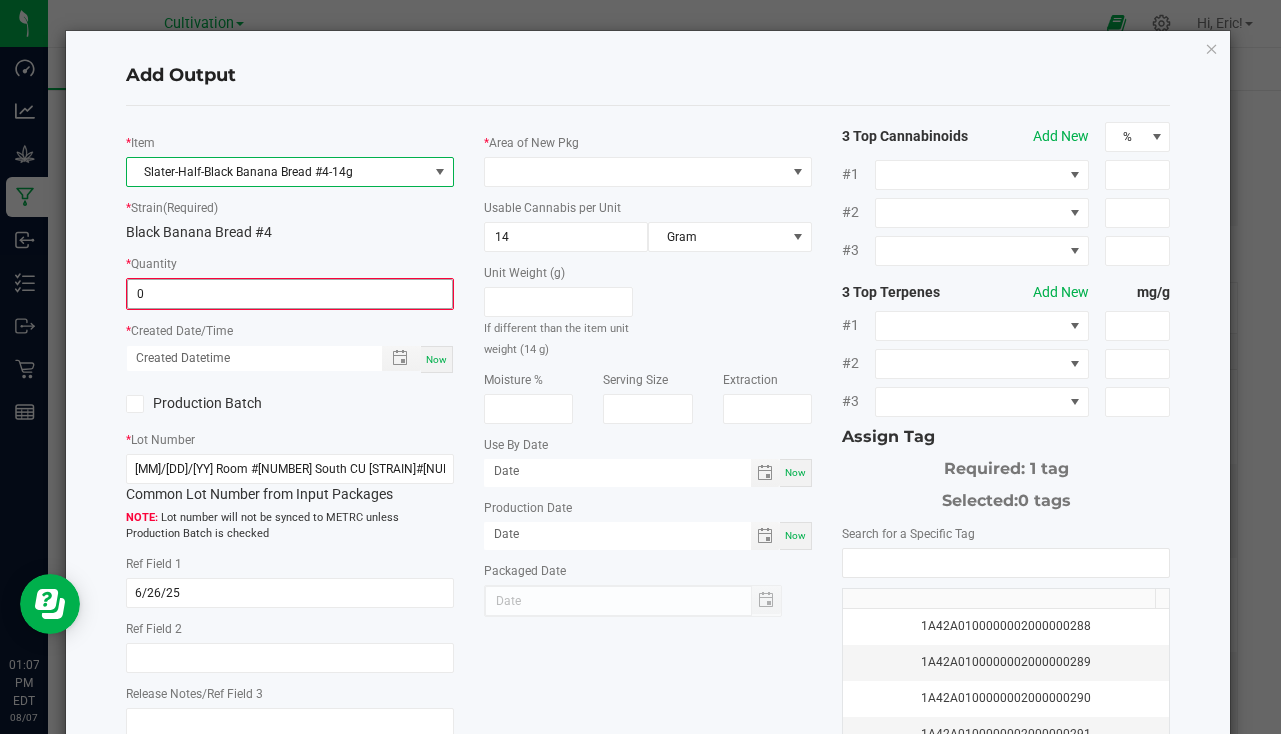 click on "0" at bounding box center (290, 294) 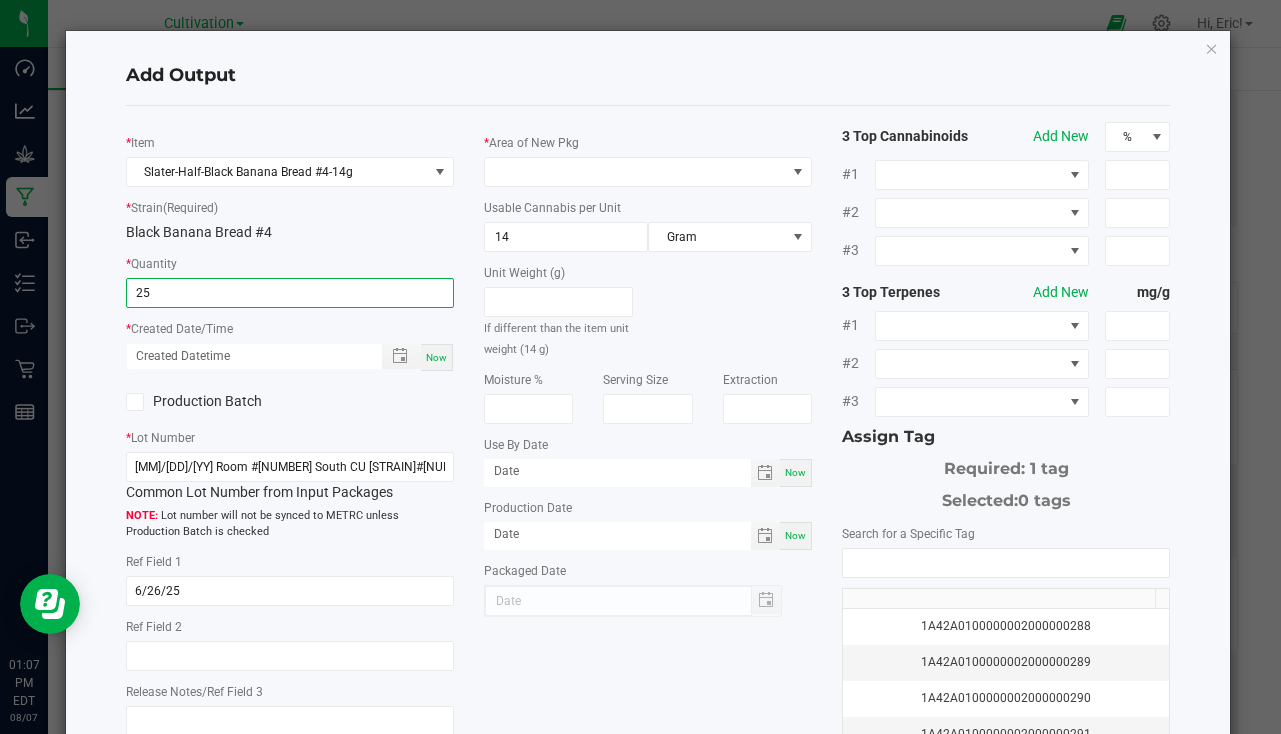 type on "25 ea" 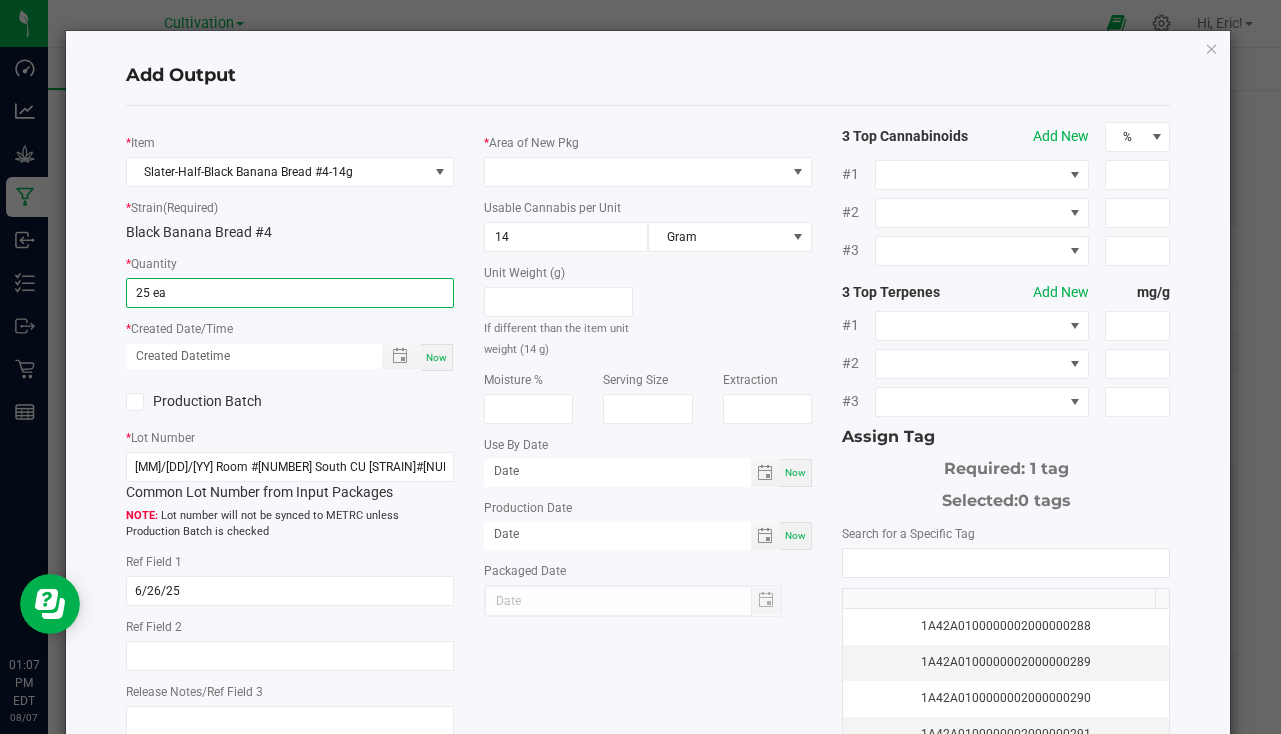 click on "Now" at bounding box center [437, 357] 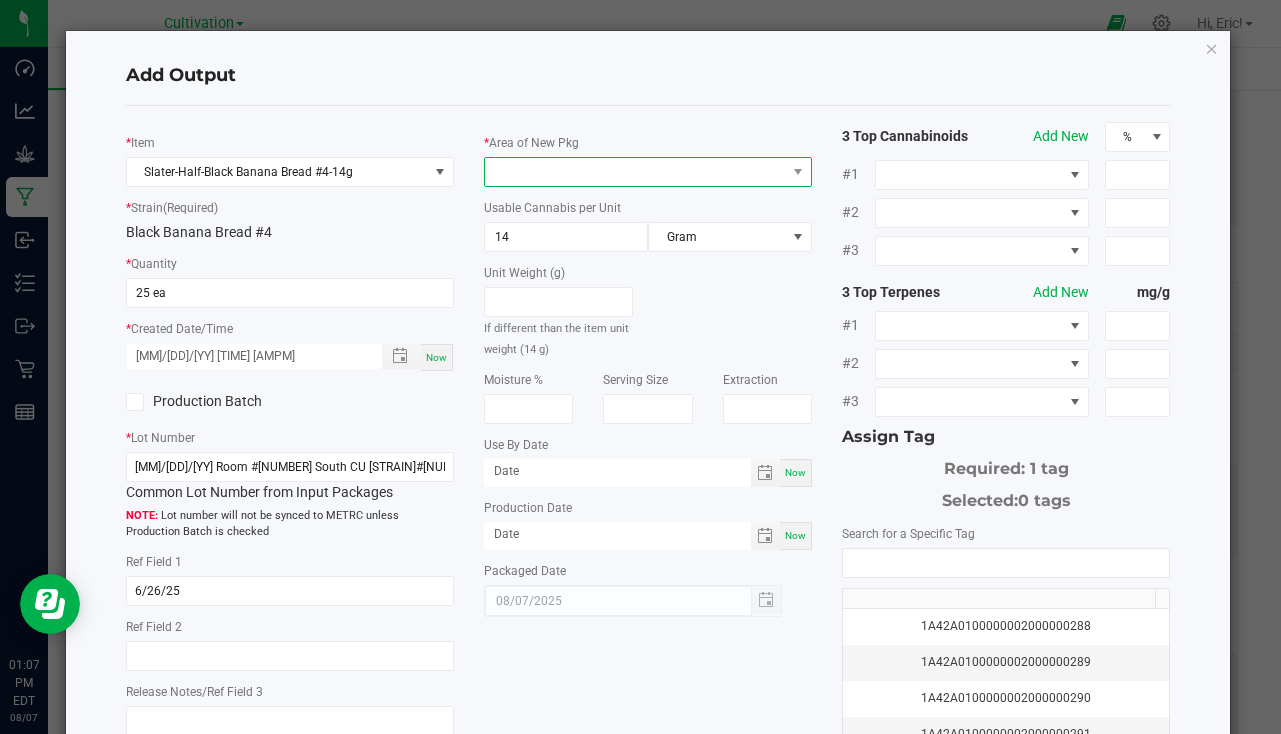 click at bounding box center [635, 172] 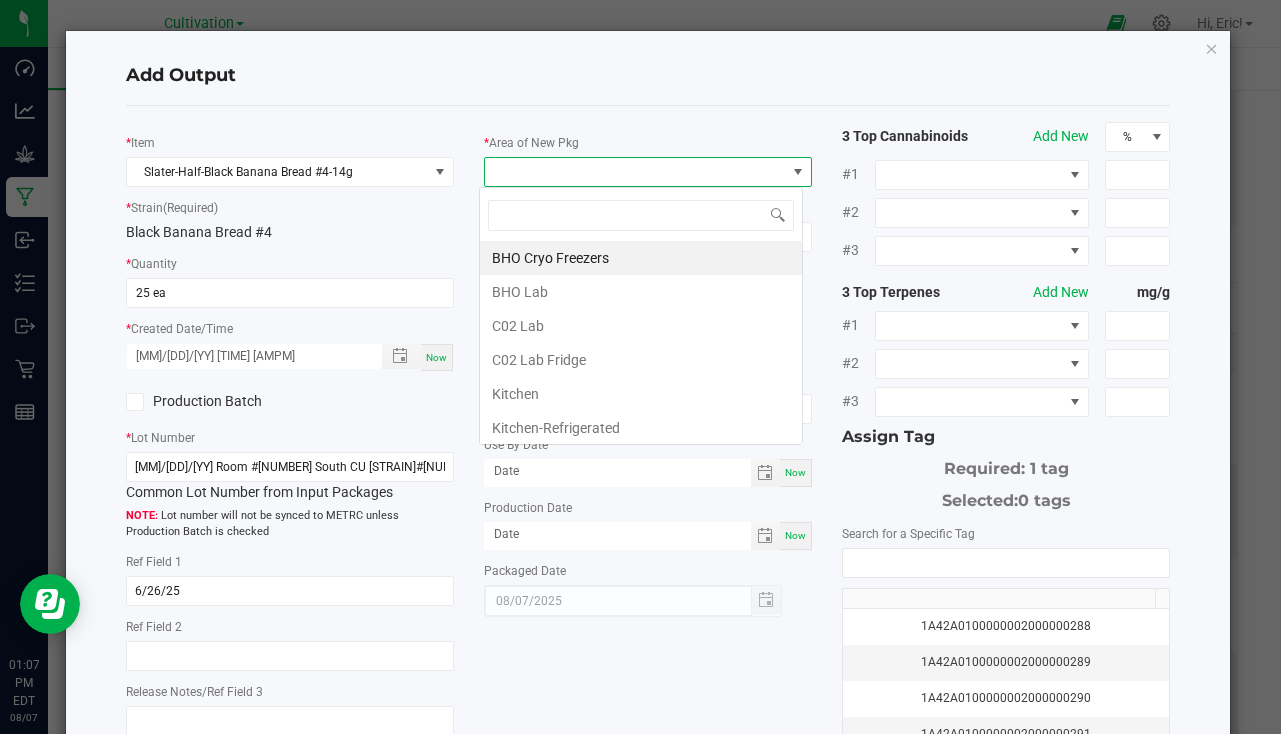 scroll, scrollTop: 99970, scrollLeft: 99676, axis: both 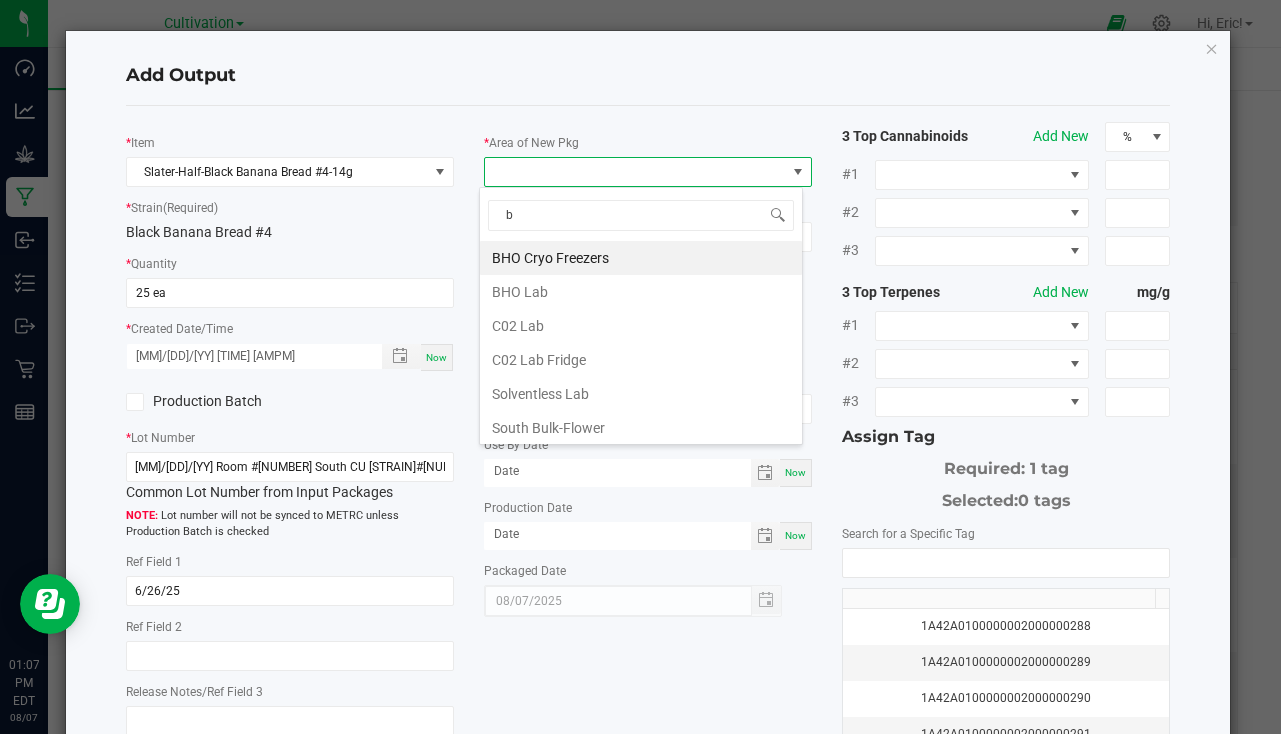 type on "bu" 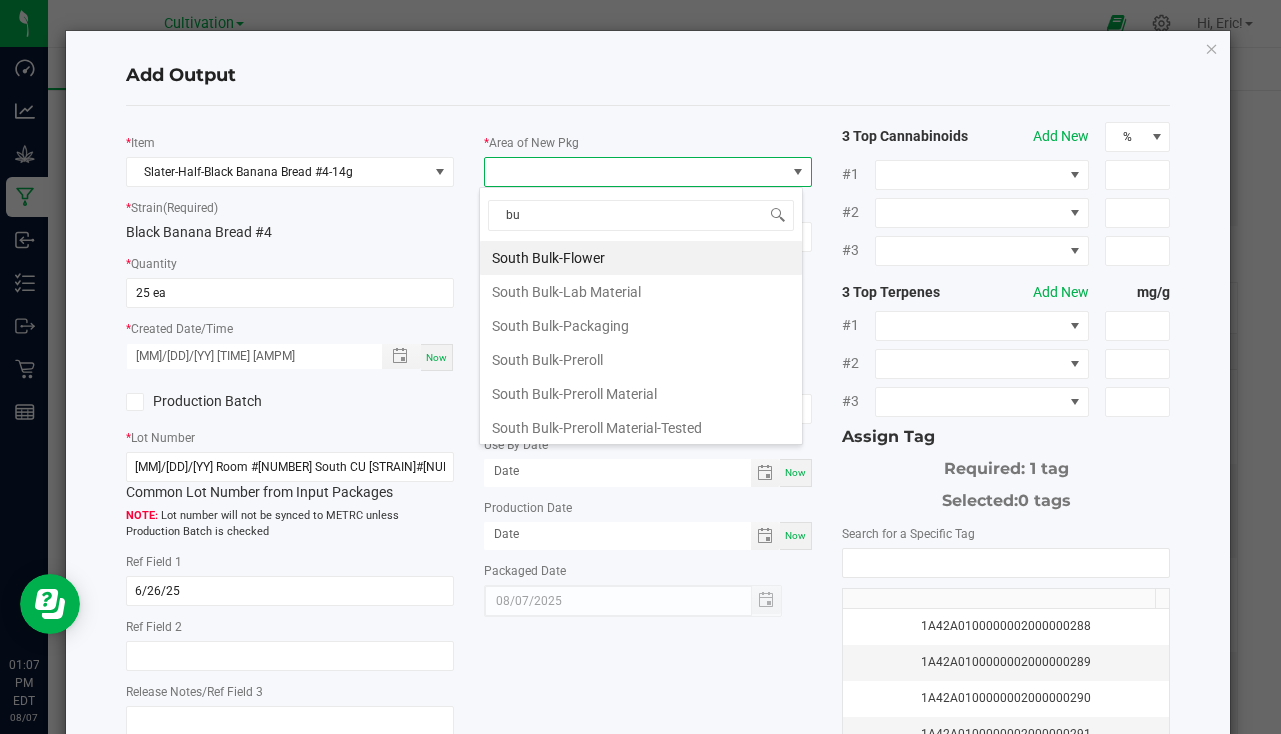 click on "South Bulk-Flower" at bounding box center [641, 258] 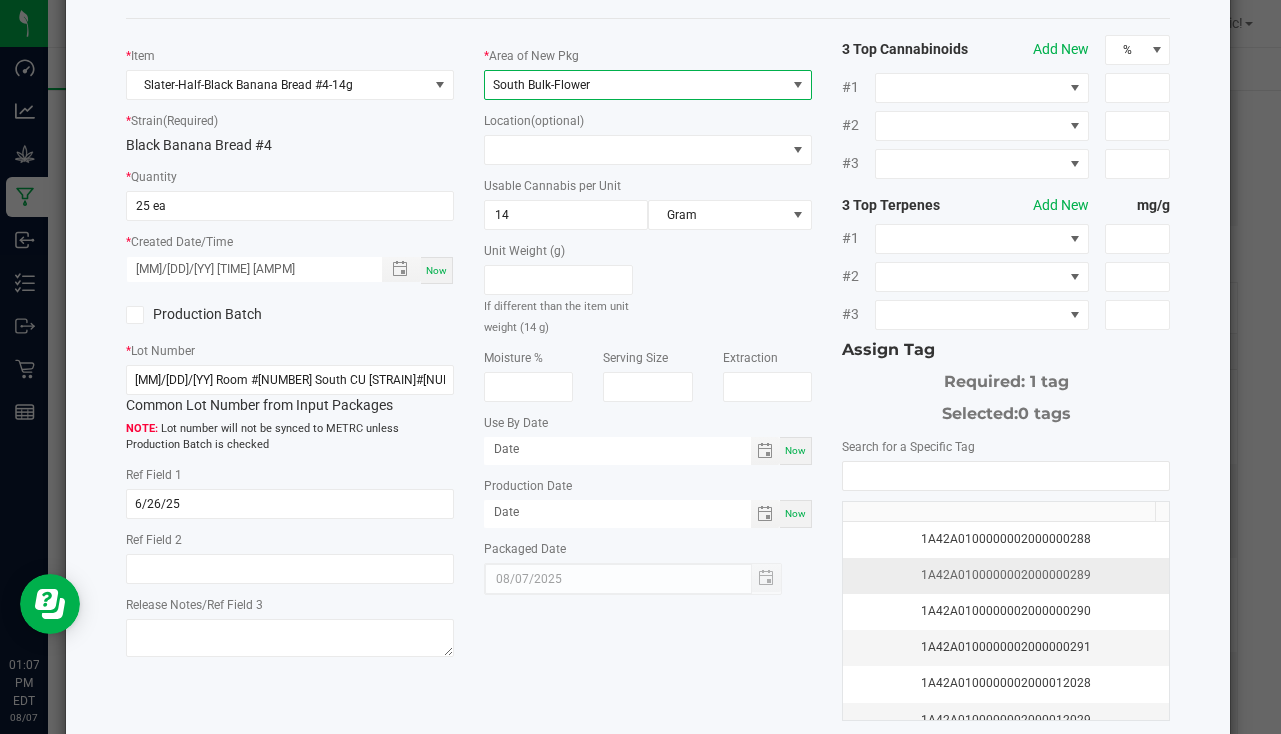 scroll, scrollTop: 221, scrollLeft: 0, axis: vertical 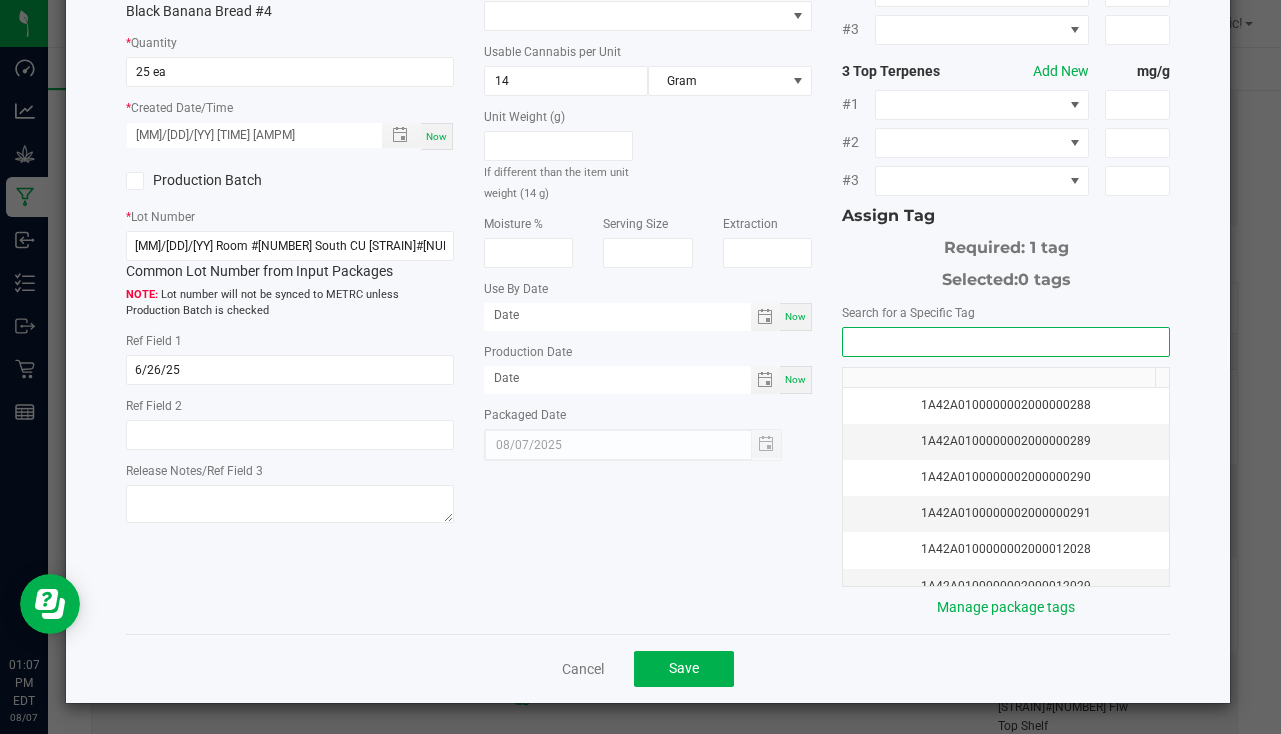 click at bounding box center [1006, 342] 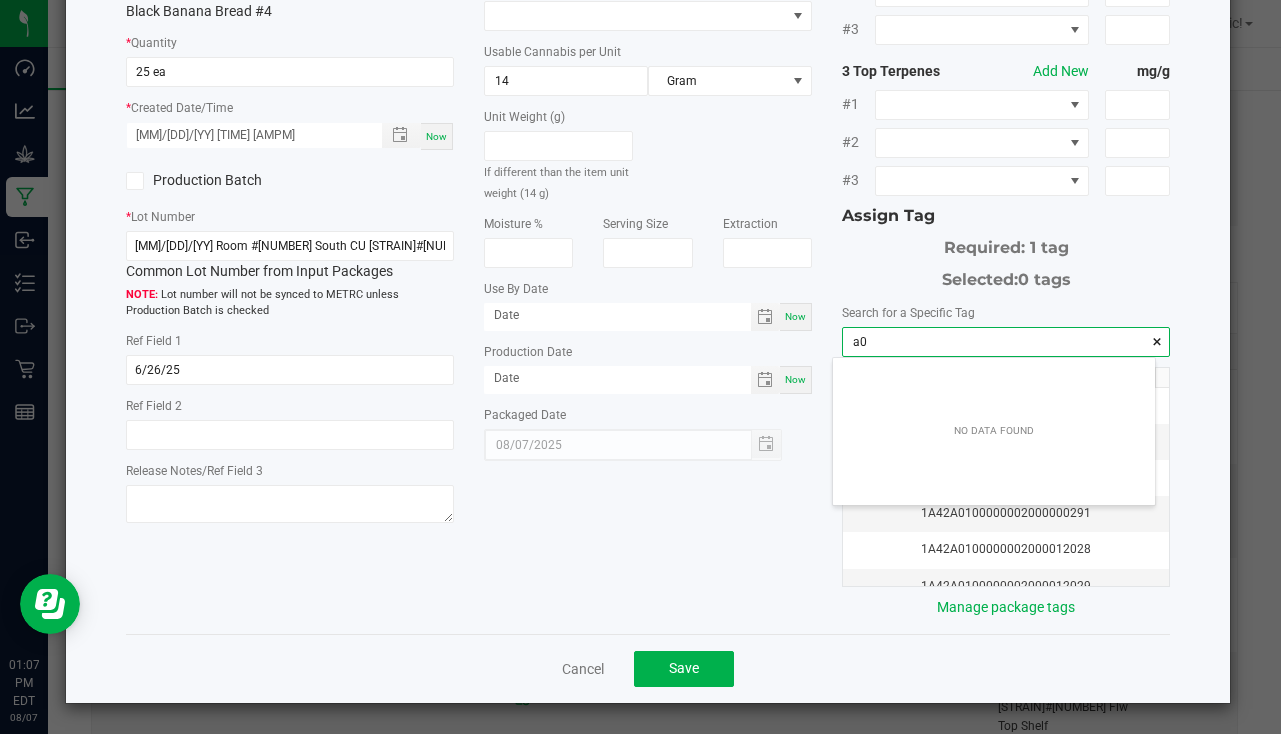 scroll, scrollTop: 99972, scrollLeft: 99678, axis: both 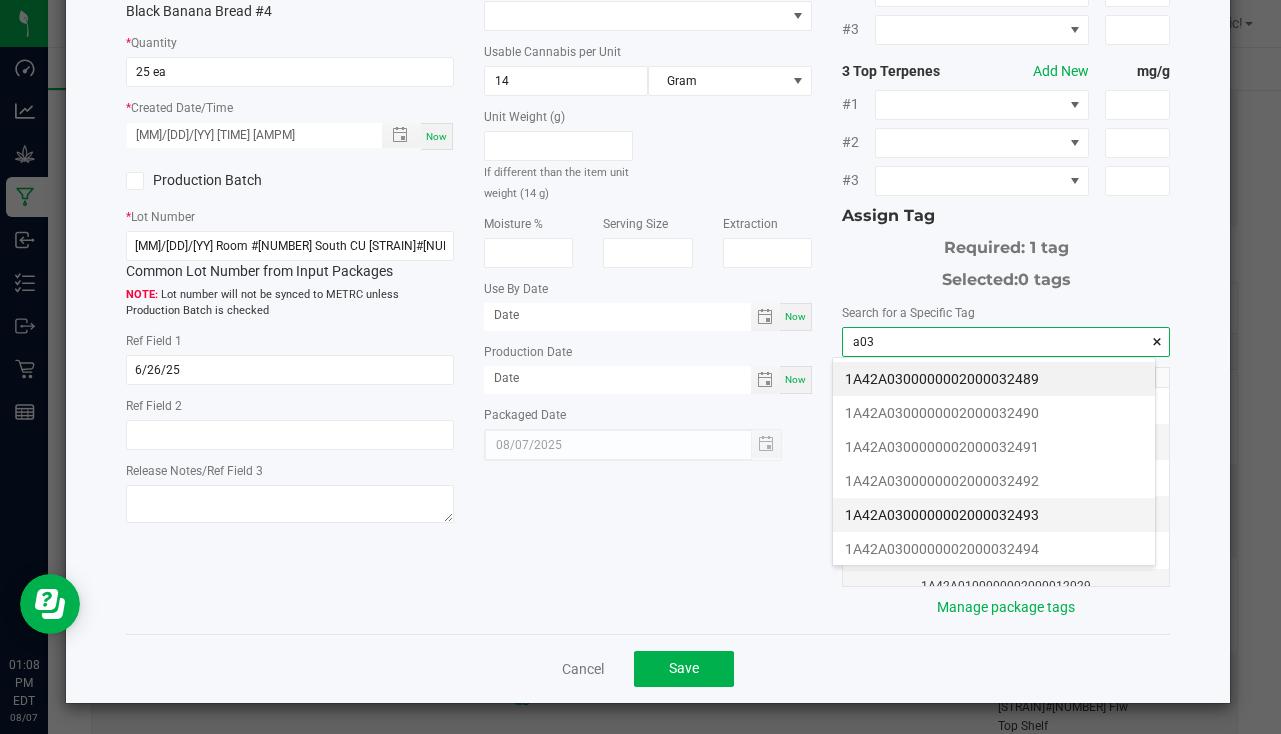 click on "1A42A0300000002000032493" at bounding box center [994, 515] 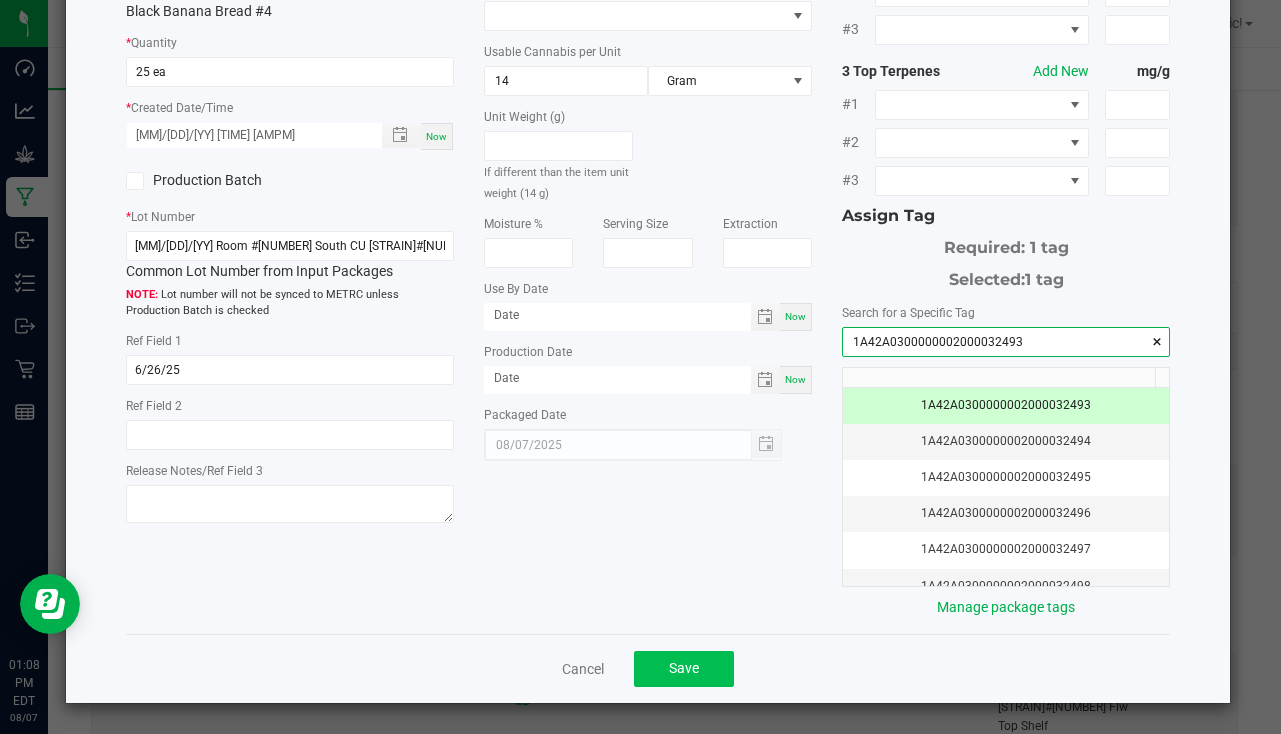 type on "1A42A0300000002000032493" 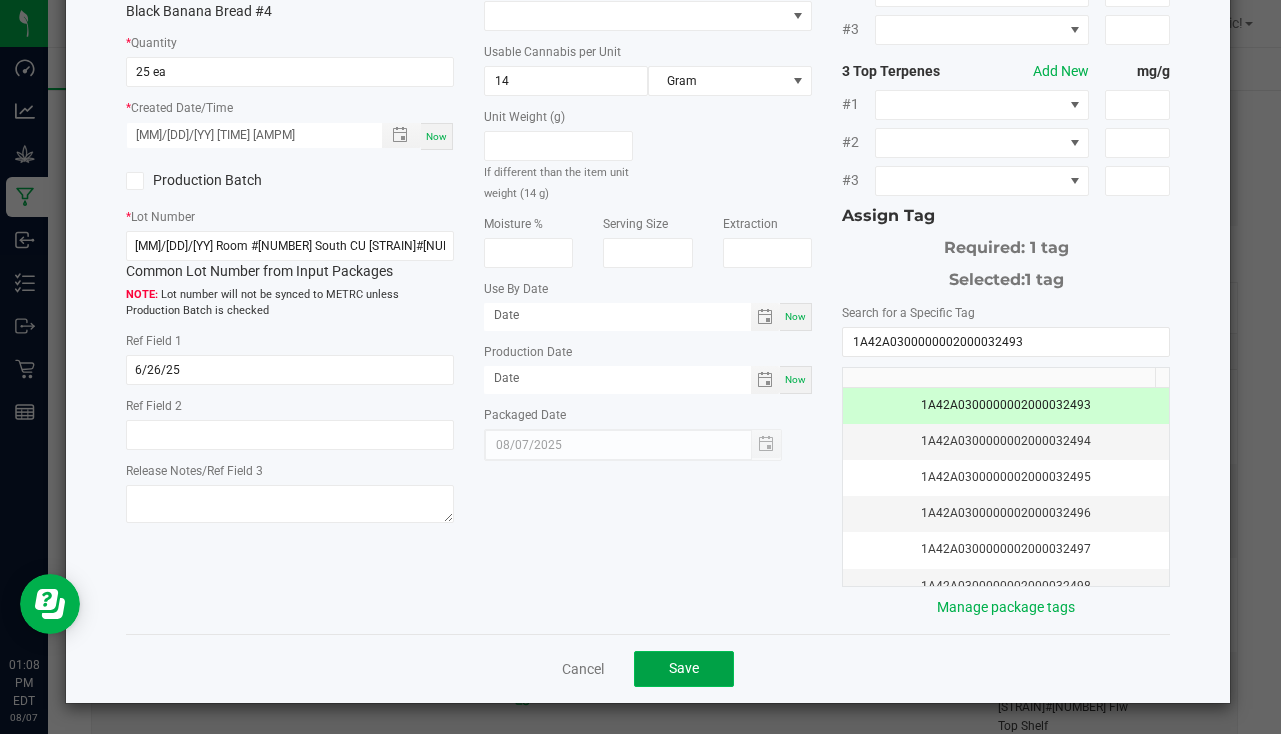 click on "Save" 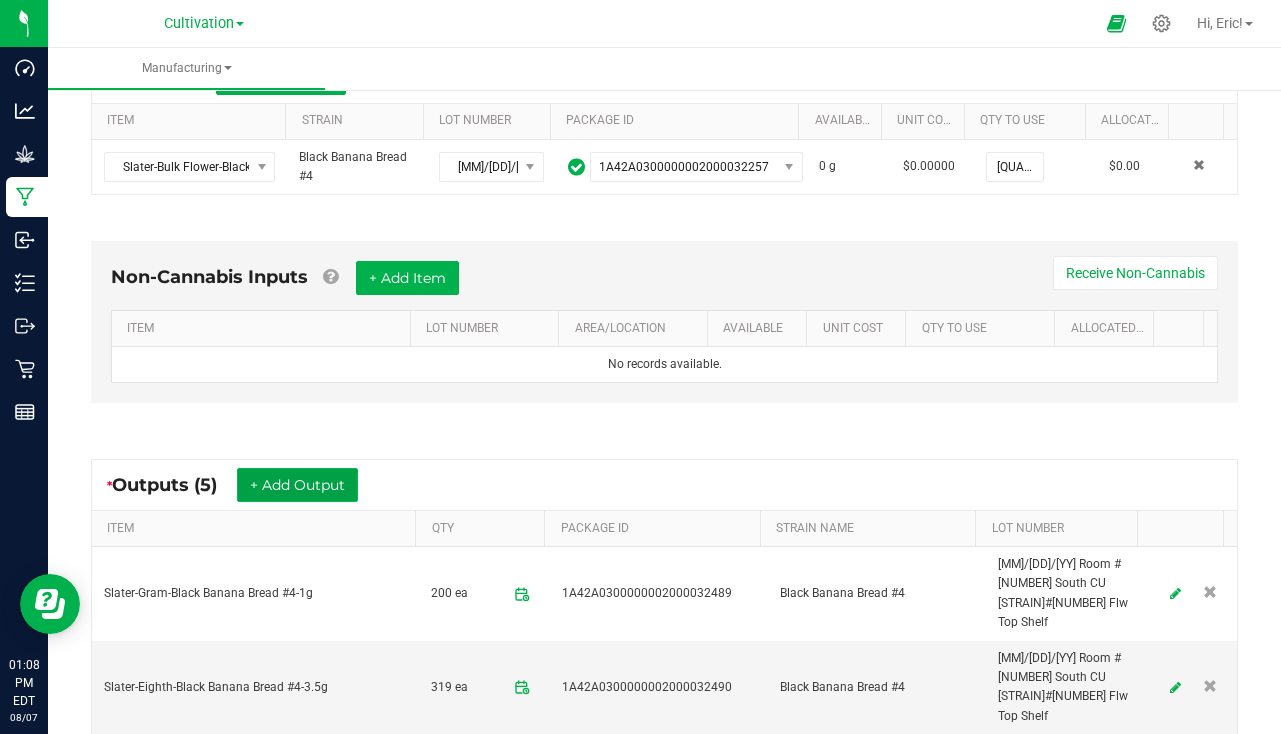 scroll, scrollTop: 392, scrollLeft: 0, axis: vertical 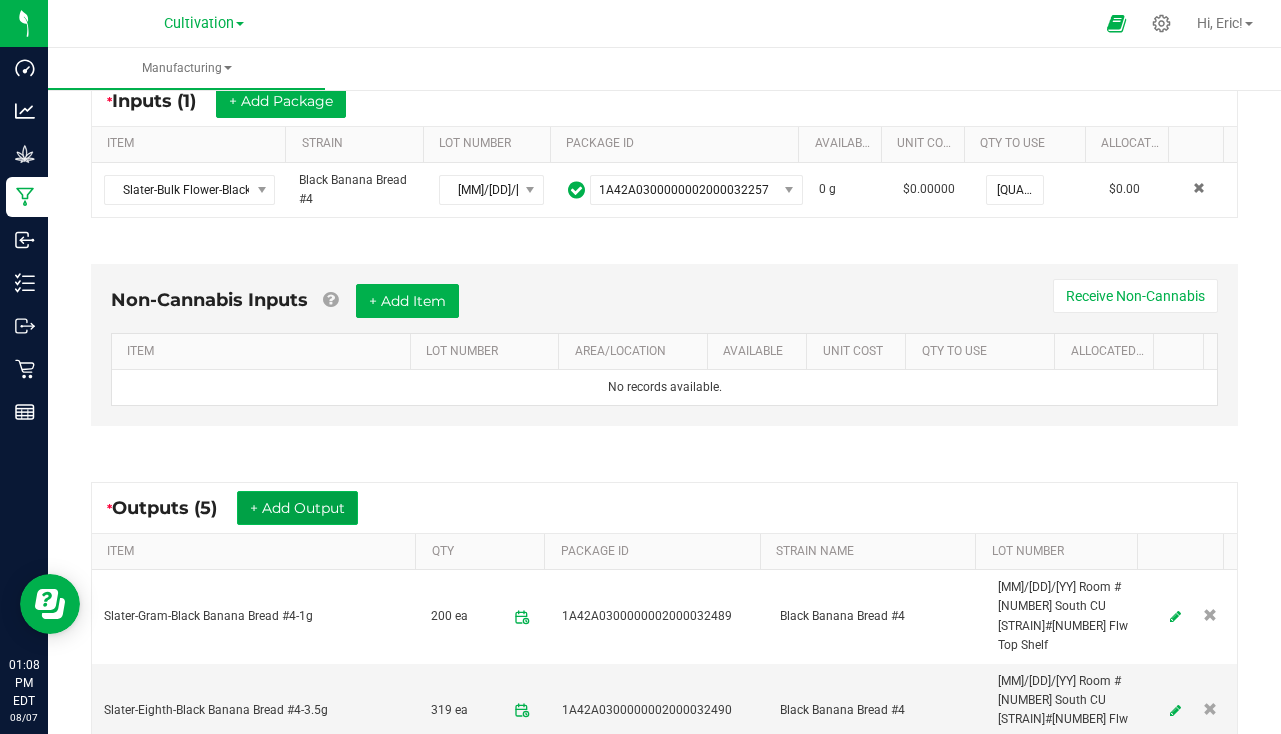 click on "+ Add Output" at bounding box center [297, 508] 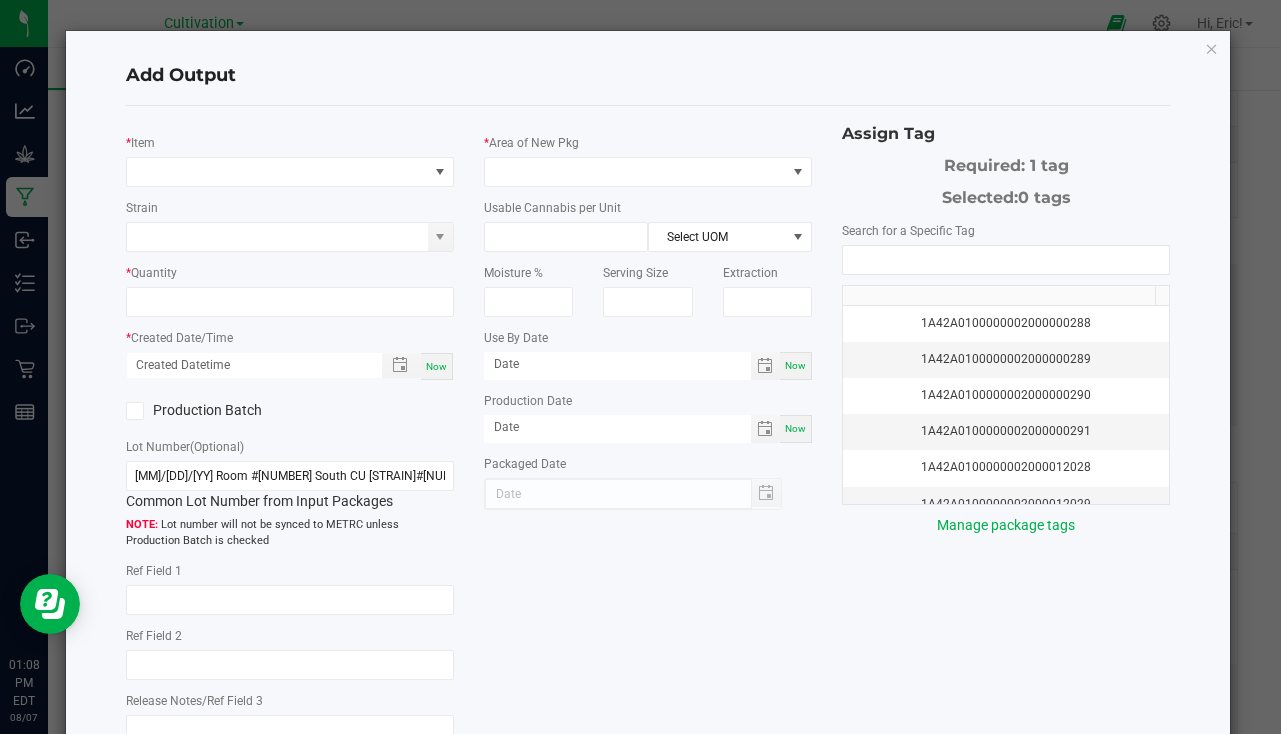 type on "6/26/25" 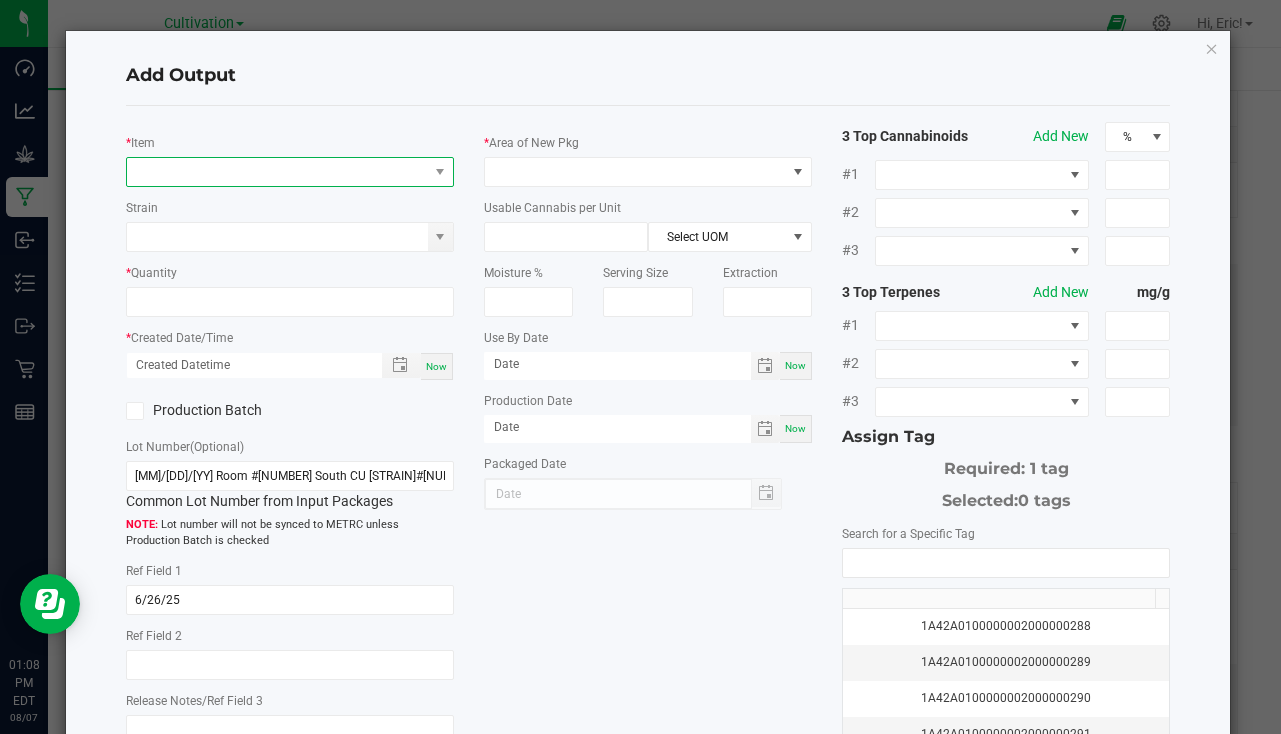 click at bounding box center [277, 172] 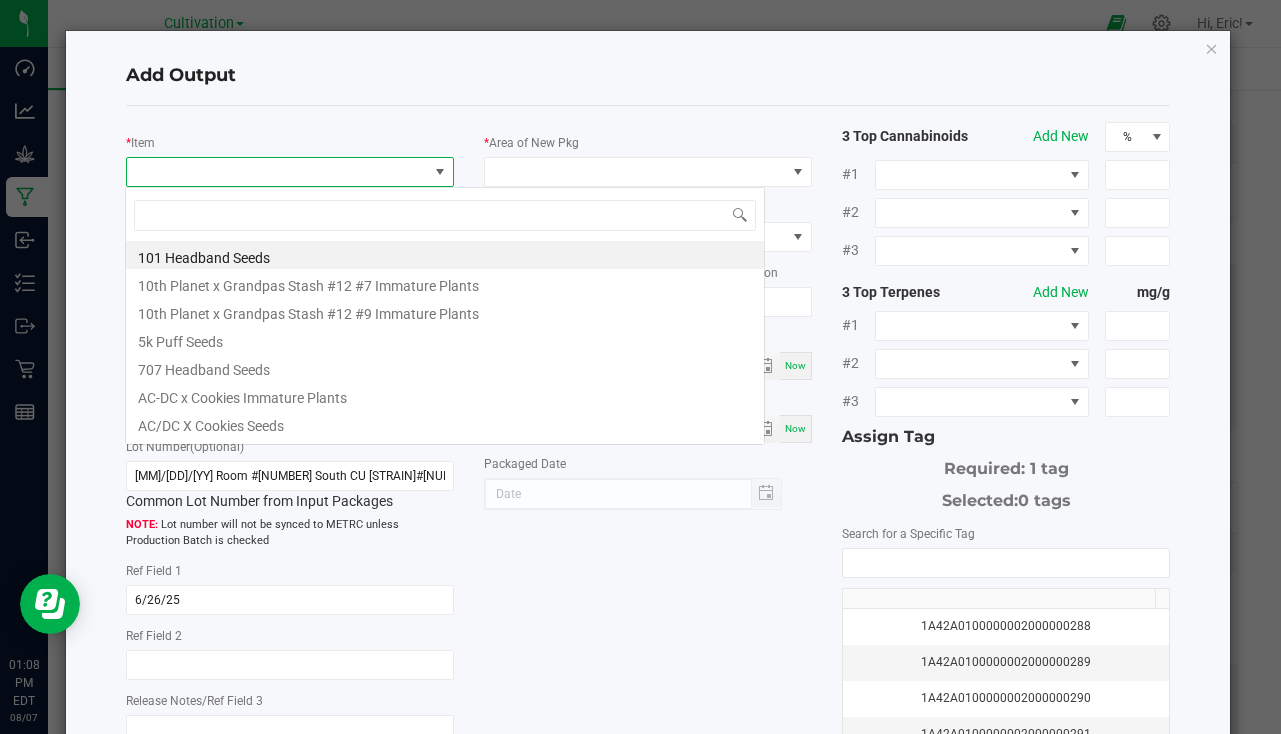 scroll, scrollTop: 99970, scrollLeft: 99676, axis: both 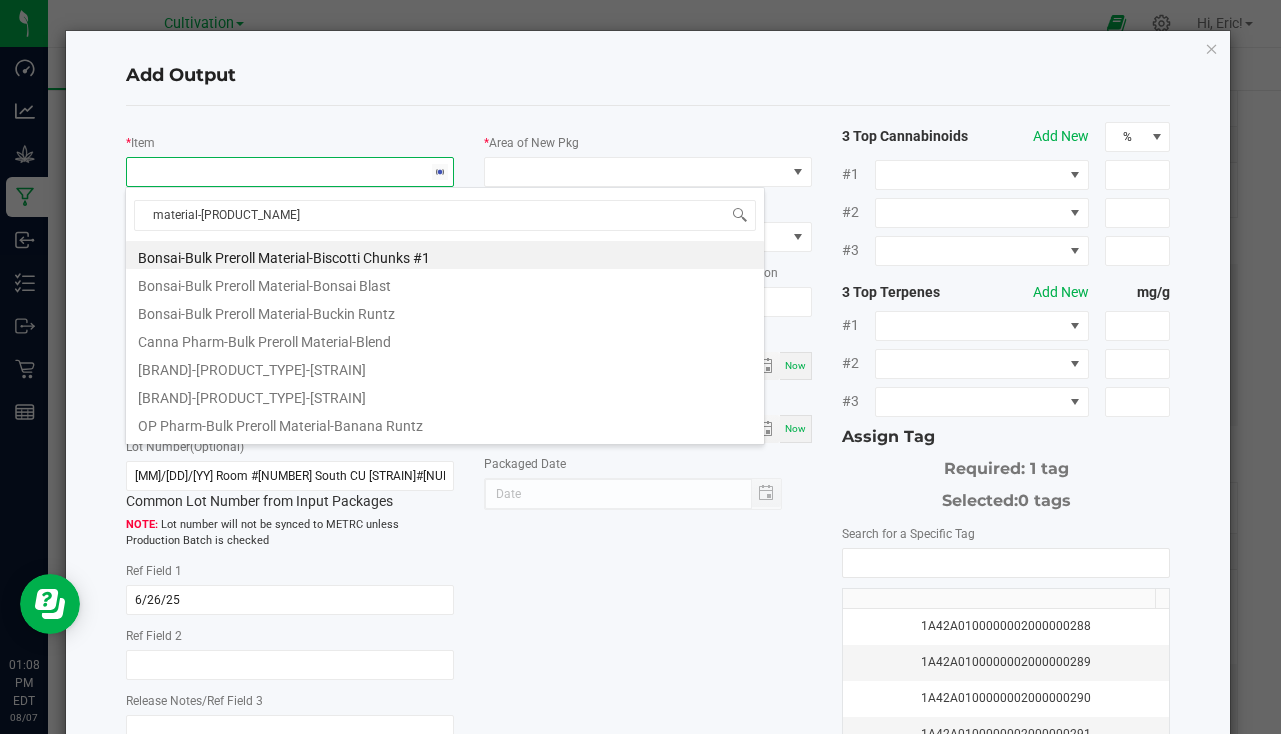type on "material-[PRODUCT_NAME]" 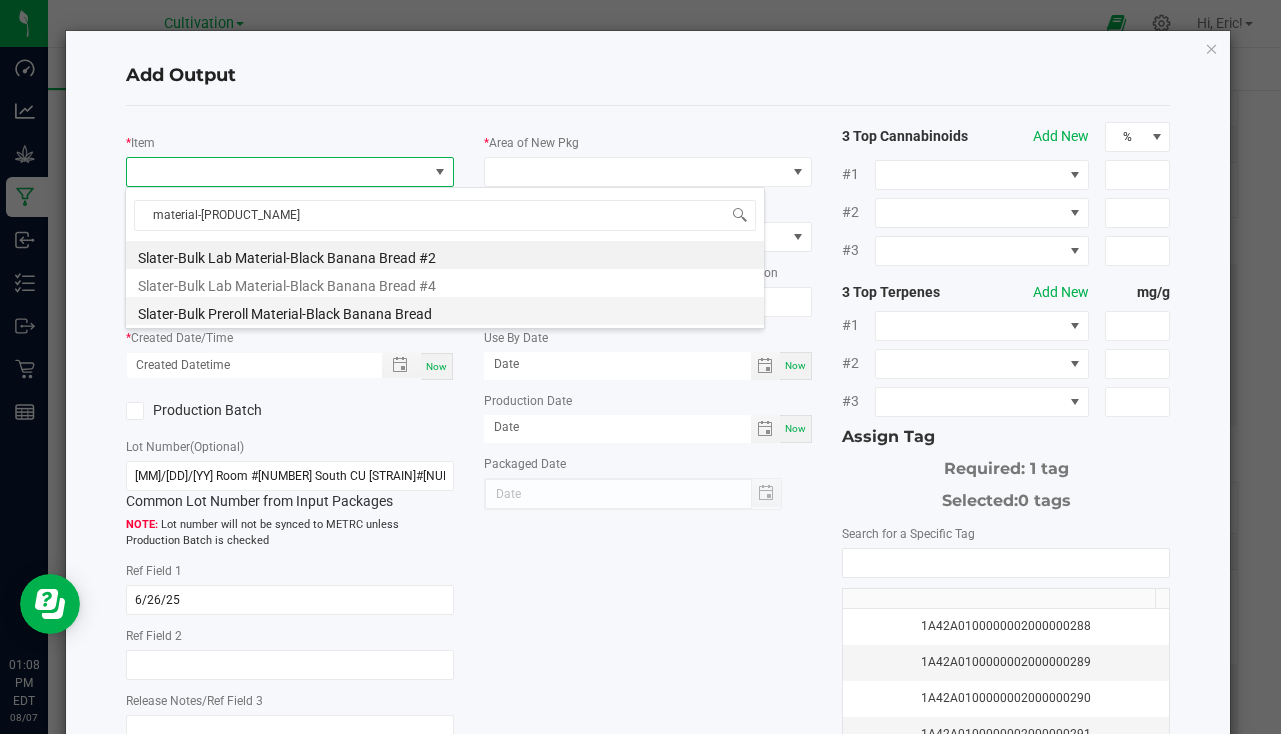 click on "Slater-Bulk Preroll Material-Black Banana Bread" at bounding box center (445, 311) 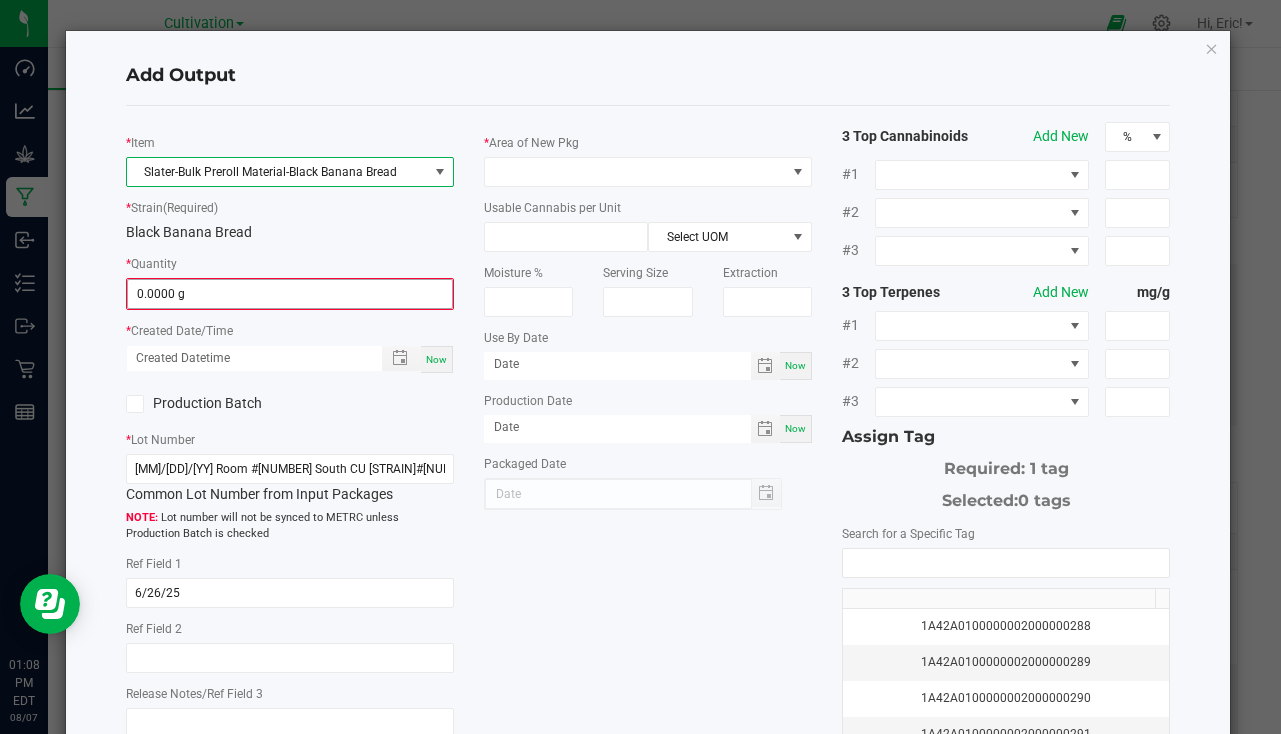click on "0.0000 g" 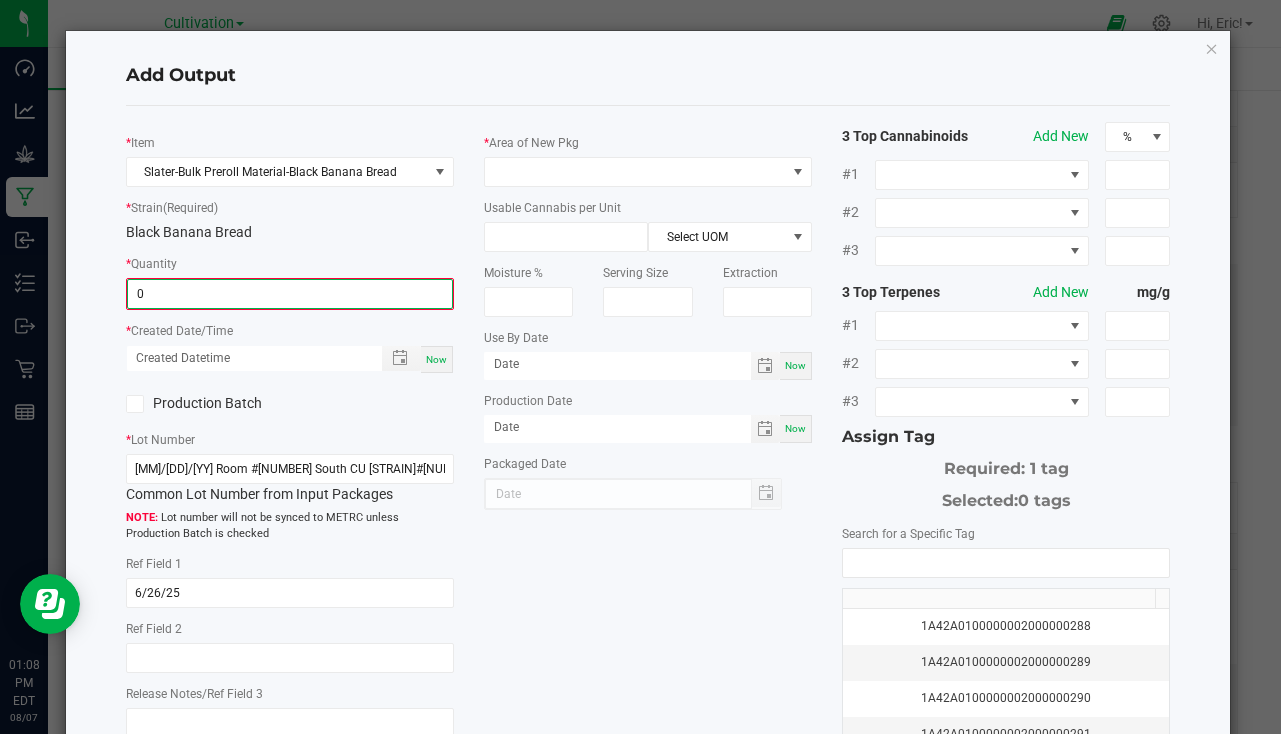 click on "0" at bounding box center [290, 294] 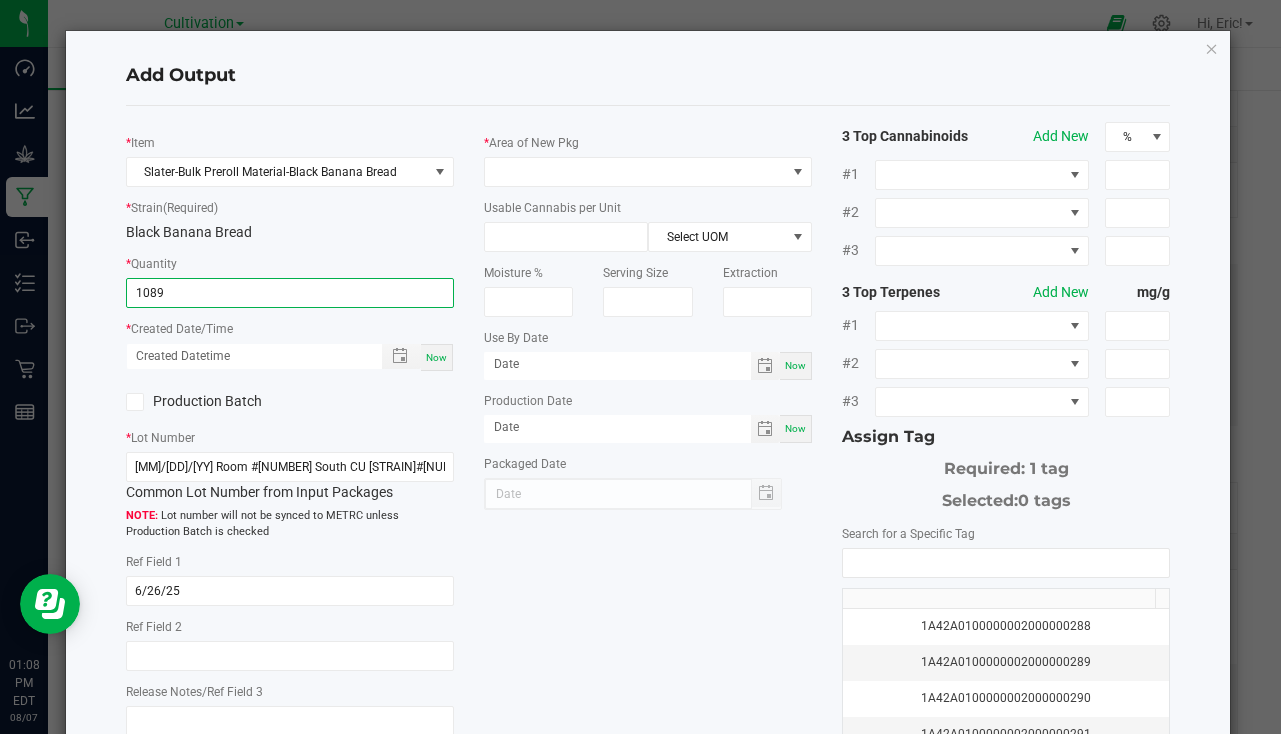type on "[QUANTITY] g" 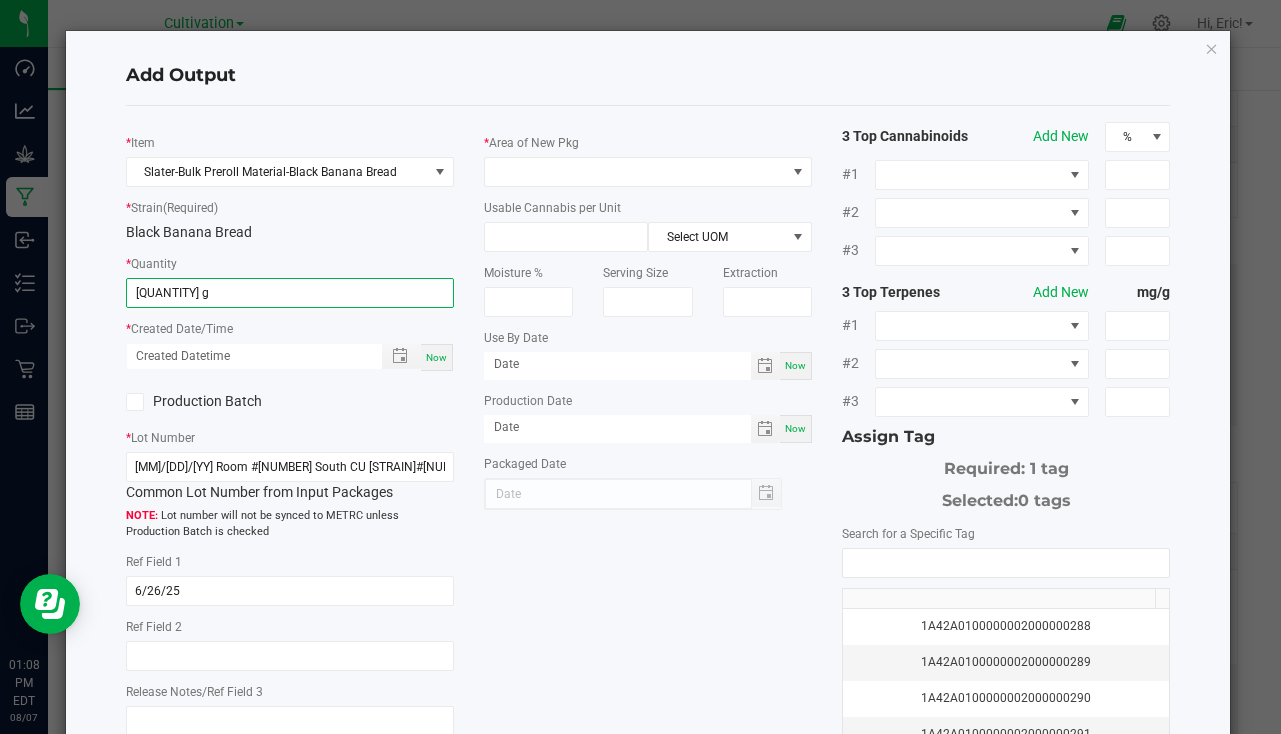 click on "Now" at bounding box center (437, 357) 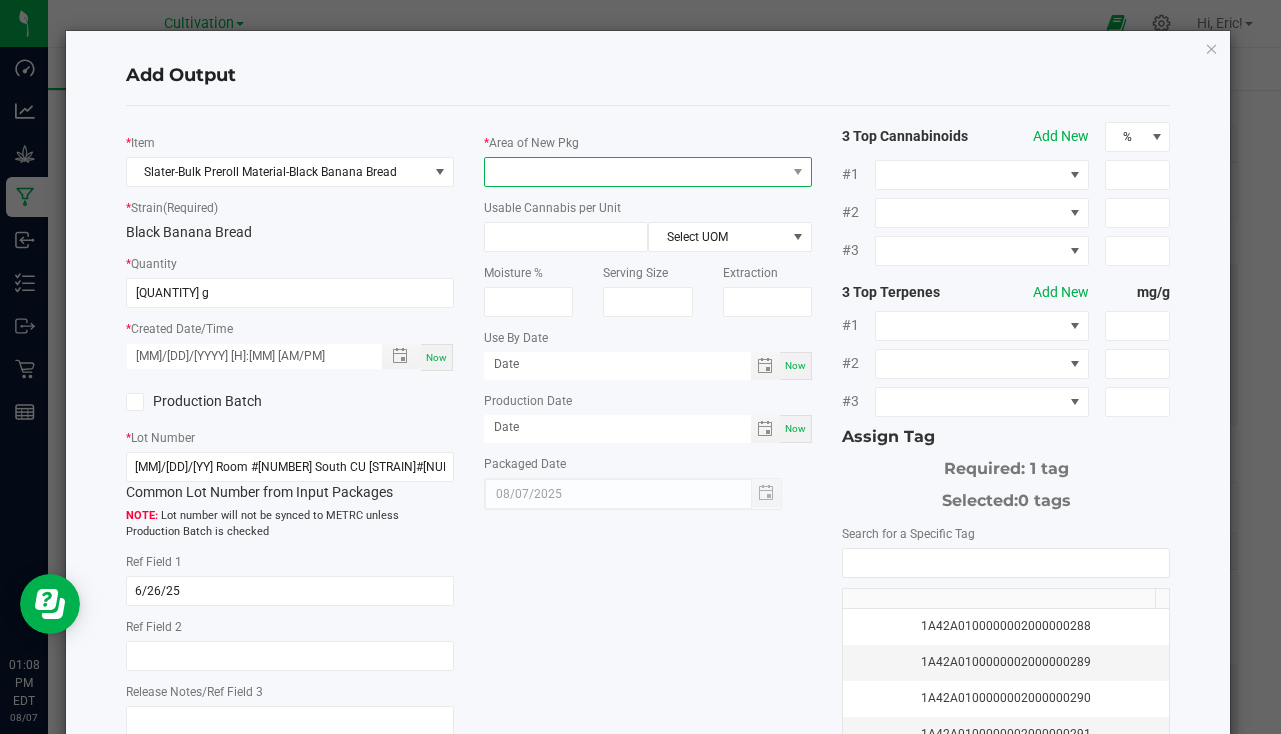 click at bounding box center (635, 172) 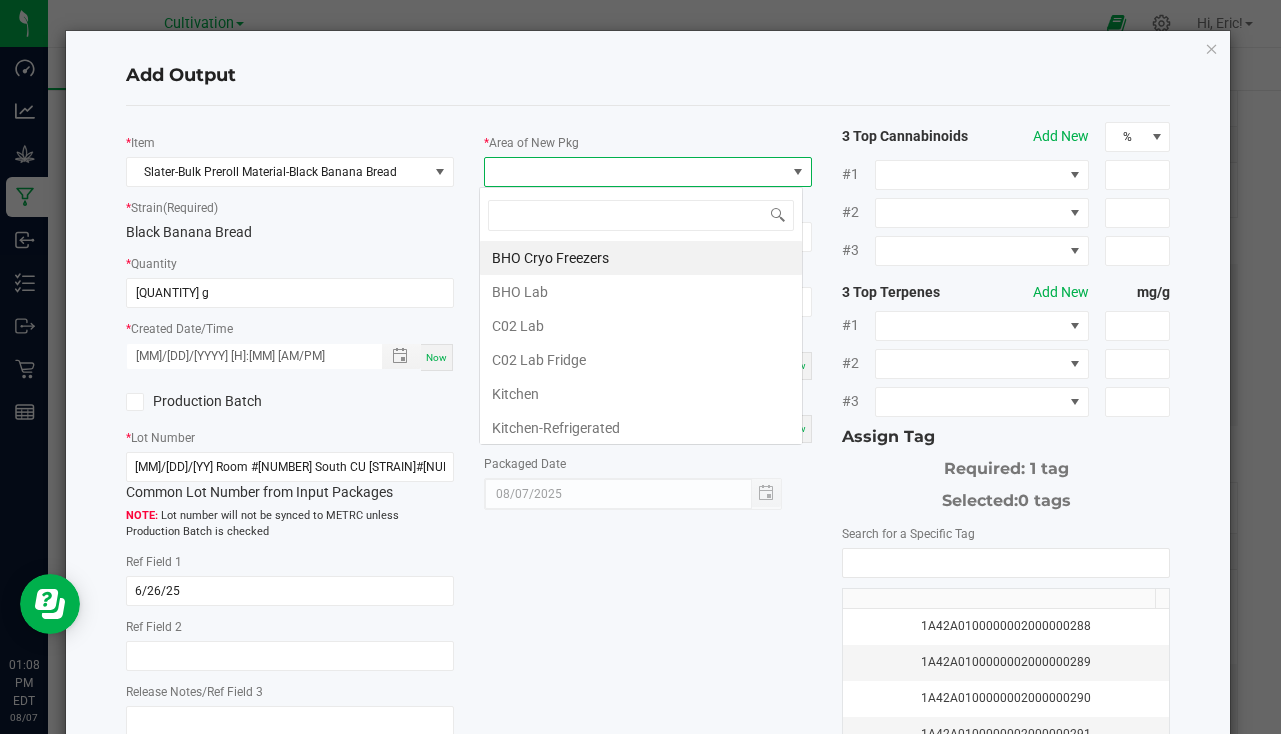 scroll, scrollTop: 99970, scrollLeft: 99676, axis: both 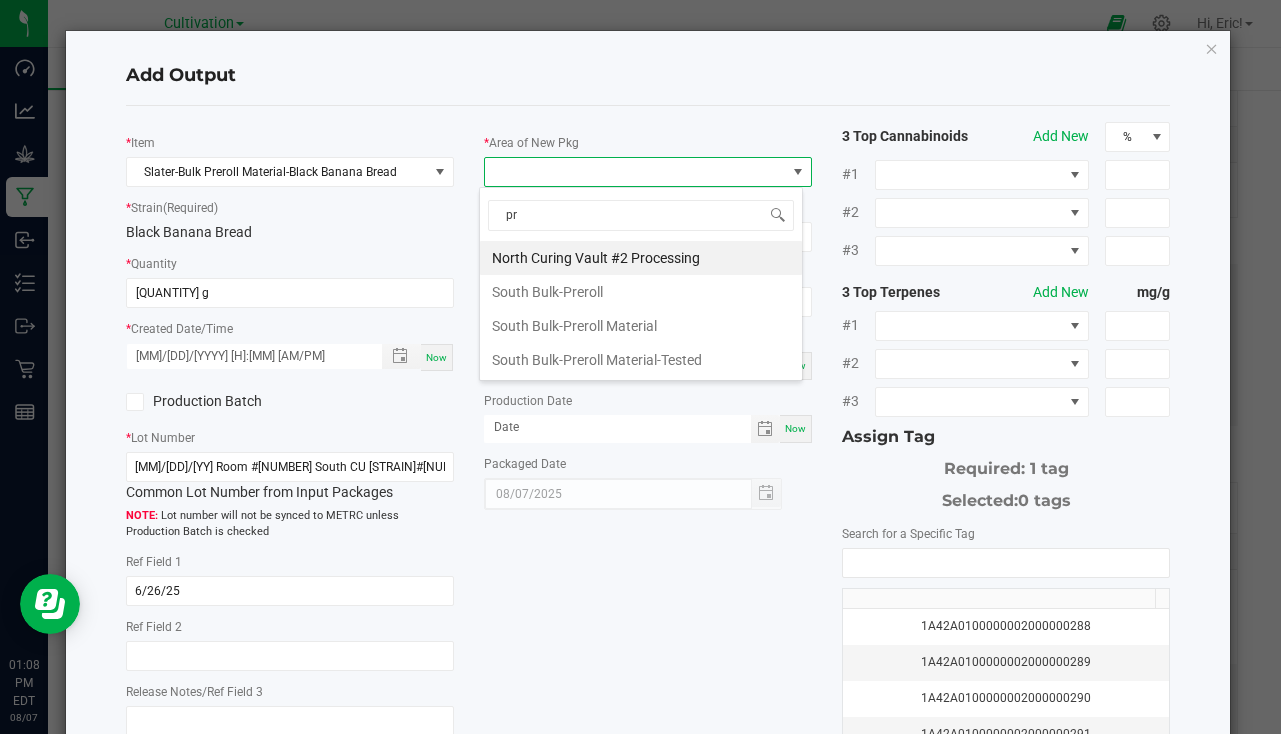 type on "pre" 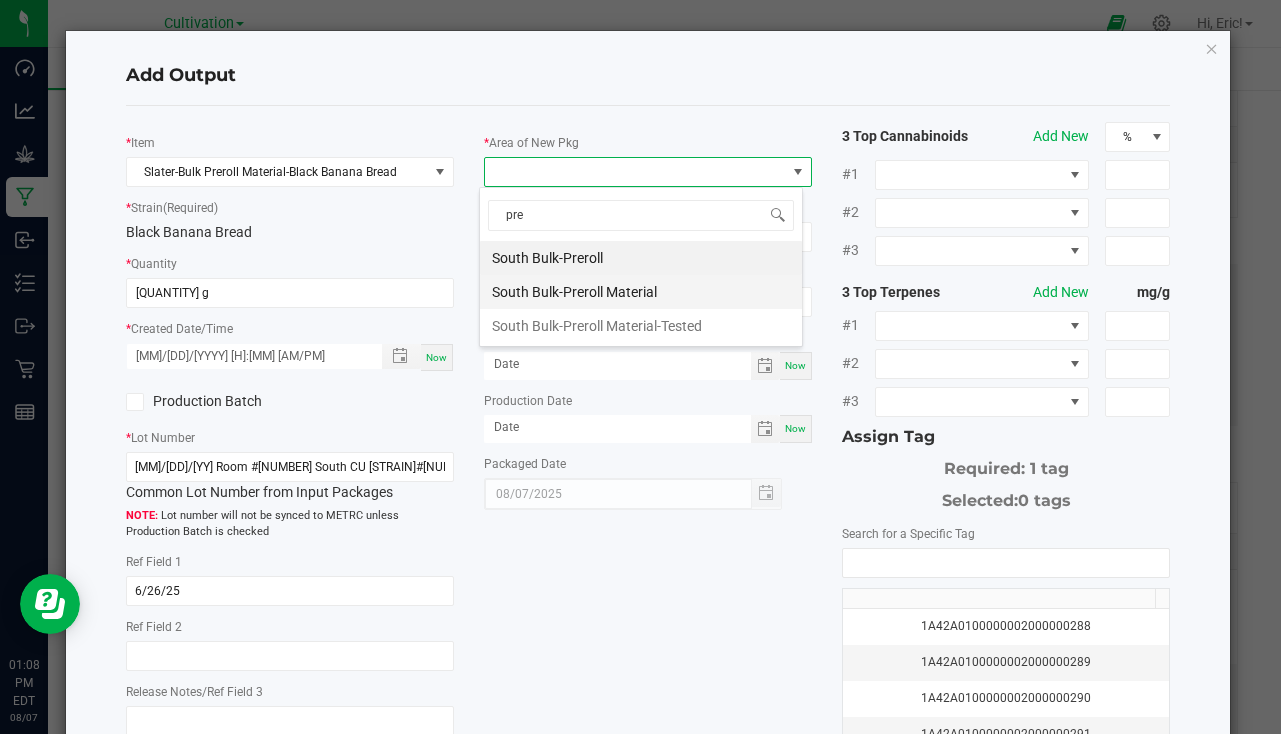 click on "South Bulk-Preroll Material" at bounding box center (641, 292) 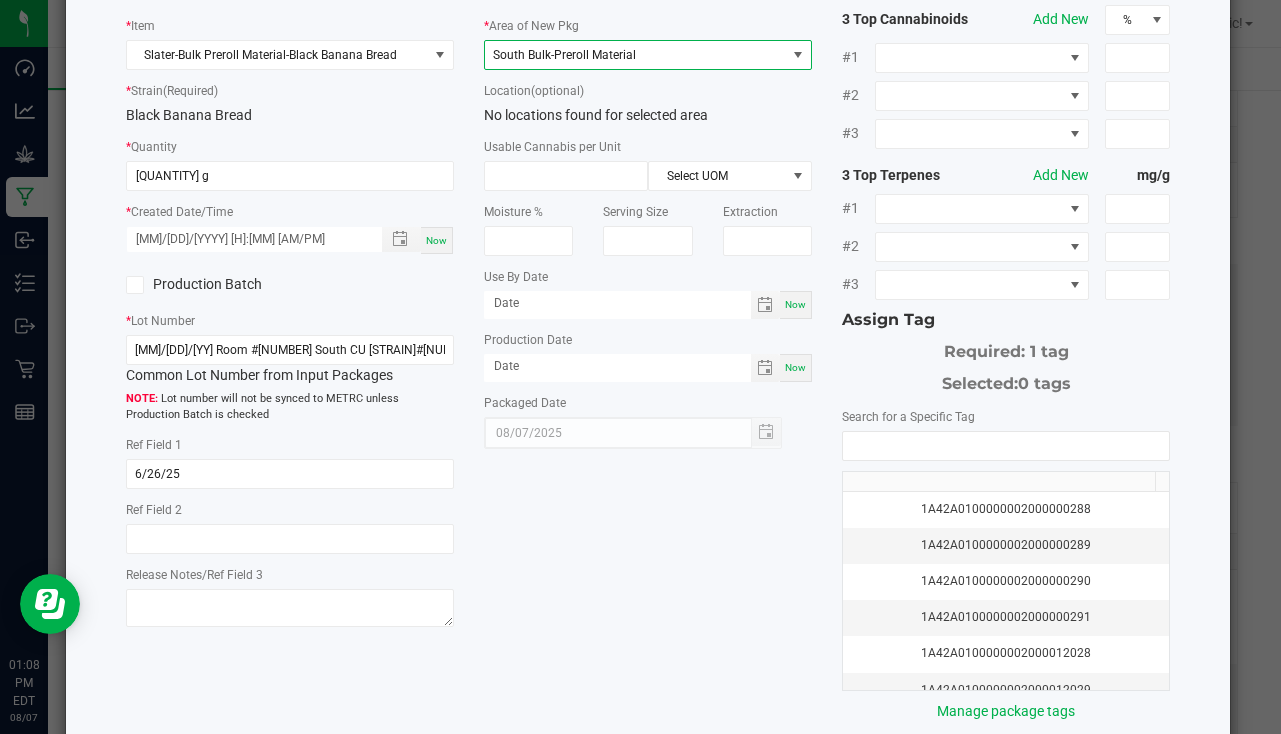 scroll, scrollTop: 221, scrollLeft: 0, axis: vertical 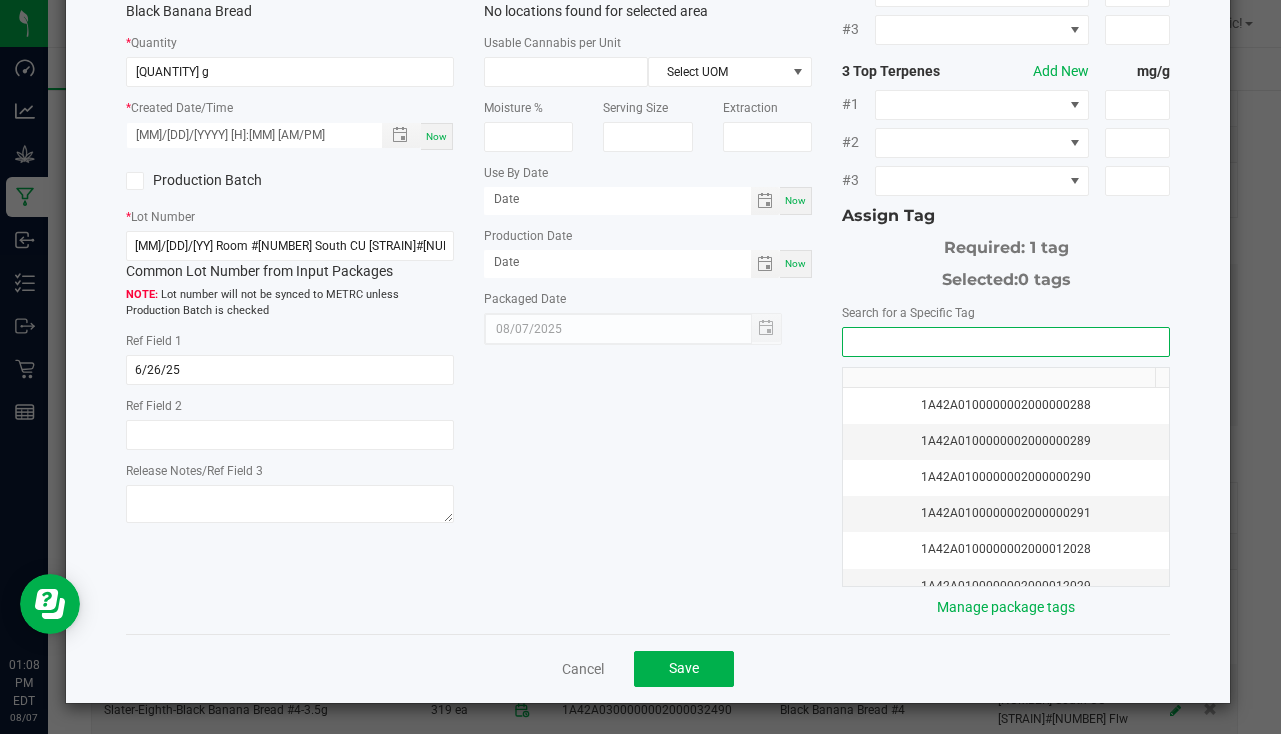 click at bounding box center [1006, 342] 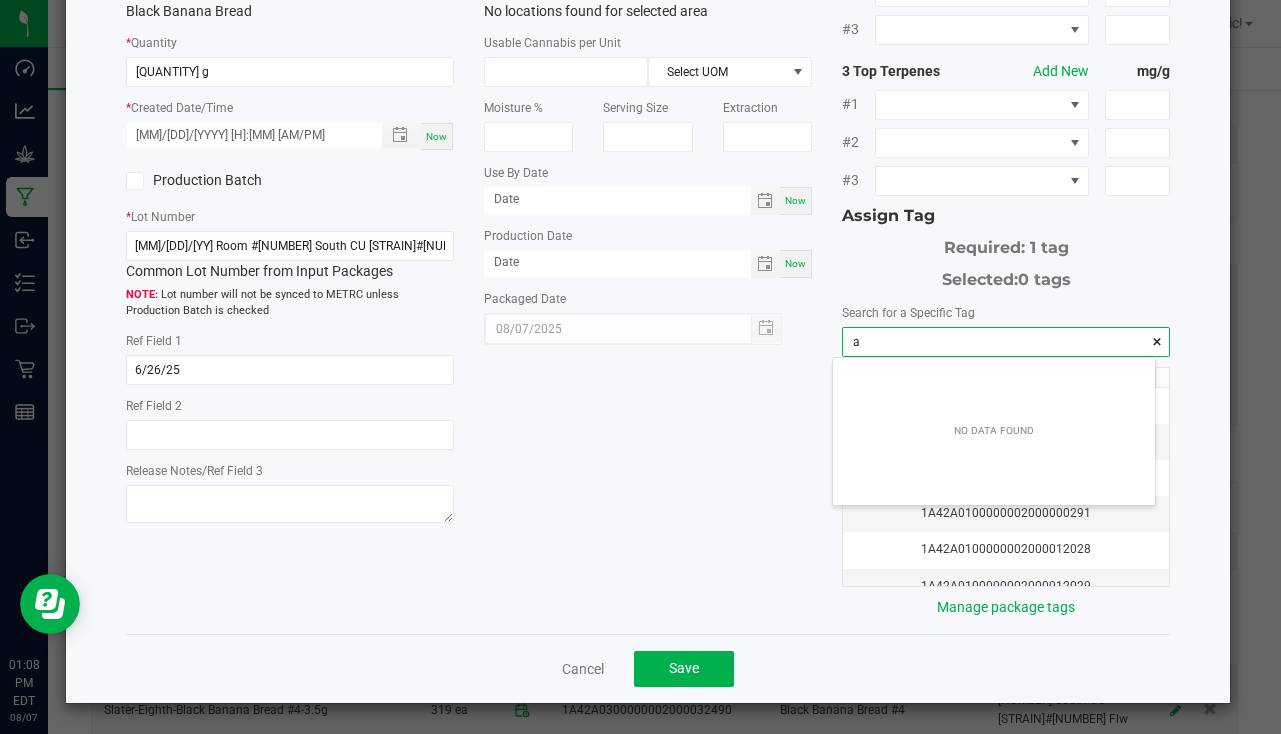 scroll, scrollTop: 99972, scrollLeft: 99678, axis: both 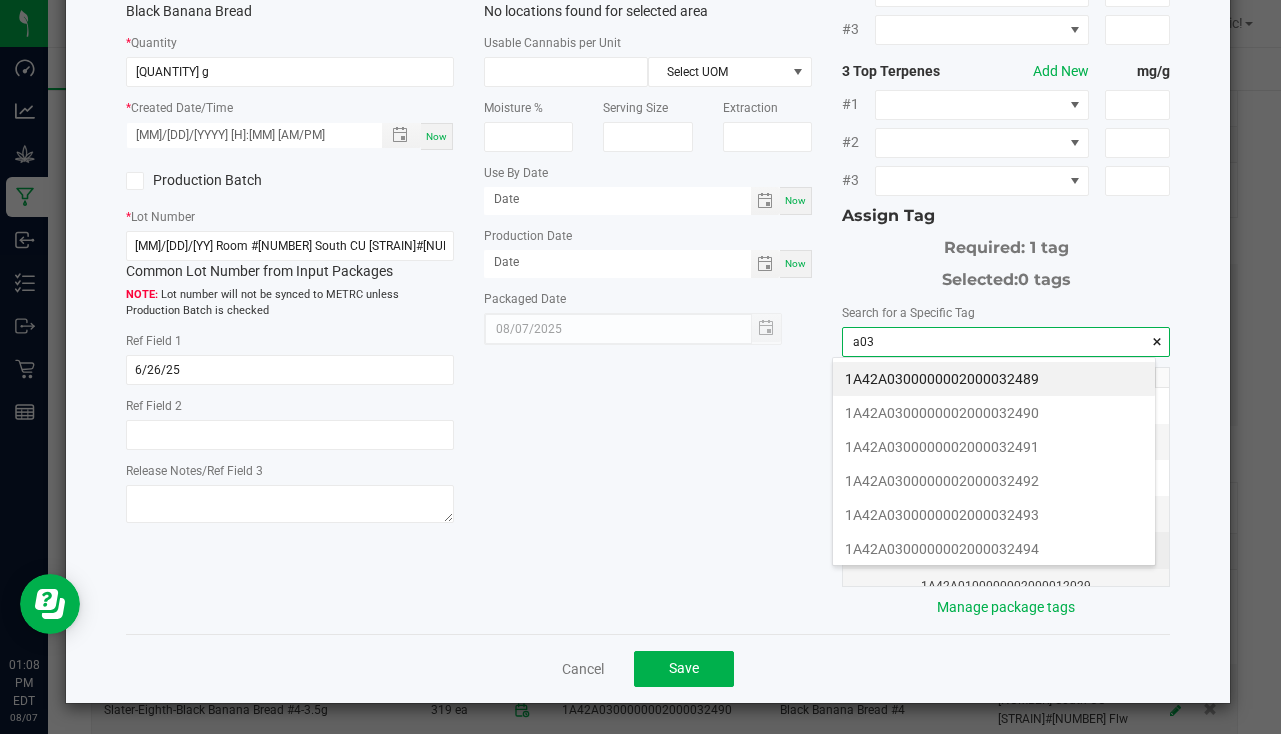 click on "1A42A0300000002000032494" at bounding box center (994, 549) 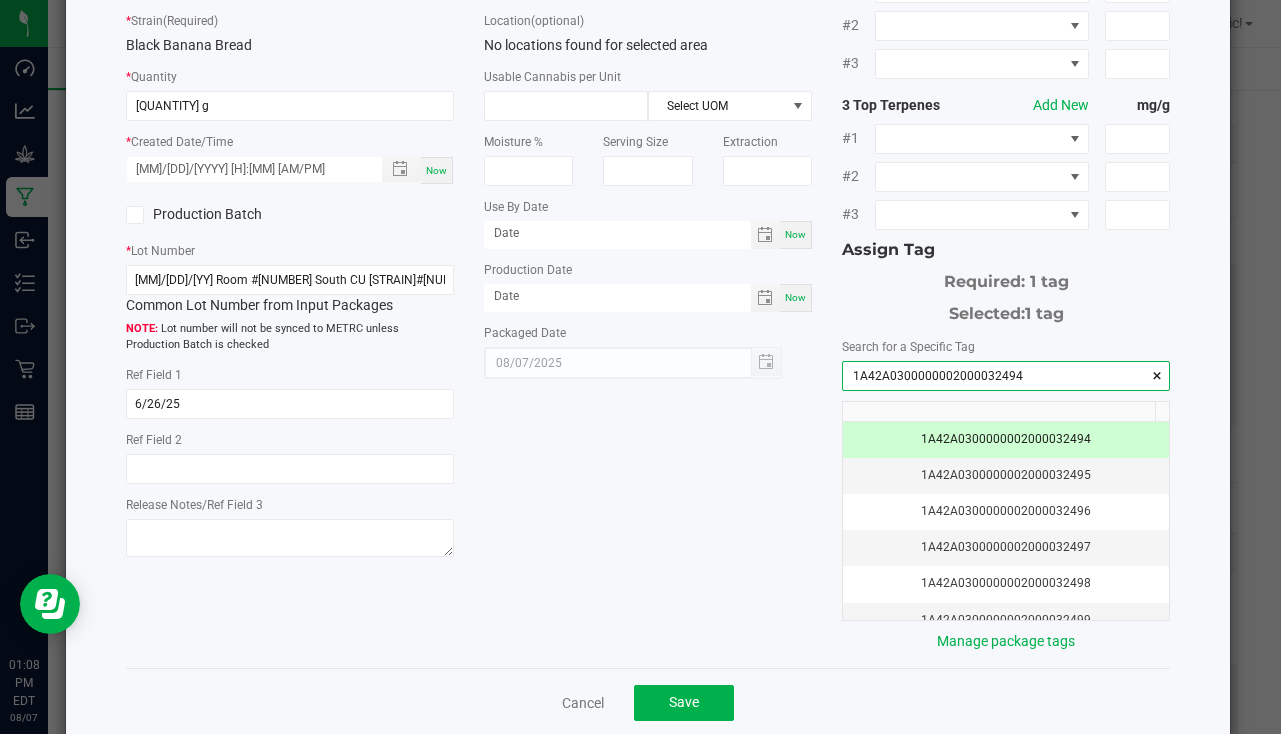 scroll, scrollTop: 221, scrollLeft: 0, axis: vertical 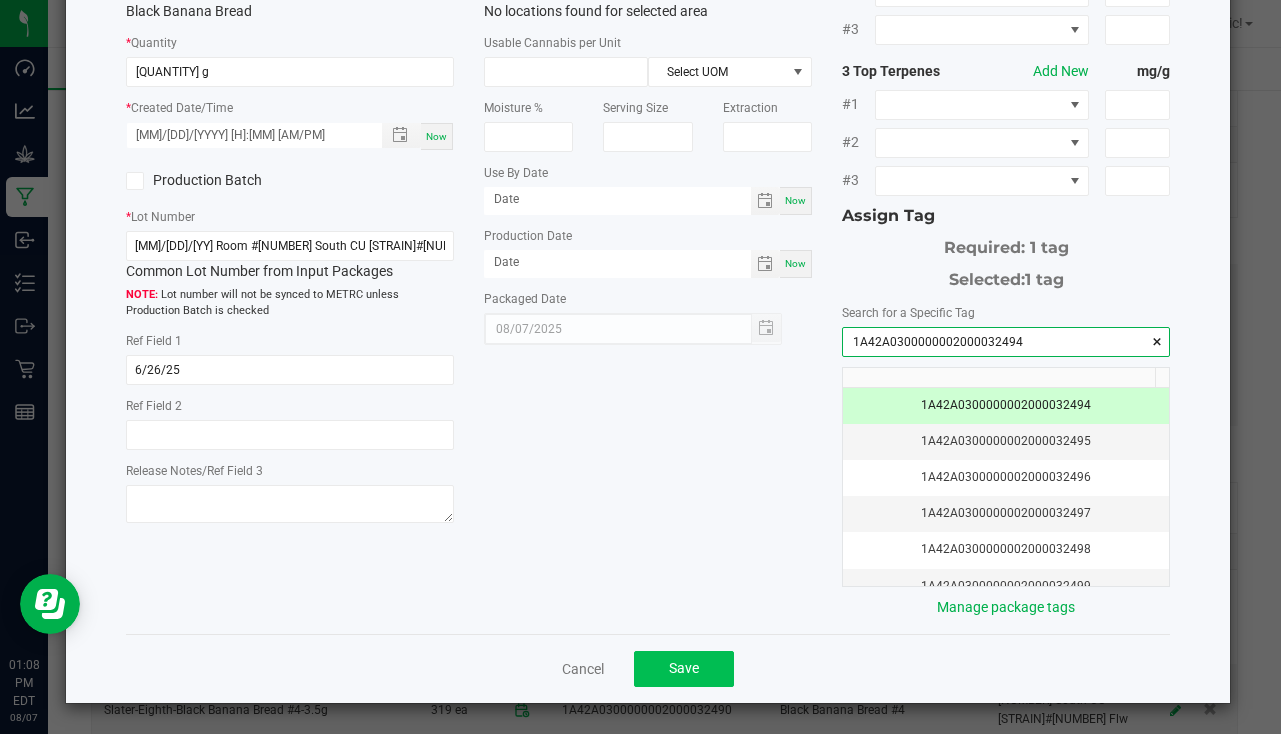 type on "1A42A0300000002000032494" 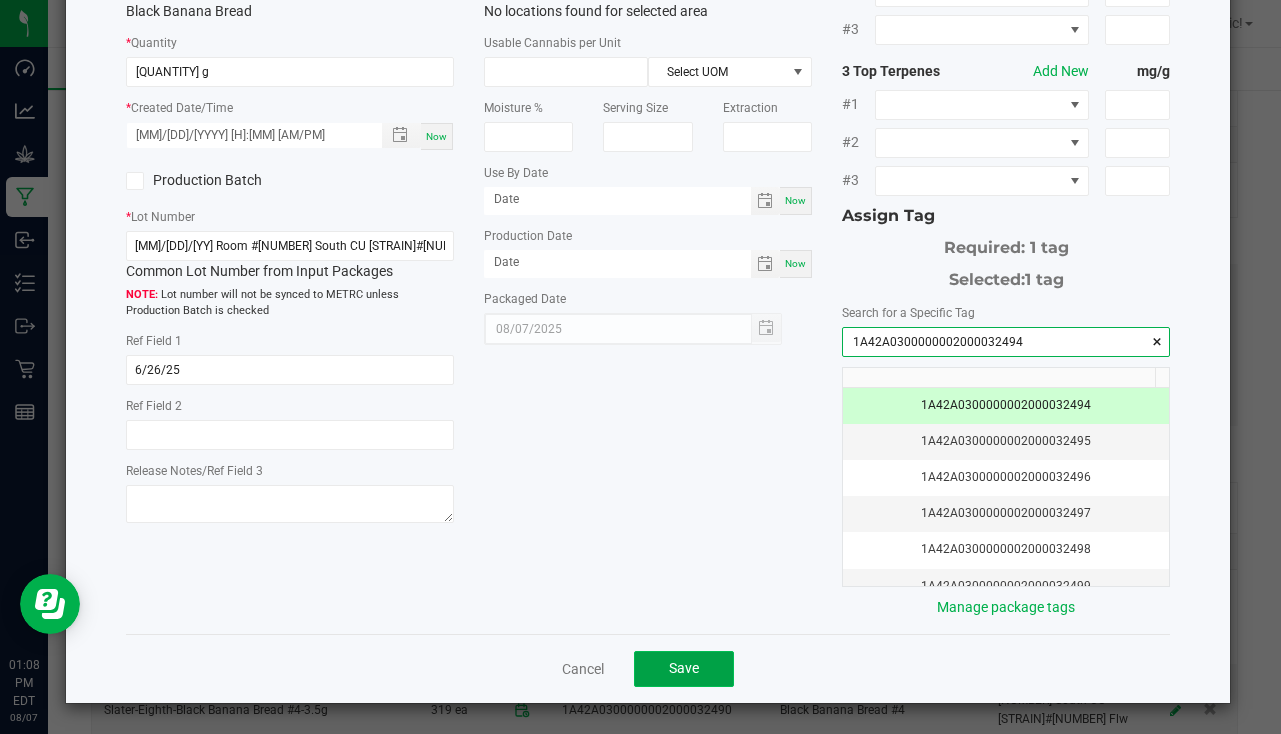 click on "Save" 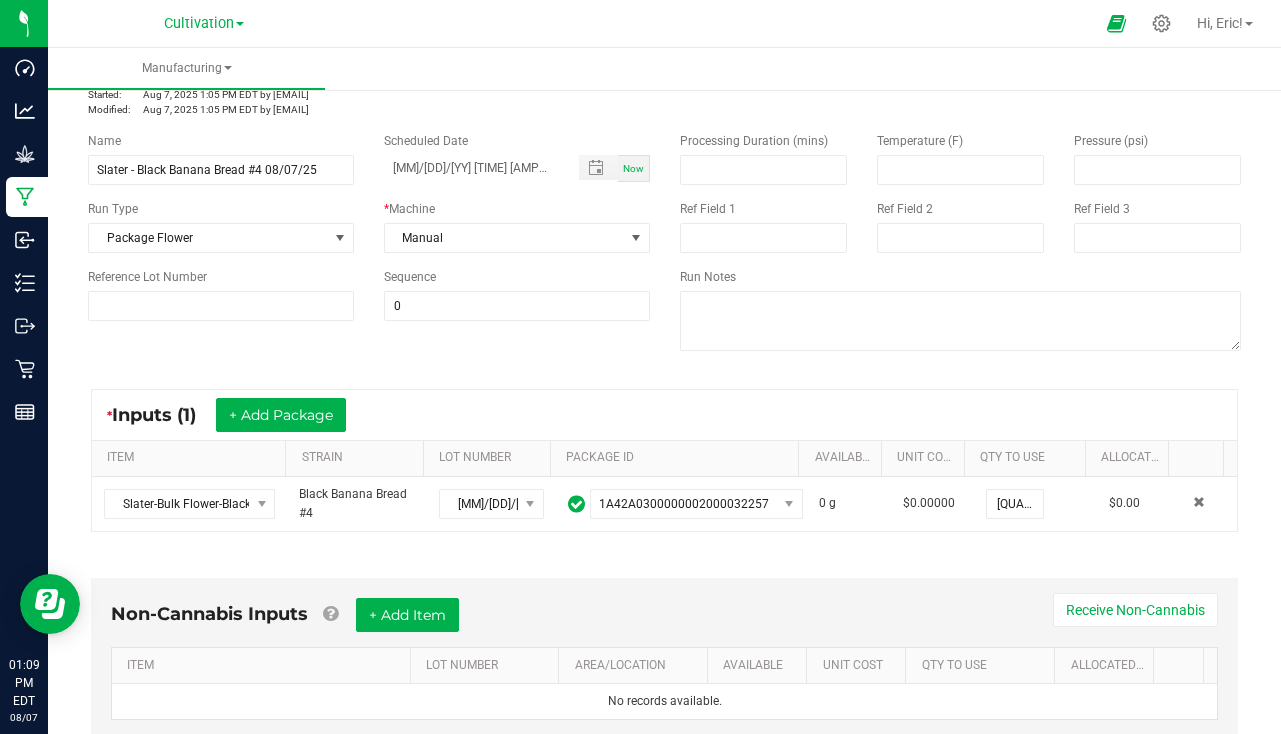 scroll, scrollTop: 0, scrollLeft: 0, axis: both 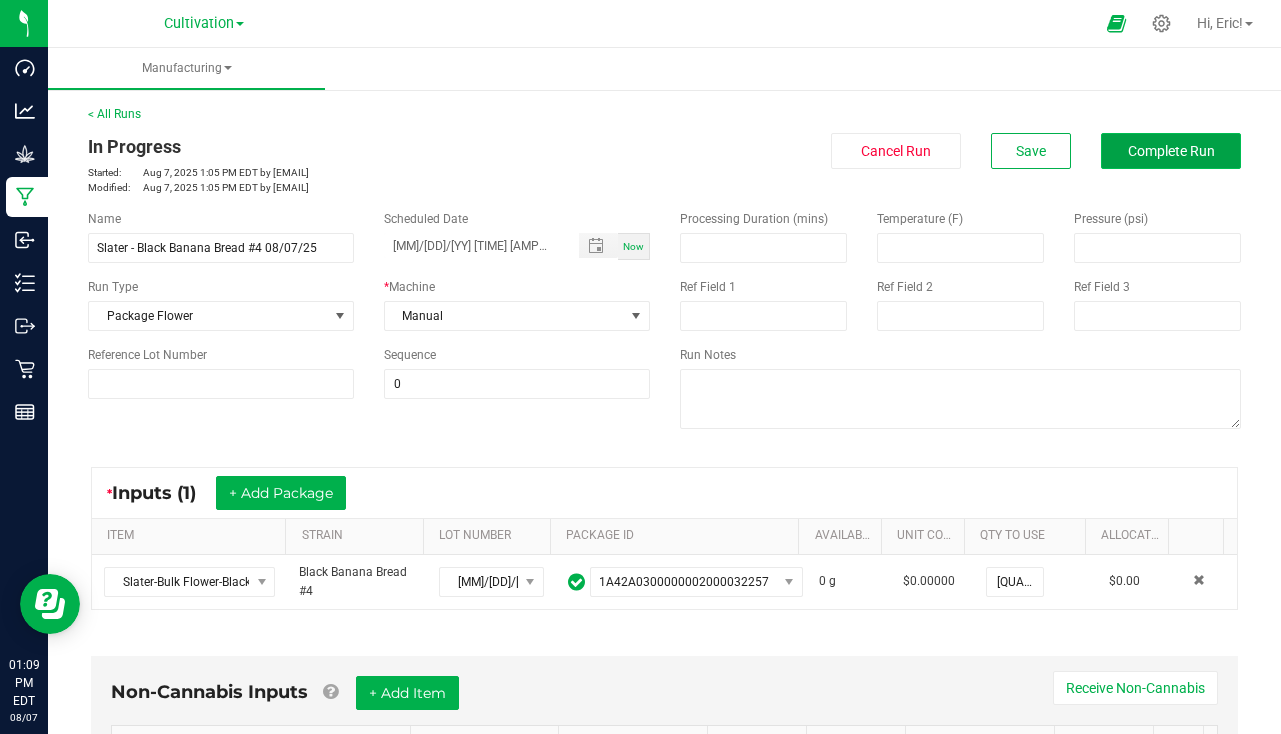 click on "Complete Run" at bounding box center [1171, 151] 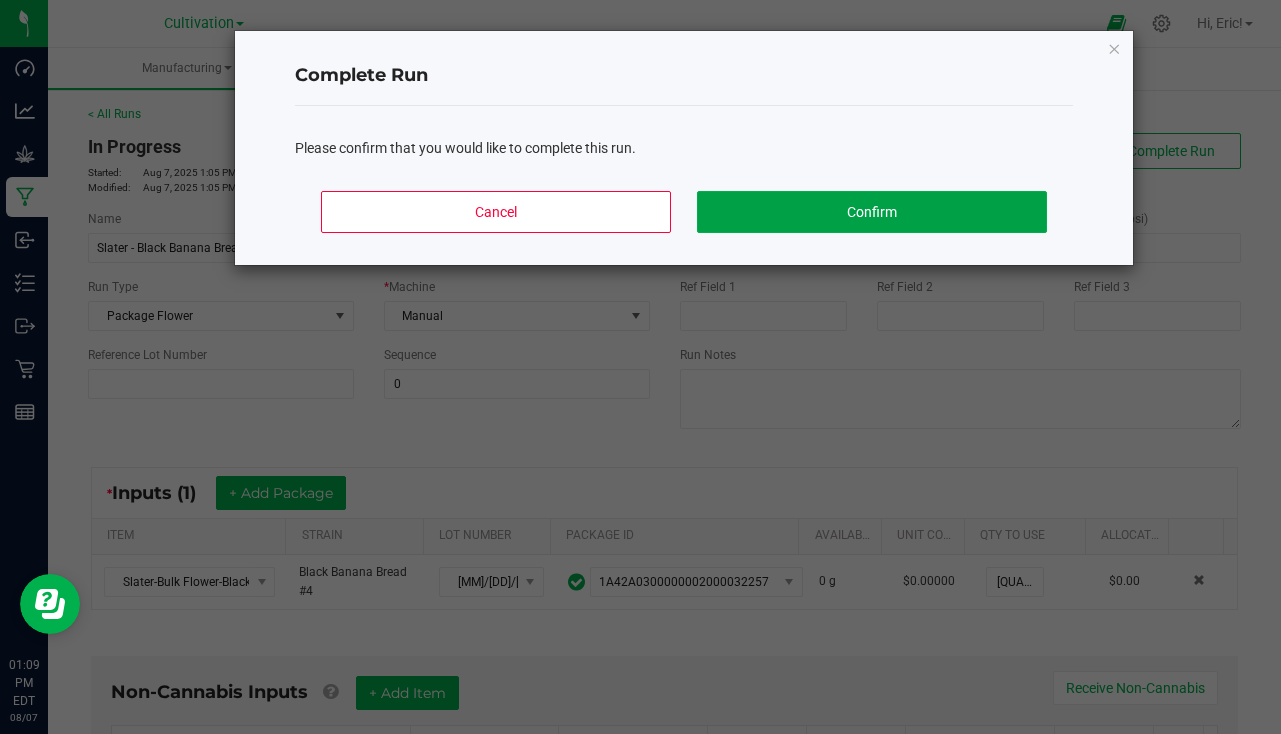 click on "Confirm" 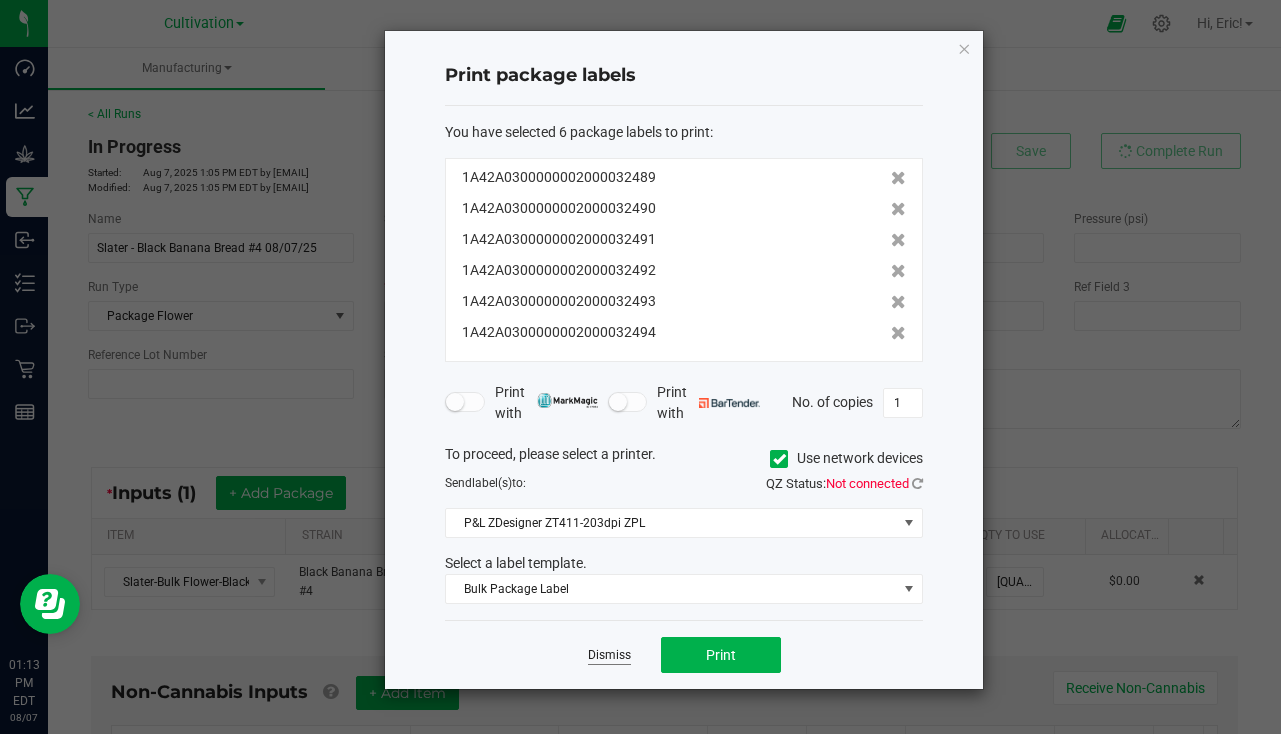 click on "Dismiss" 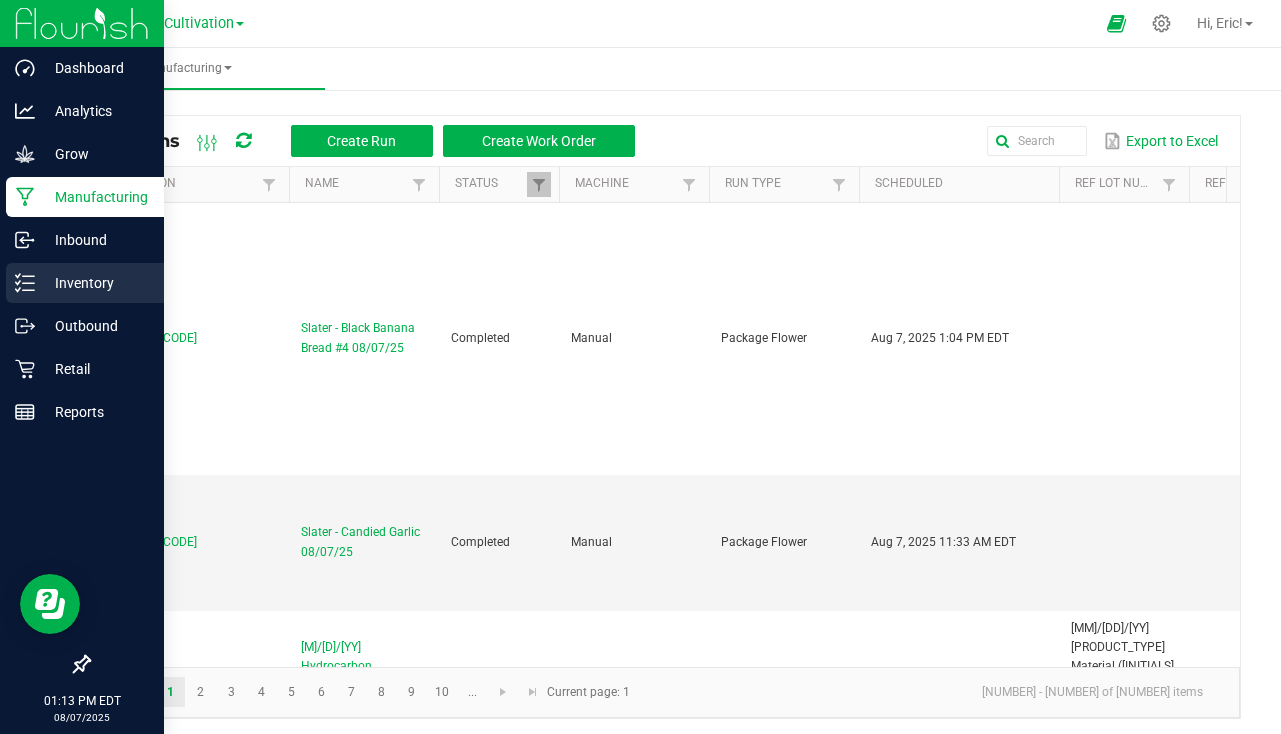 click on "Inventory" at bounding box center [95, 283] 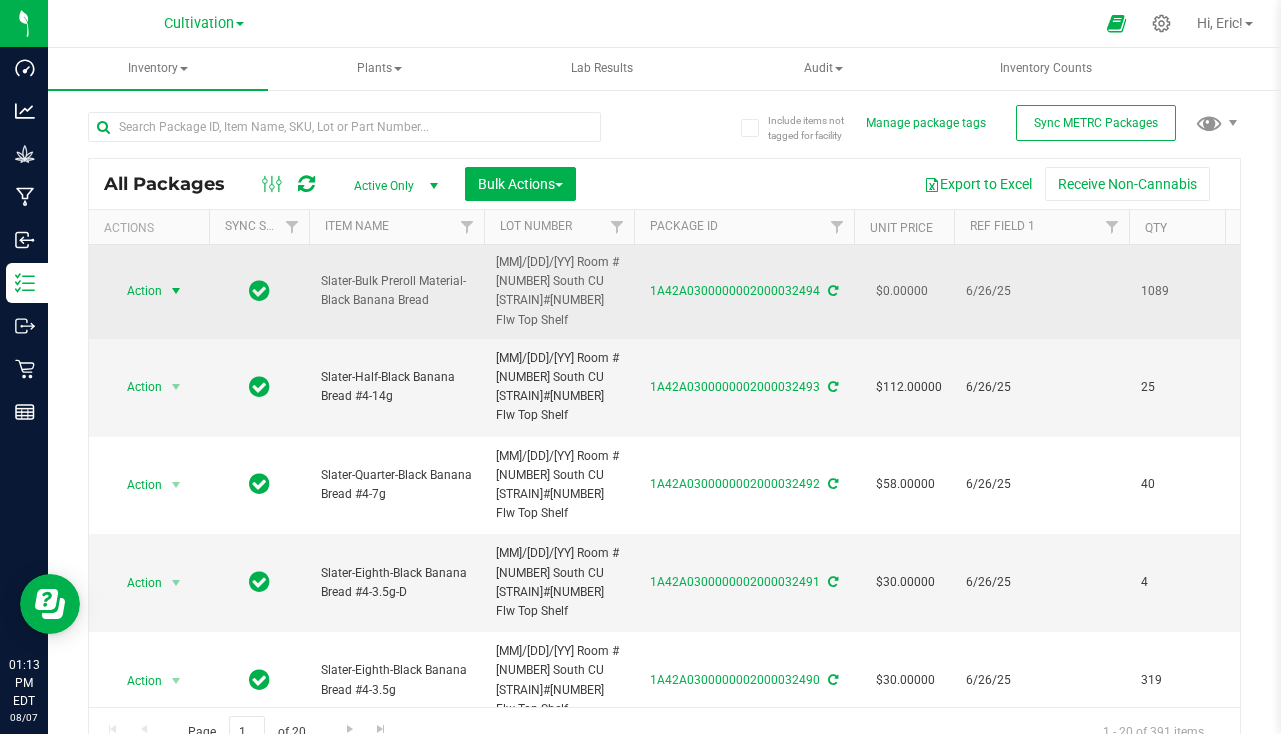click at bounding box center (176, 291) 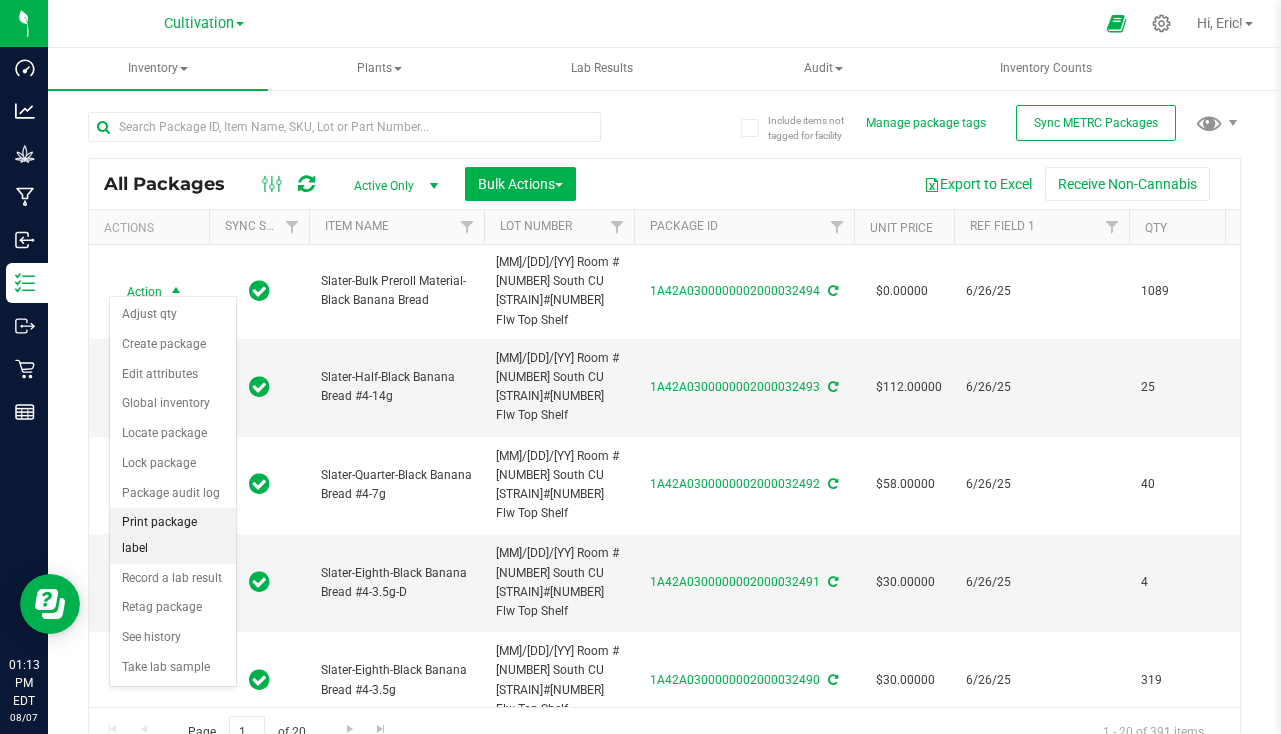 click on "Print package label" at bounding box center (173, 535) 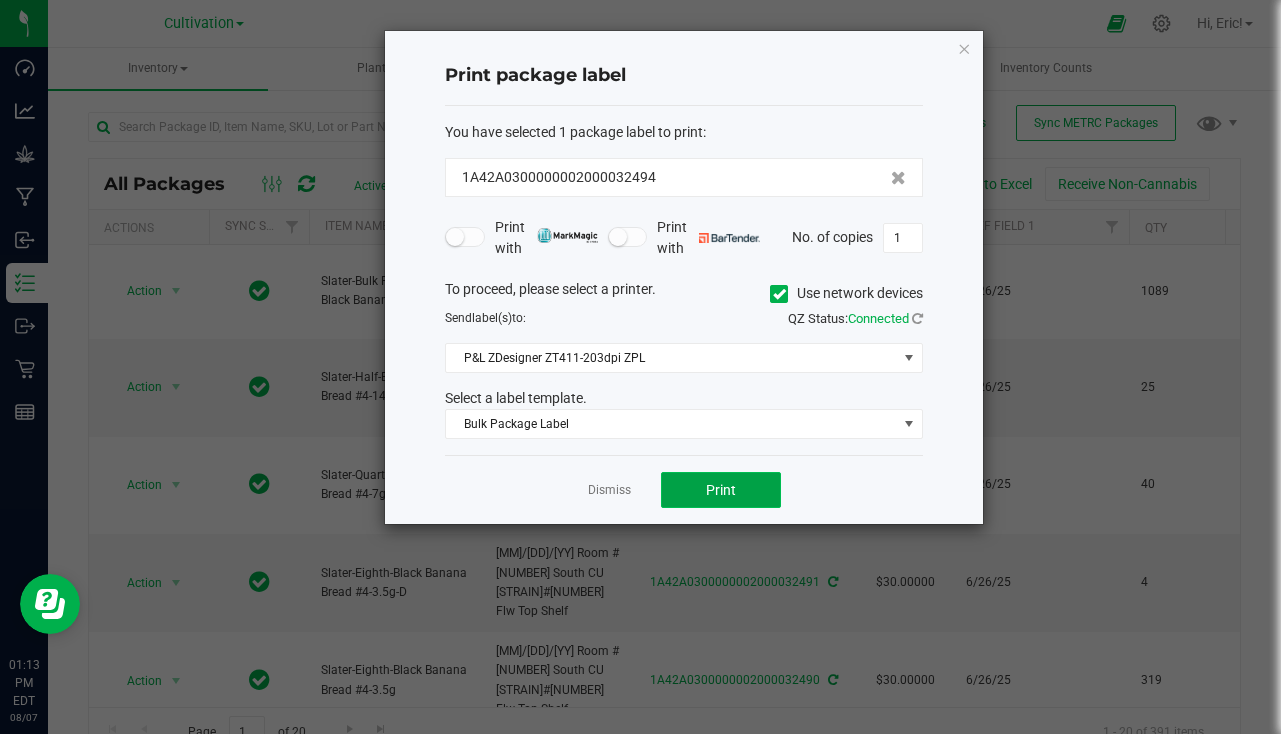 click on "Print" 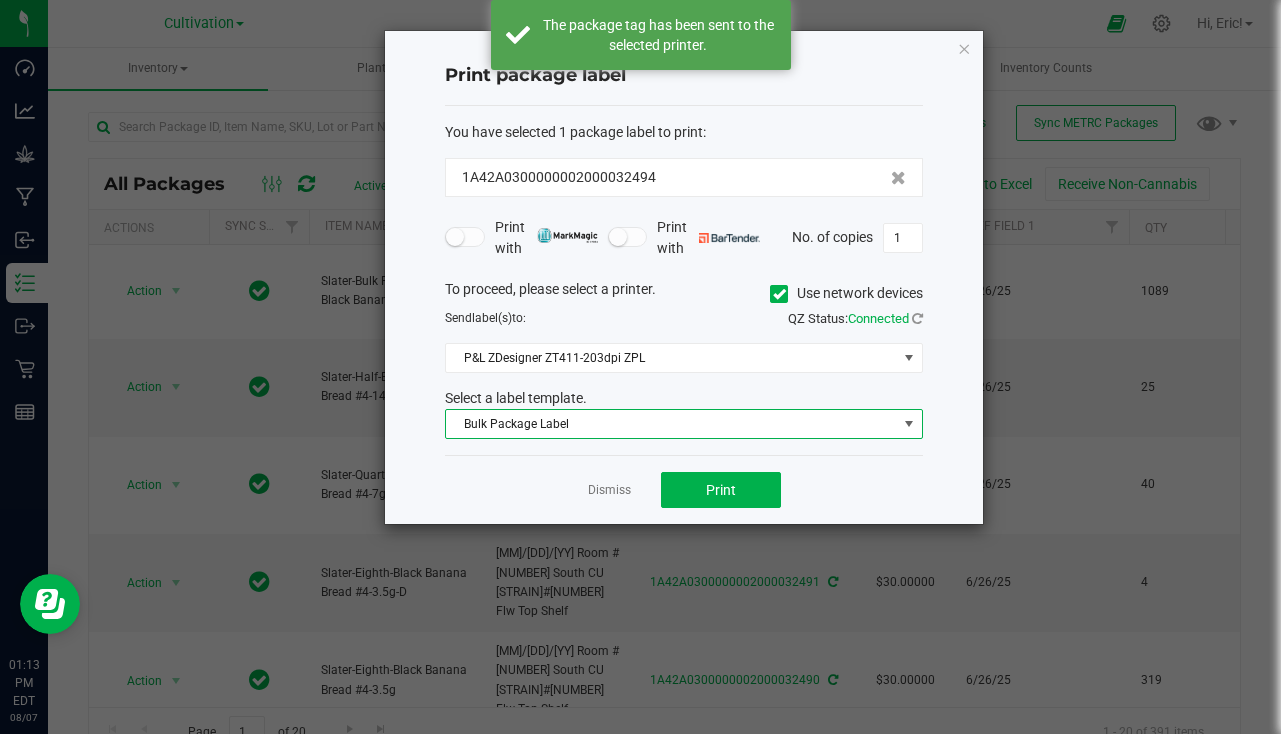 click on "Bulk Package Label" at bounding box center [671, 424] 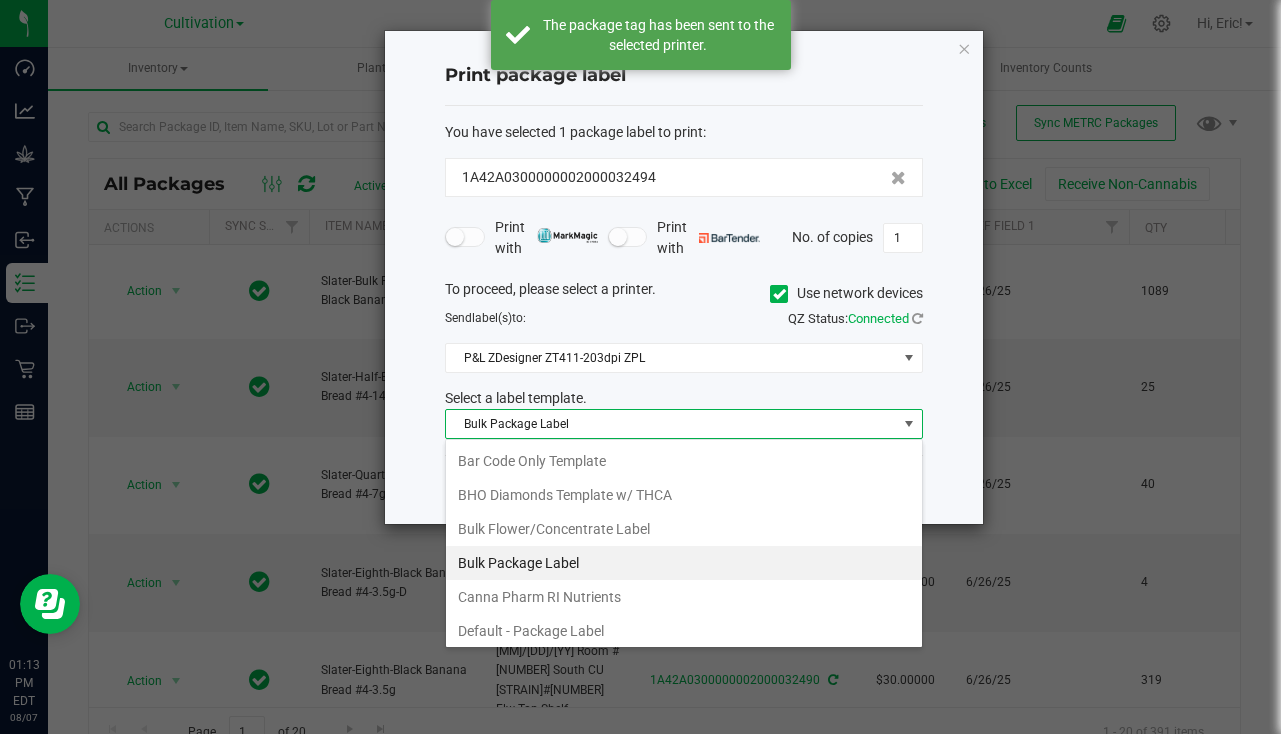 scroll, scrollTop: 99970, scrollLeft: 99522, axis: both 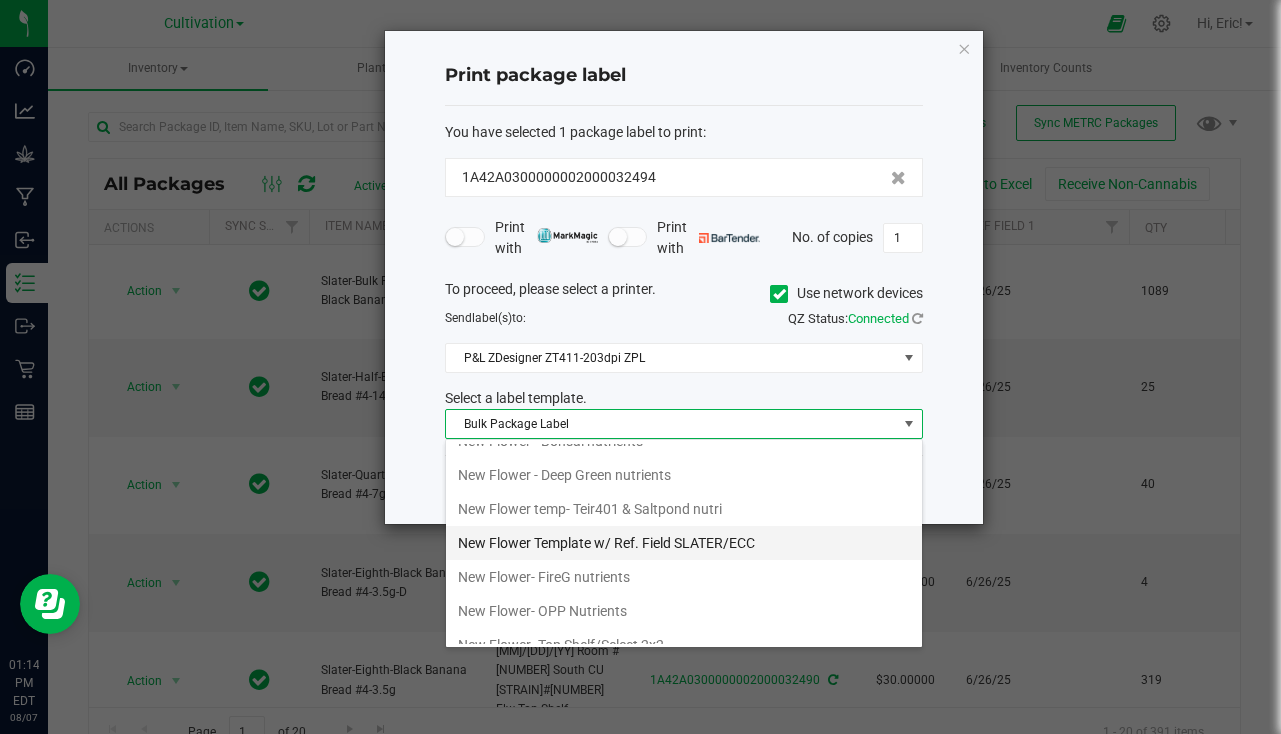 click on "New Flower Template w/ Ref. Field SLATER/ECC" at bounding box center [684, 543] 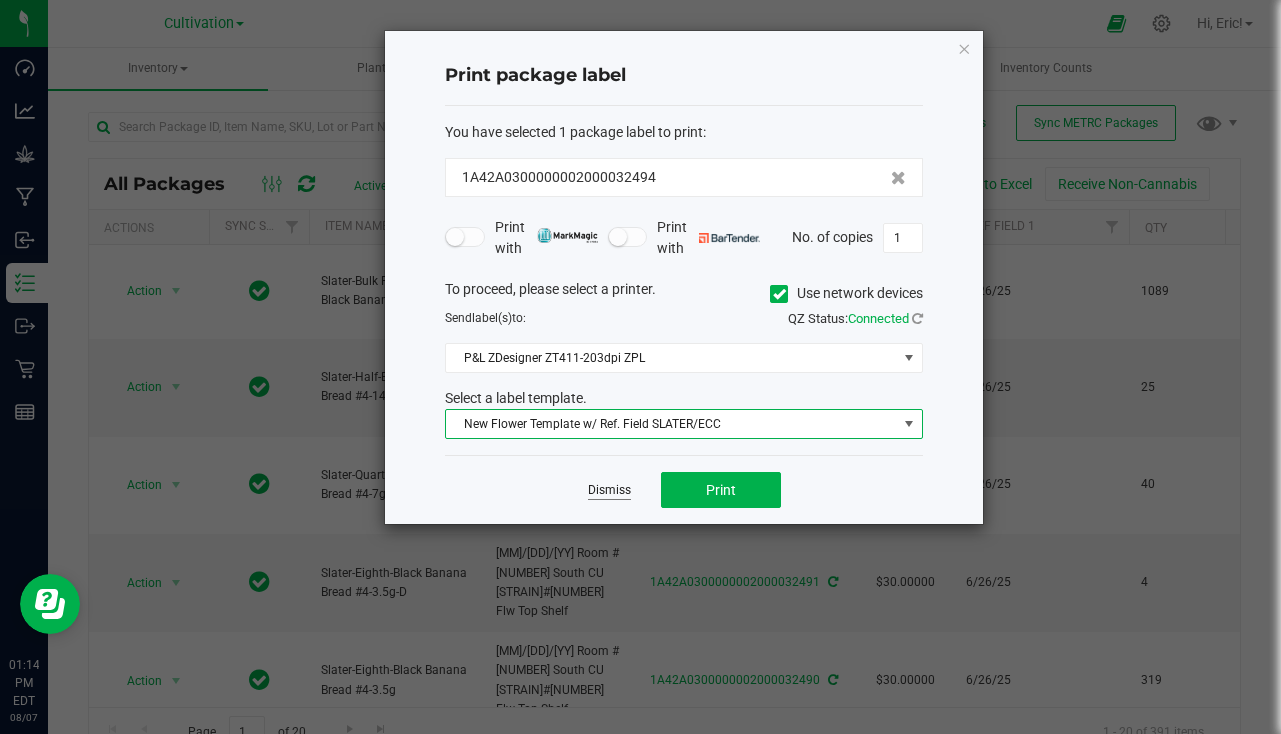 click on "Dismiss" 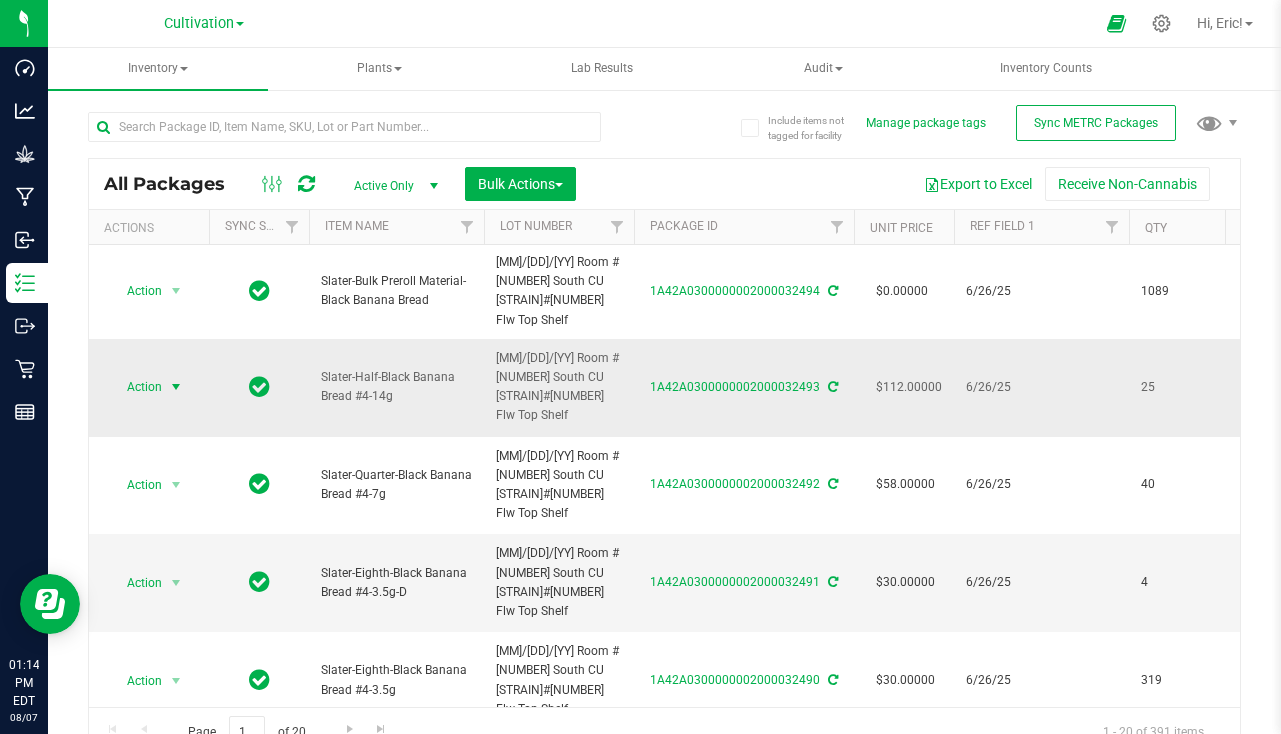 click at bounding box center [176, 387] 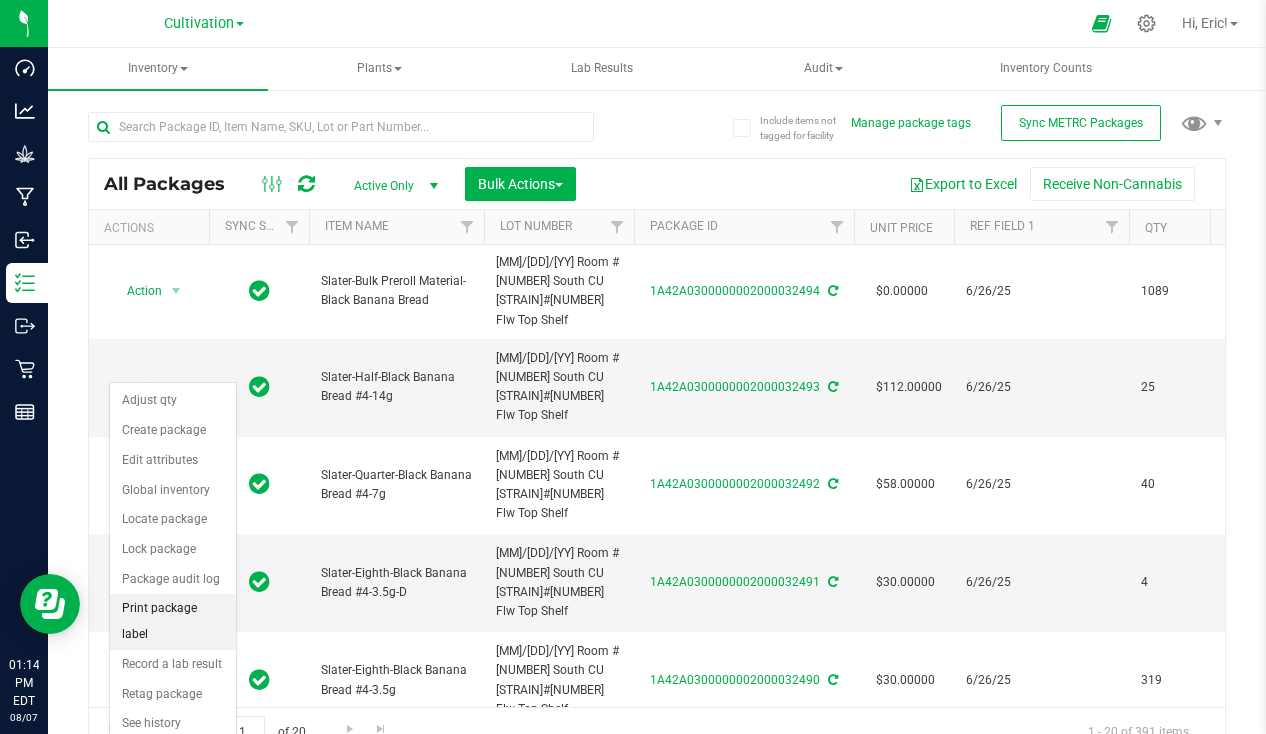 click on "Print package label" at bounding box center (173, 621) 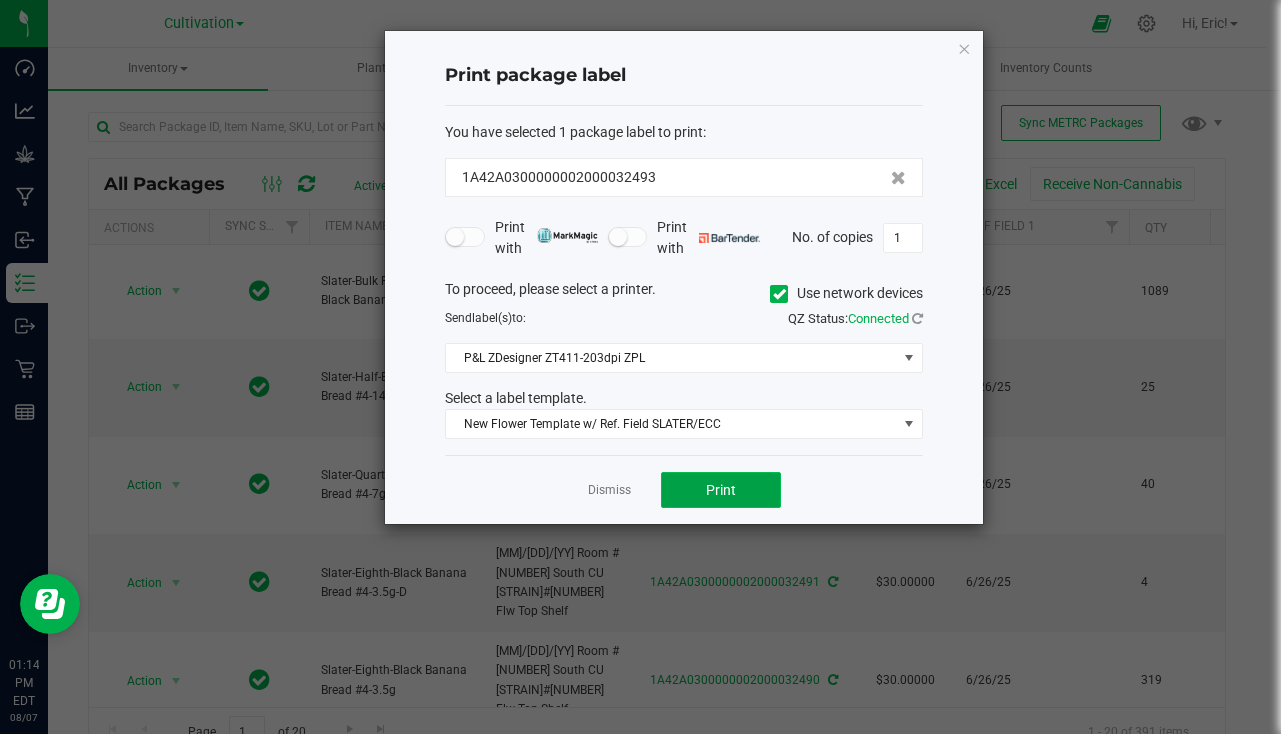 click on "Print" 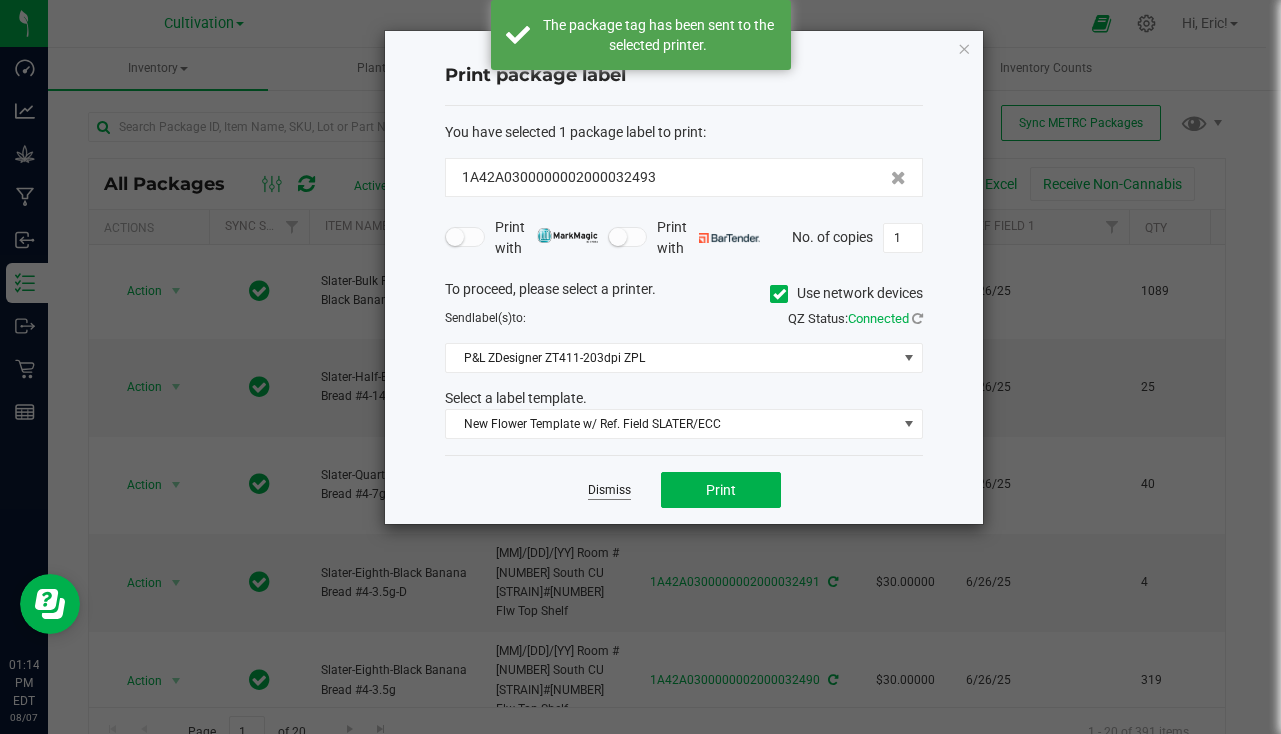 click on "Dismiss" 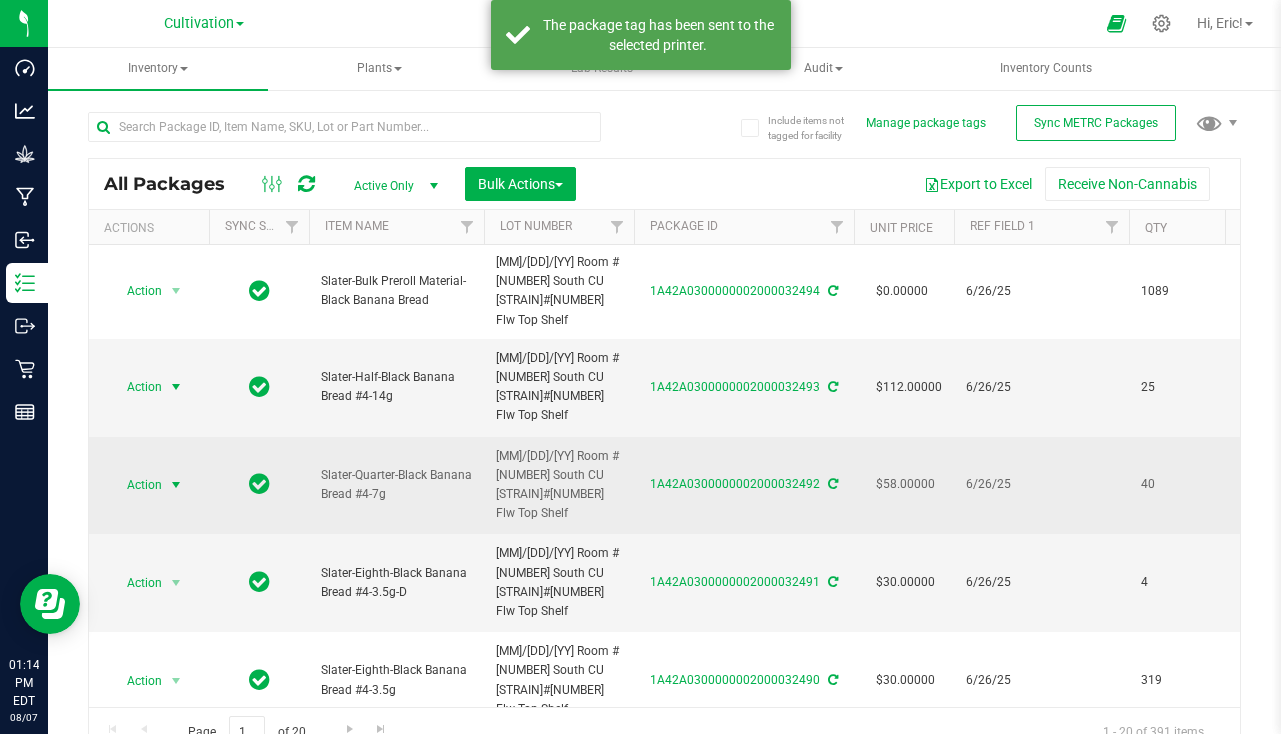 click on "Action" at bounding box center (136, 485) 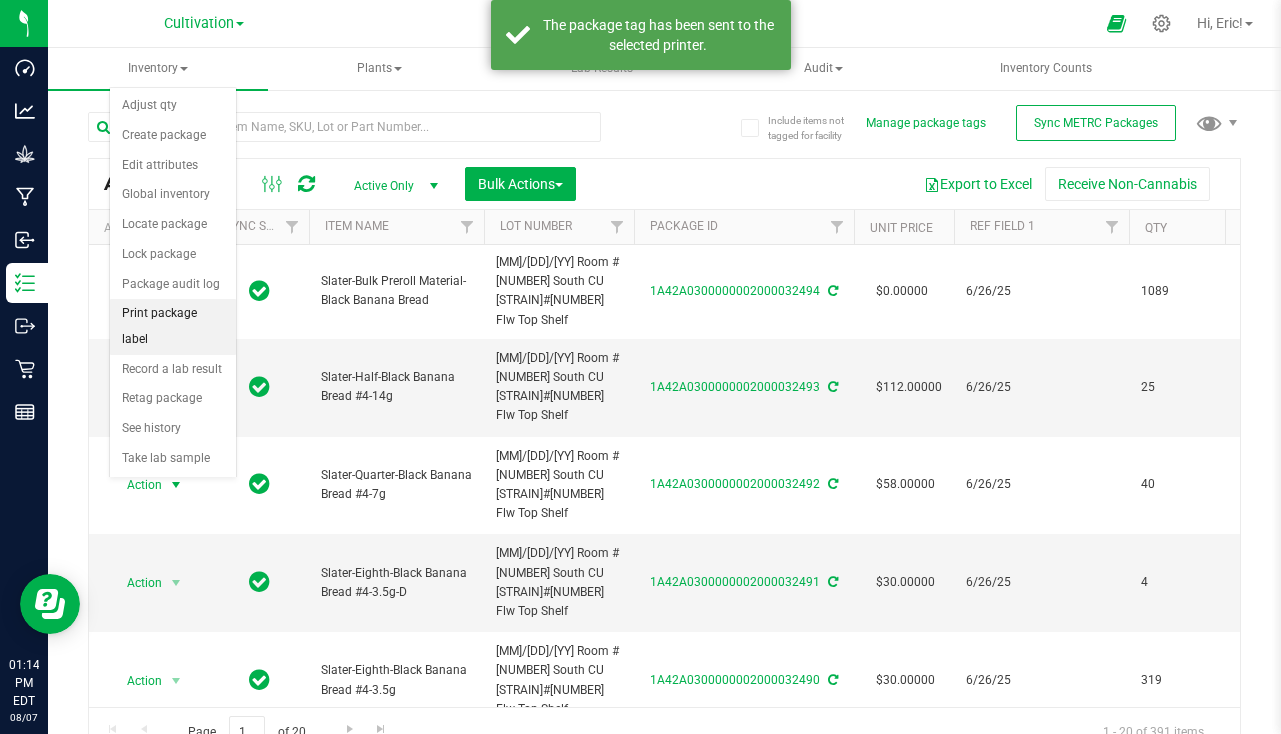 click on "Print package label" at bounding box center (173, 326) 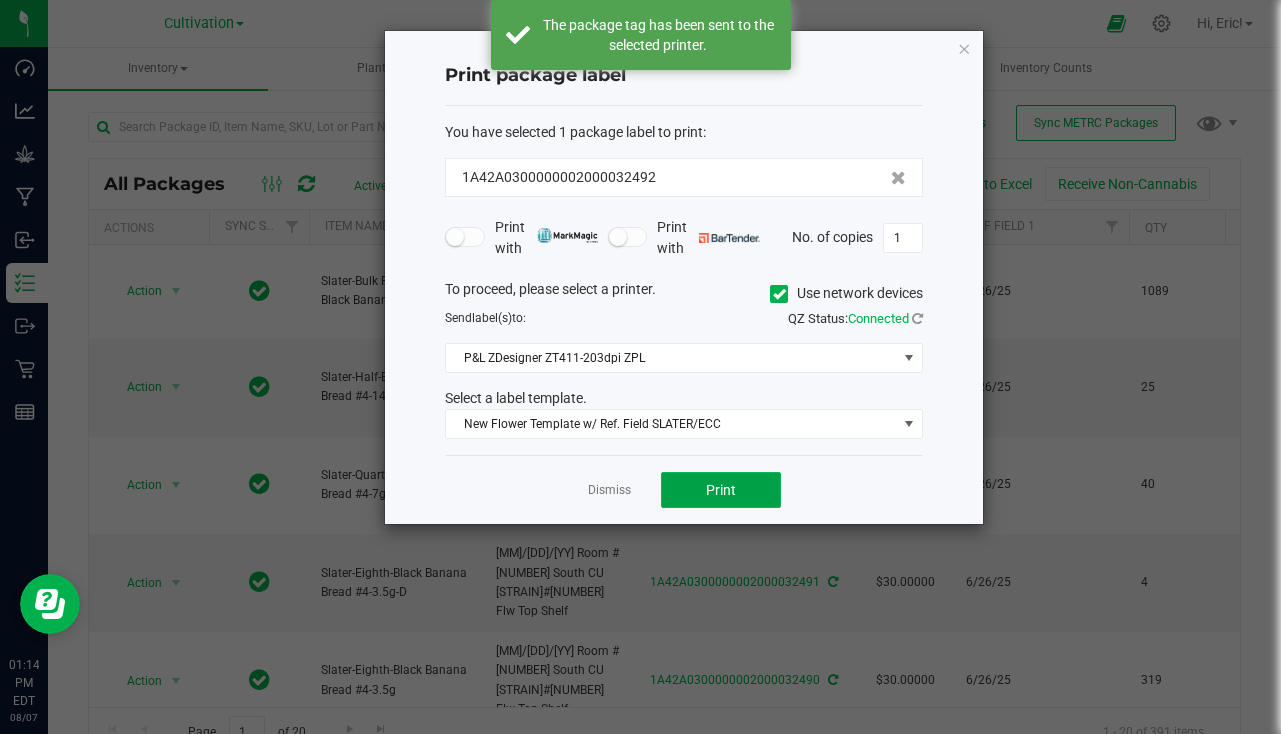 click on "Print" 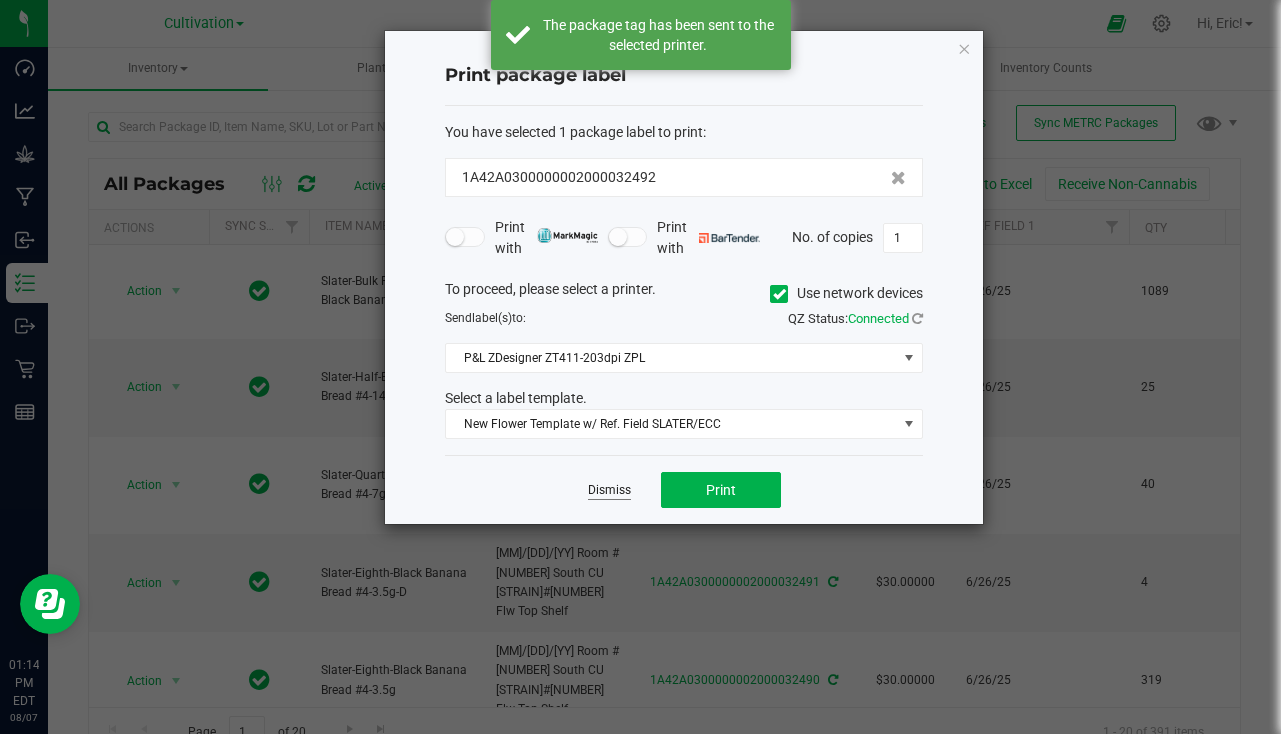 click on "Dismiss" 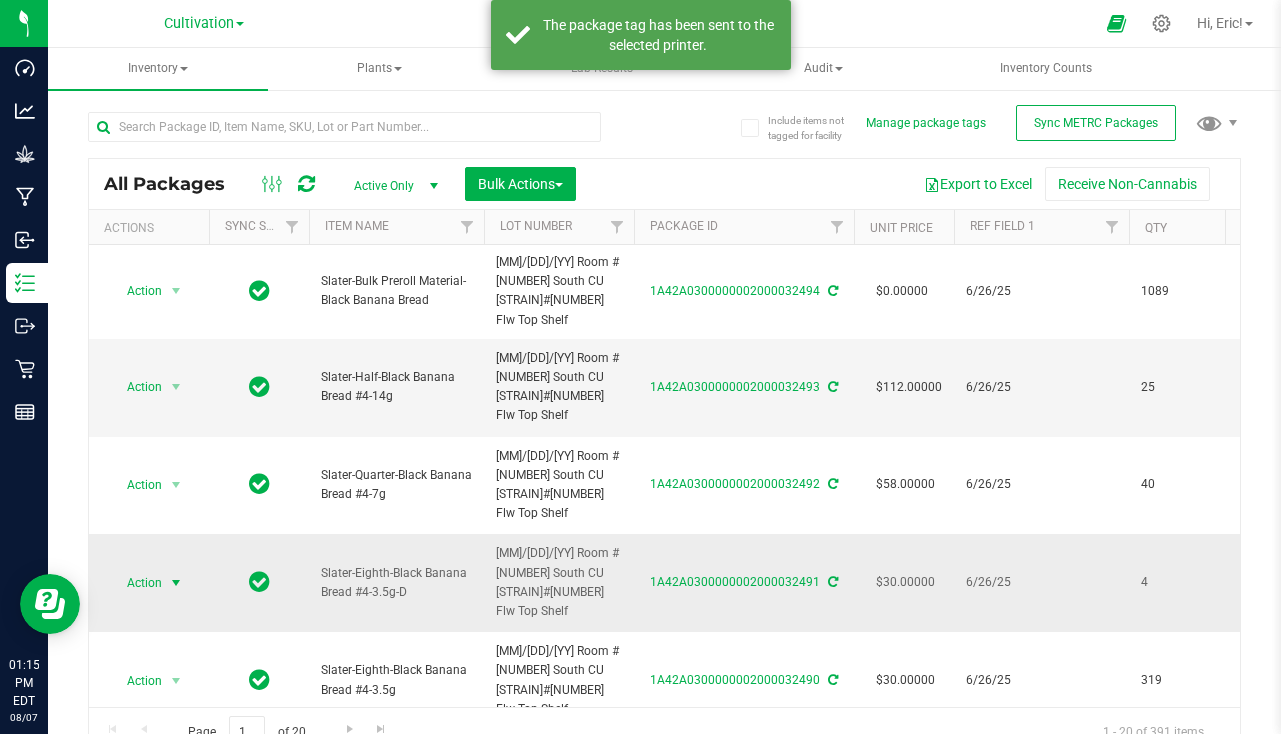 click at bounding box center [176, 583] 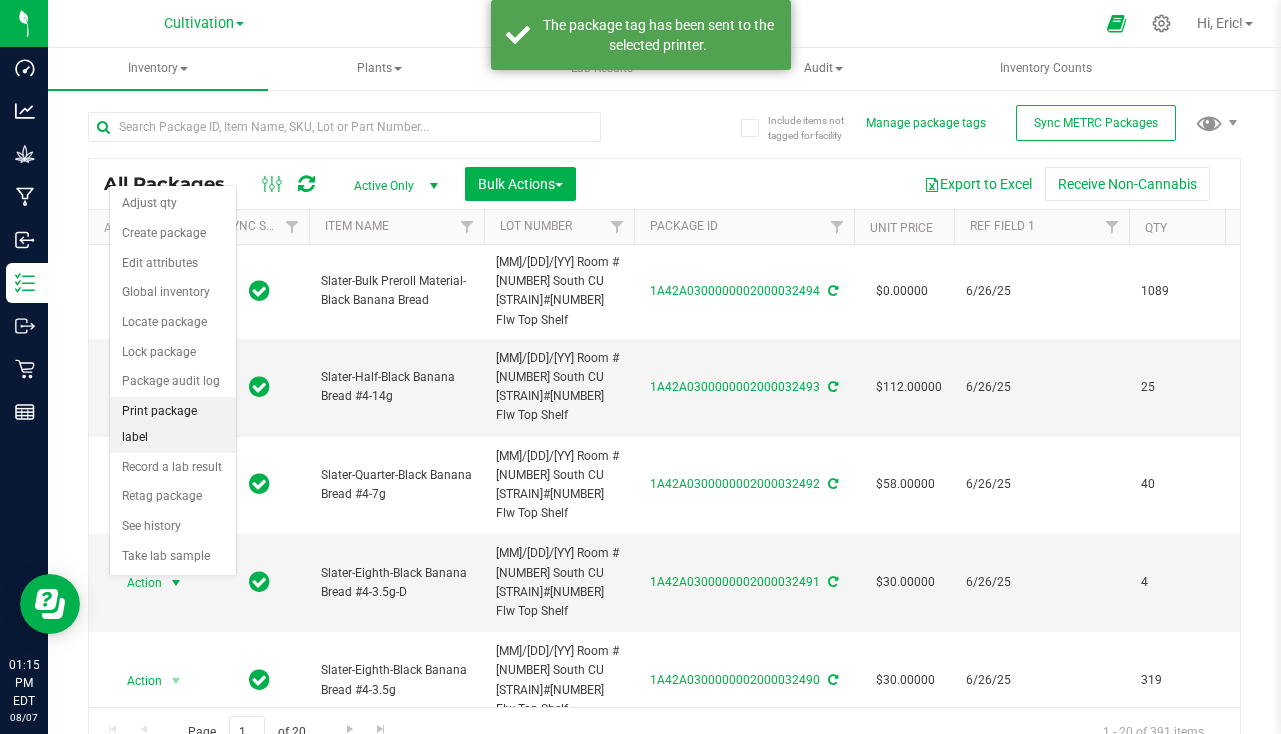 click on "Print package label" at bounding box center [173, 424] 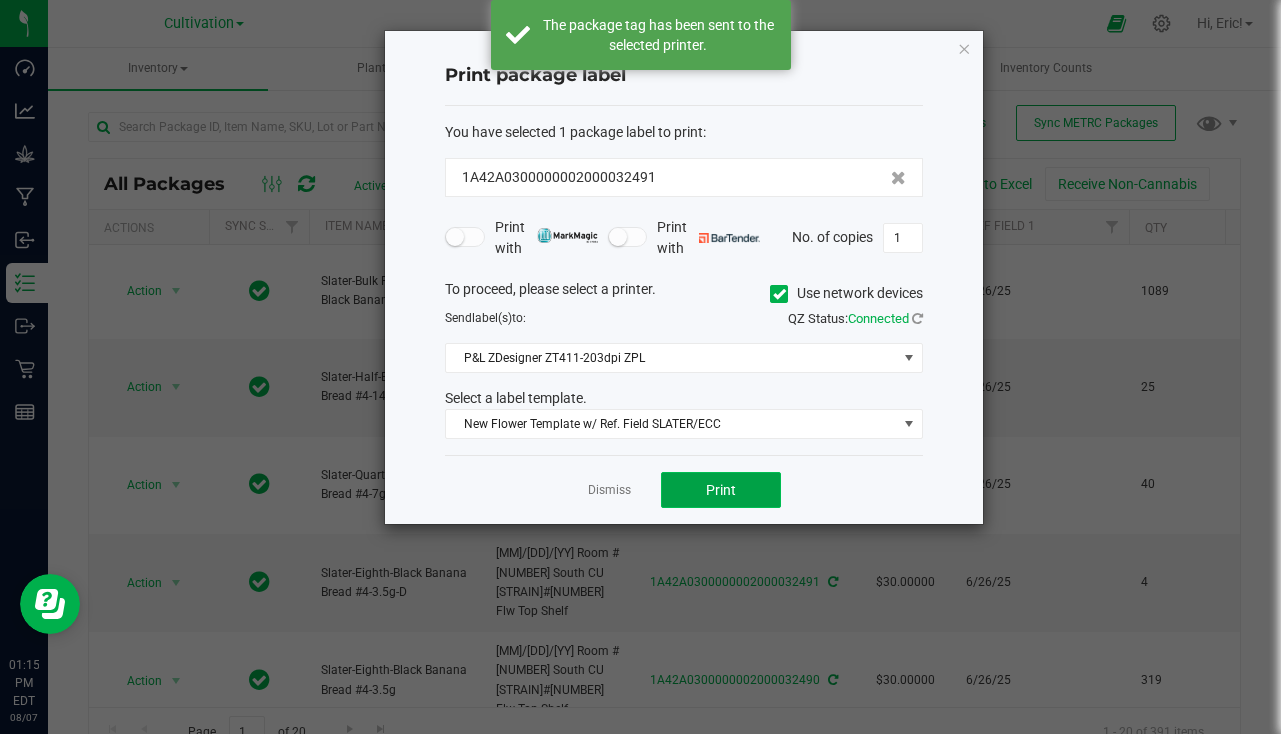 click on "Print" 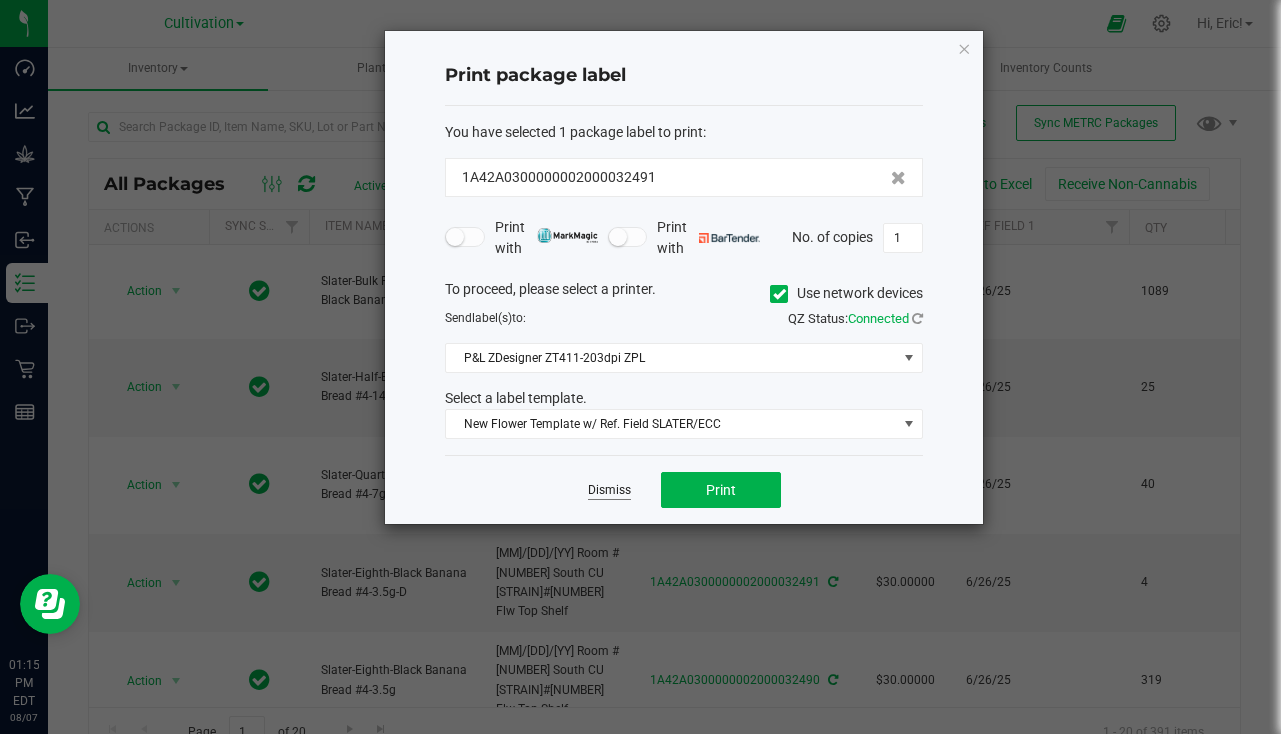 click on "Dismiss" 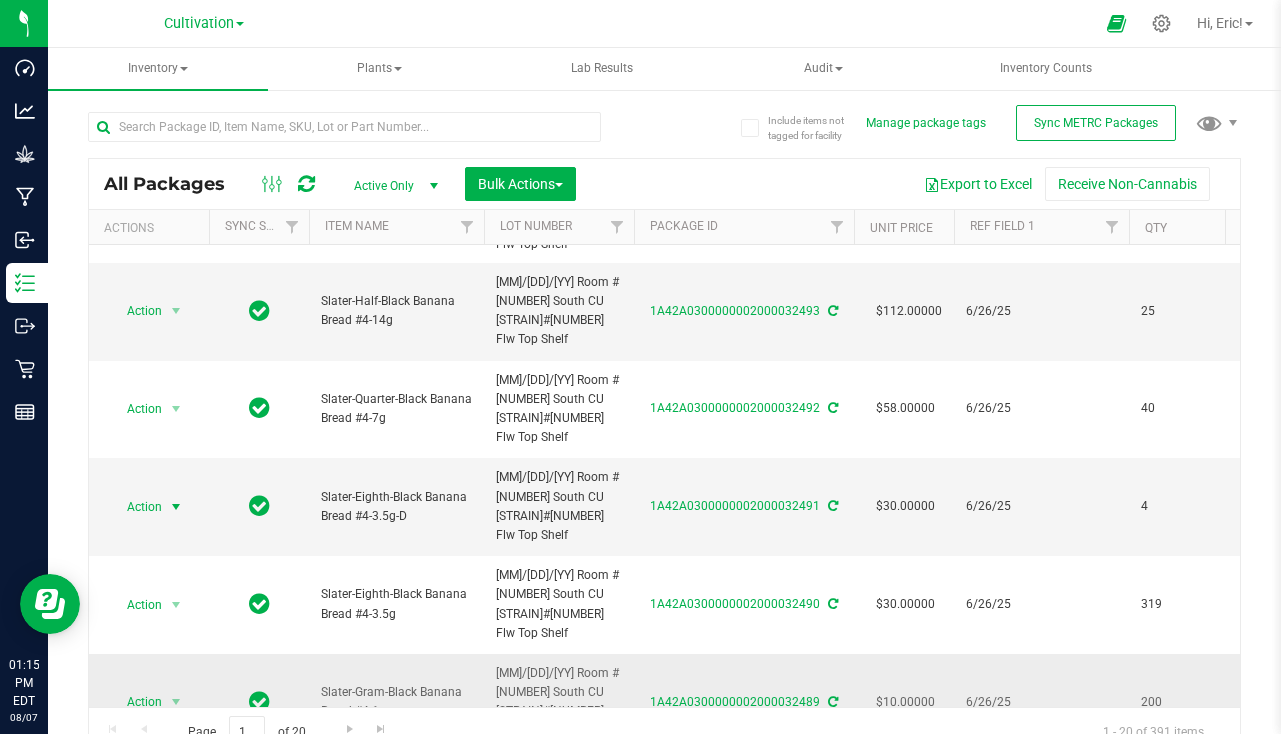 scroll, scrollTop: 100, scrollLeft: 0, axis: vertical 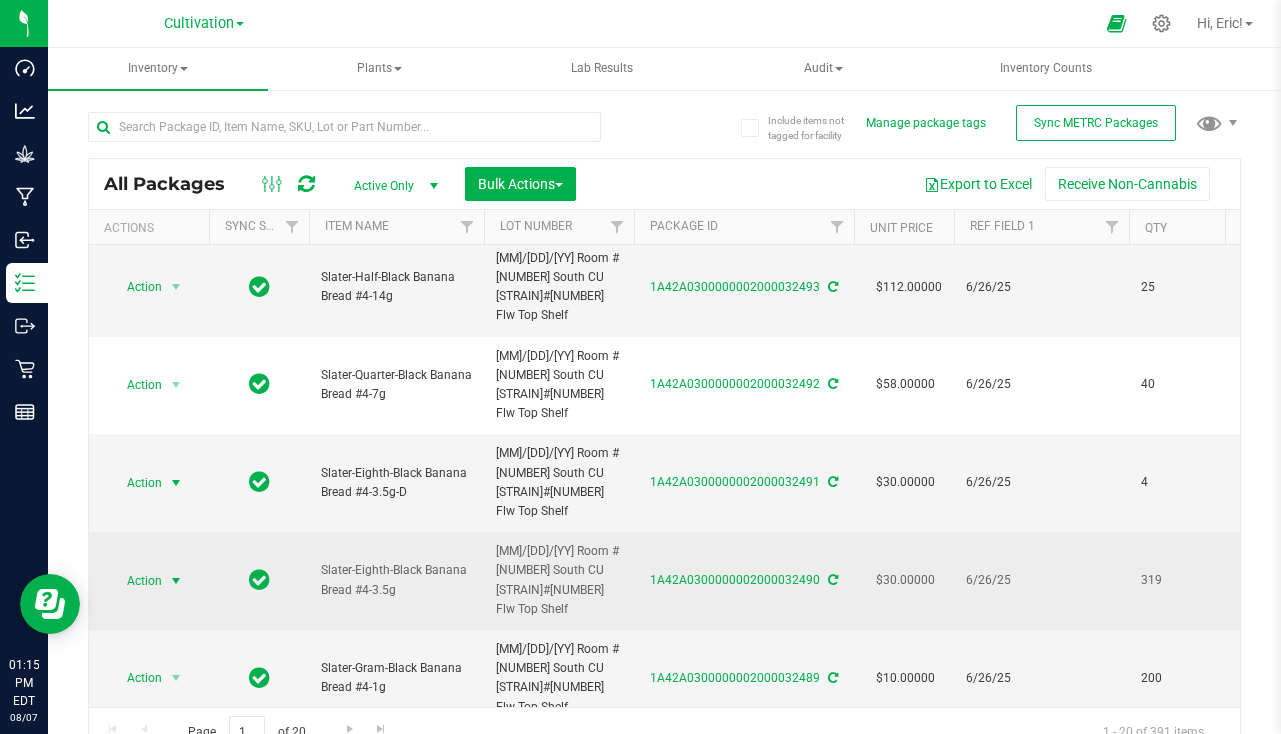 click on "Action" at bounding box center [136, 581] 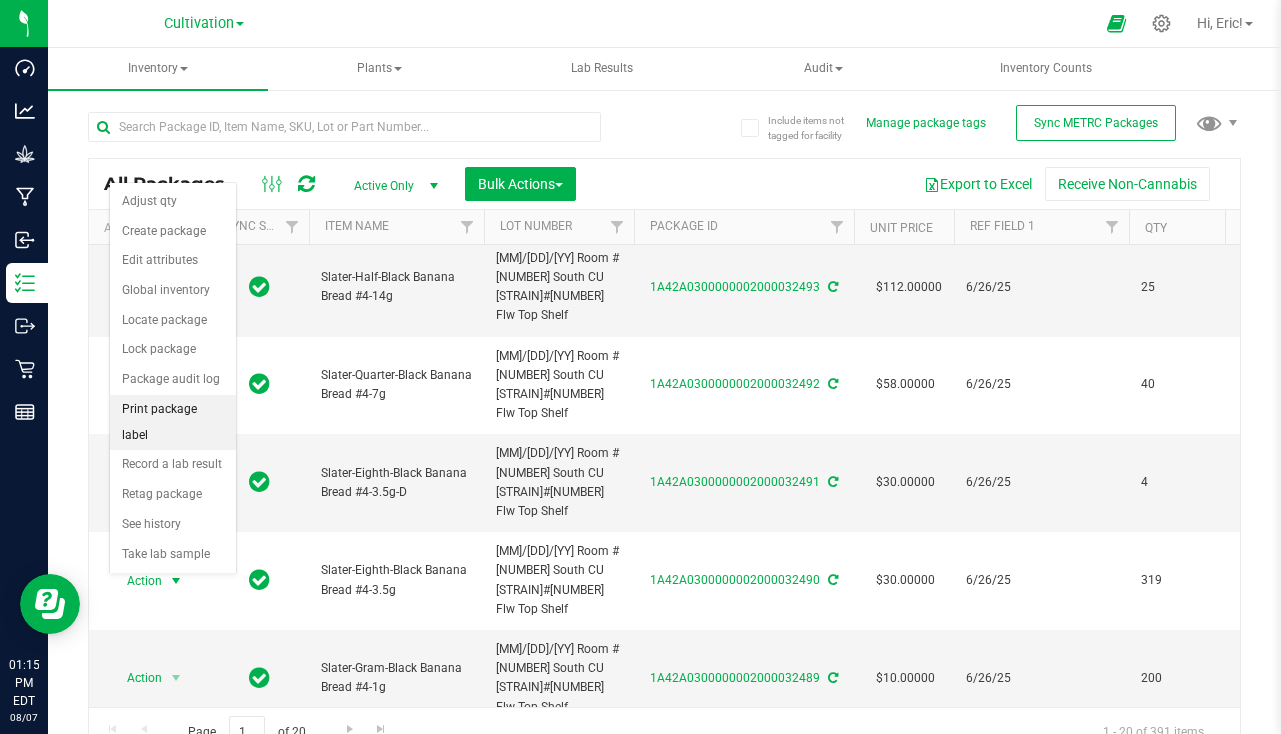 click on "Print package label" at bounding box center (173, 422) 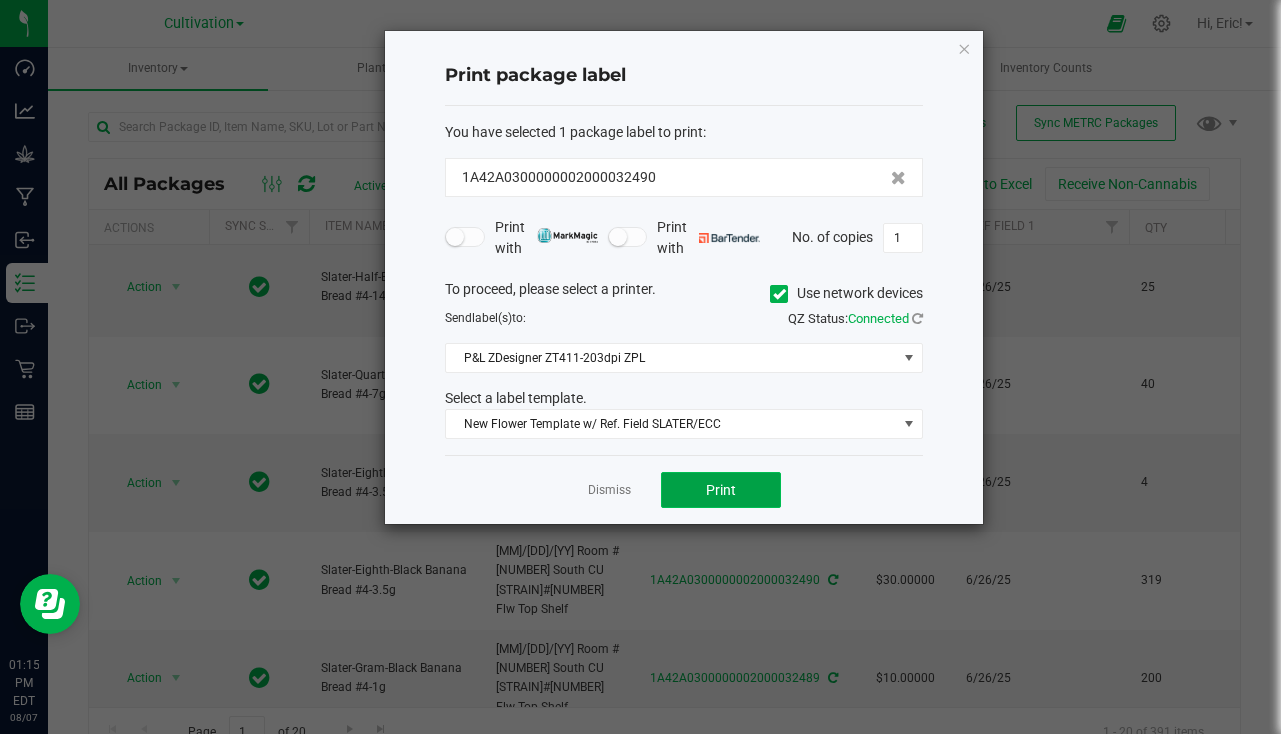 click on "Print" 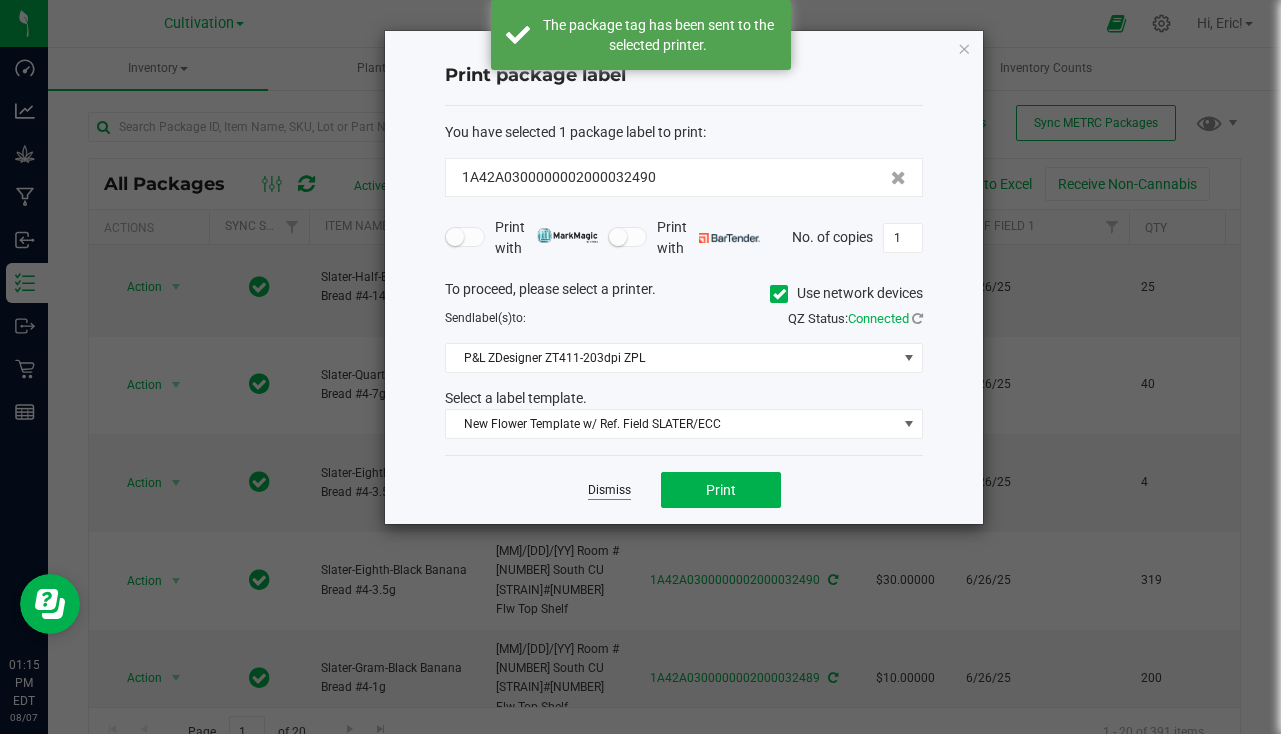 click on "Dismiss" 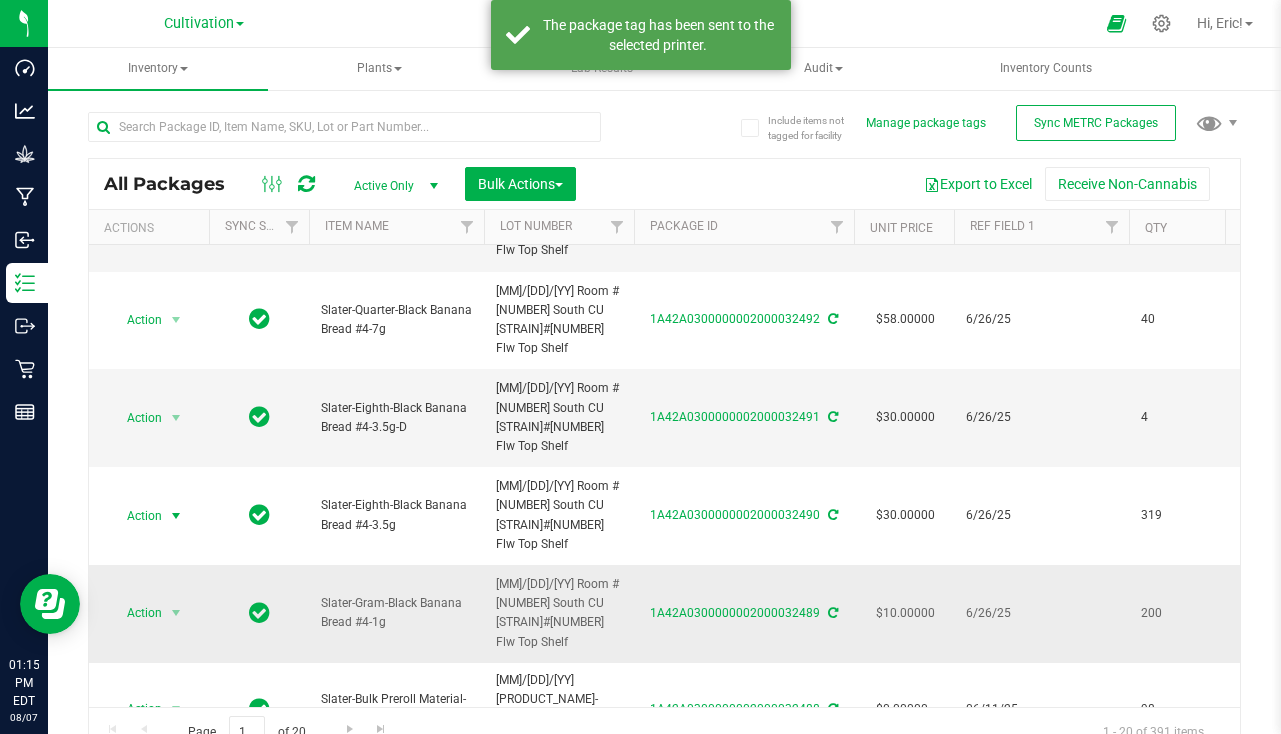 scroll, scrollTop: 200, scrollLeft: 0, axis: vertical 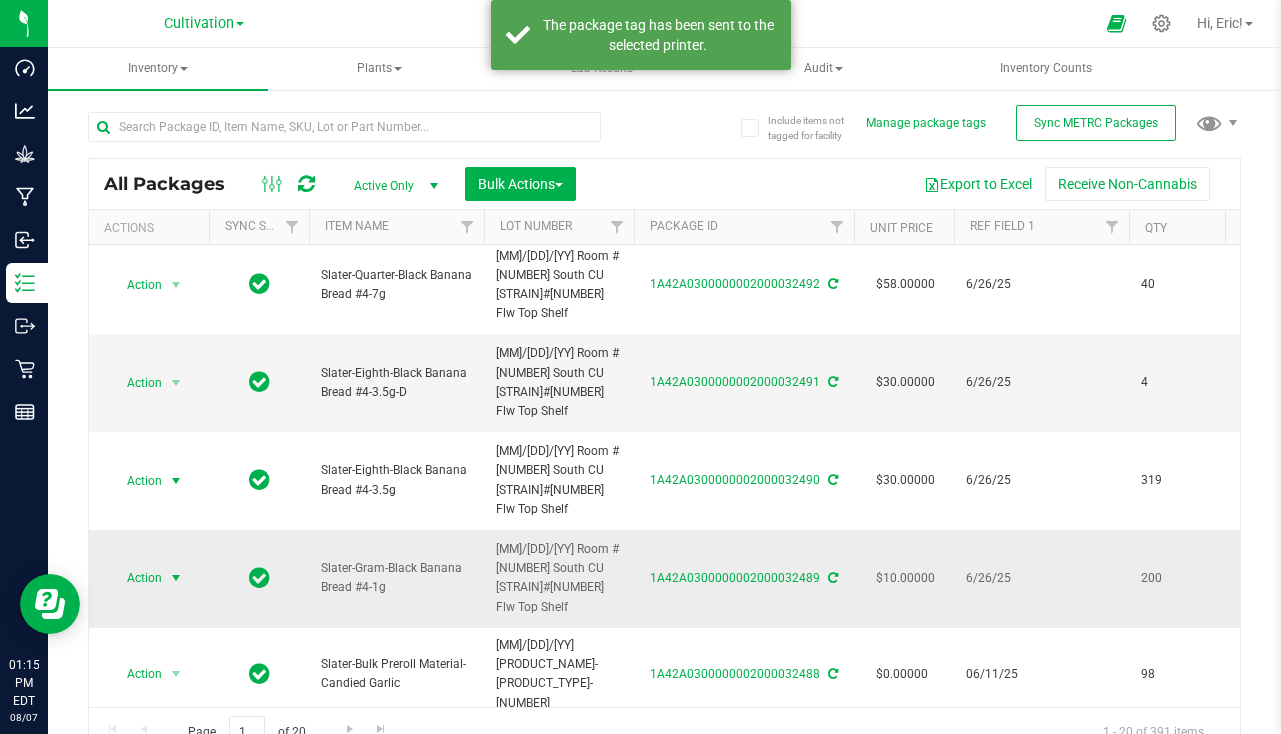 click on "Action" at bounding box center [136, 578] 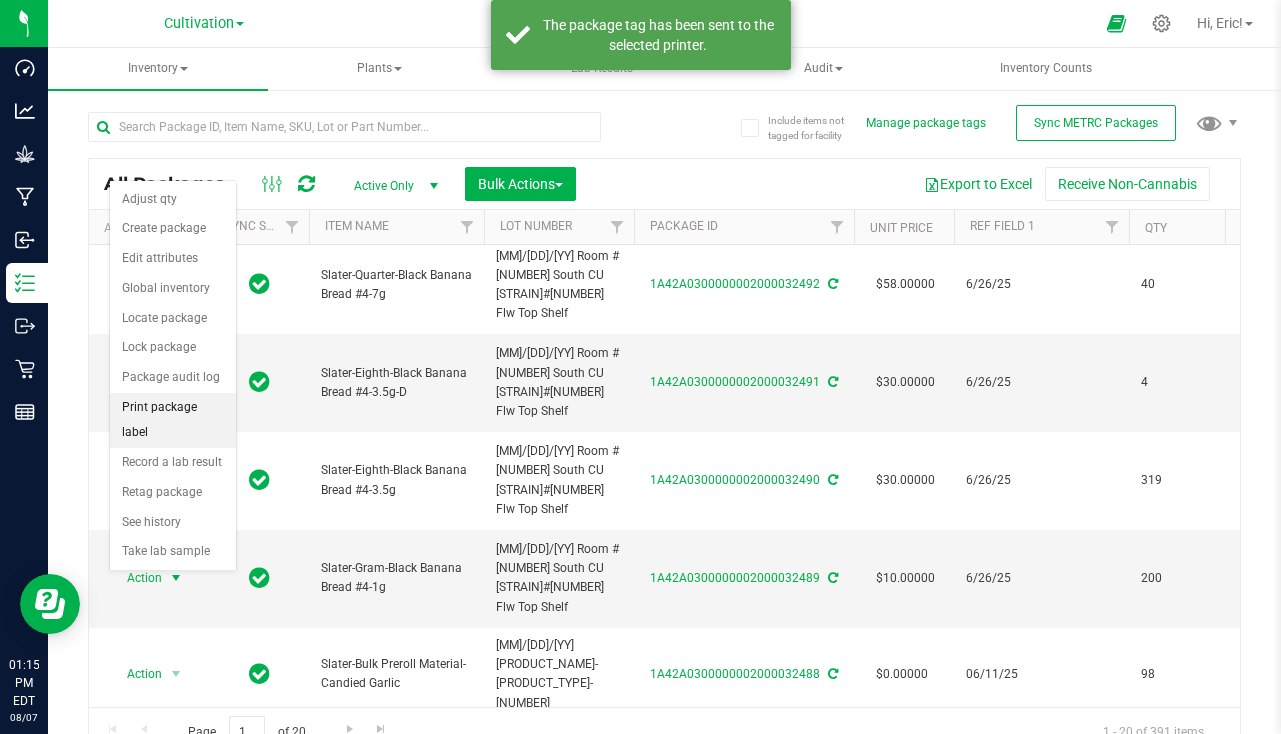 click on "Print package label" at bounding box center (173, 420) 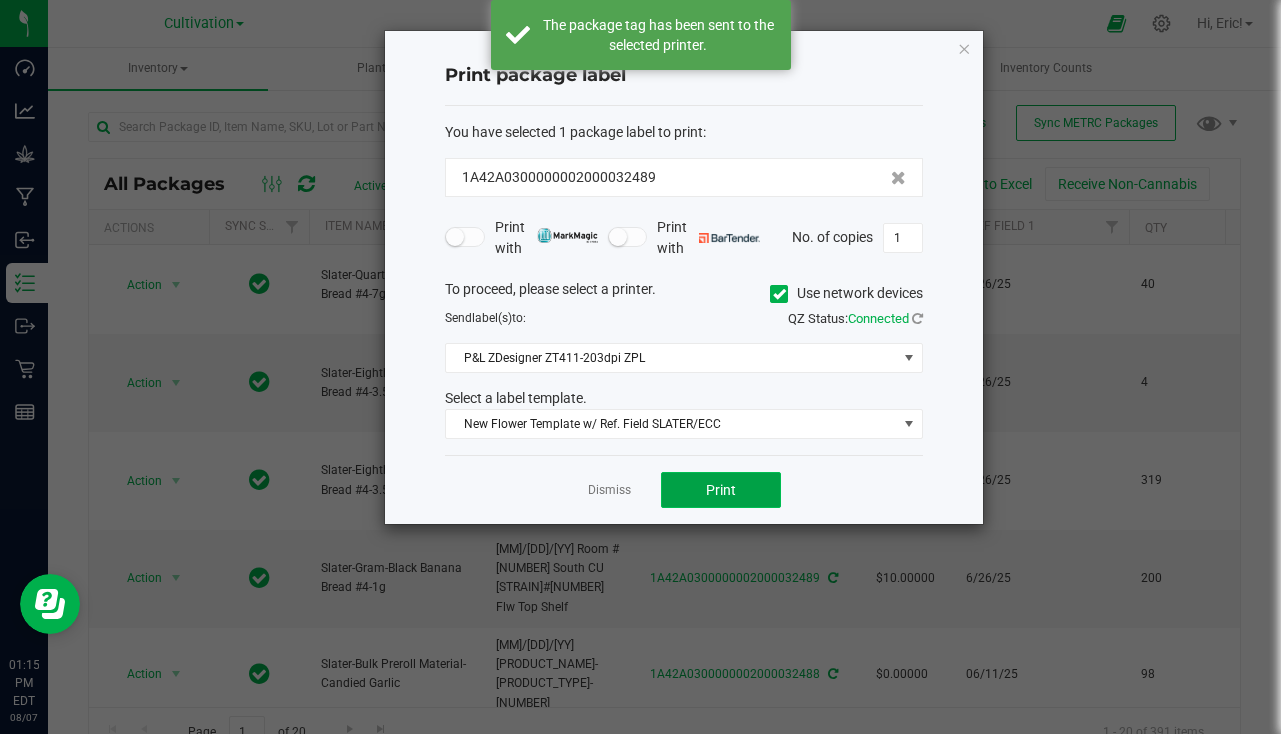 click on "Print" 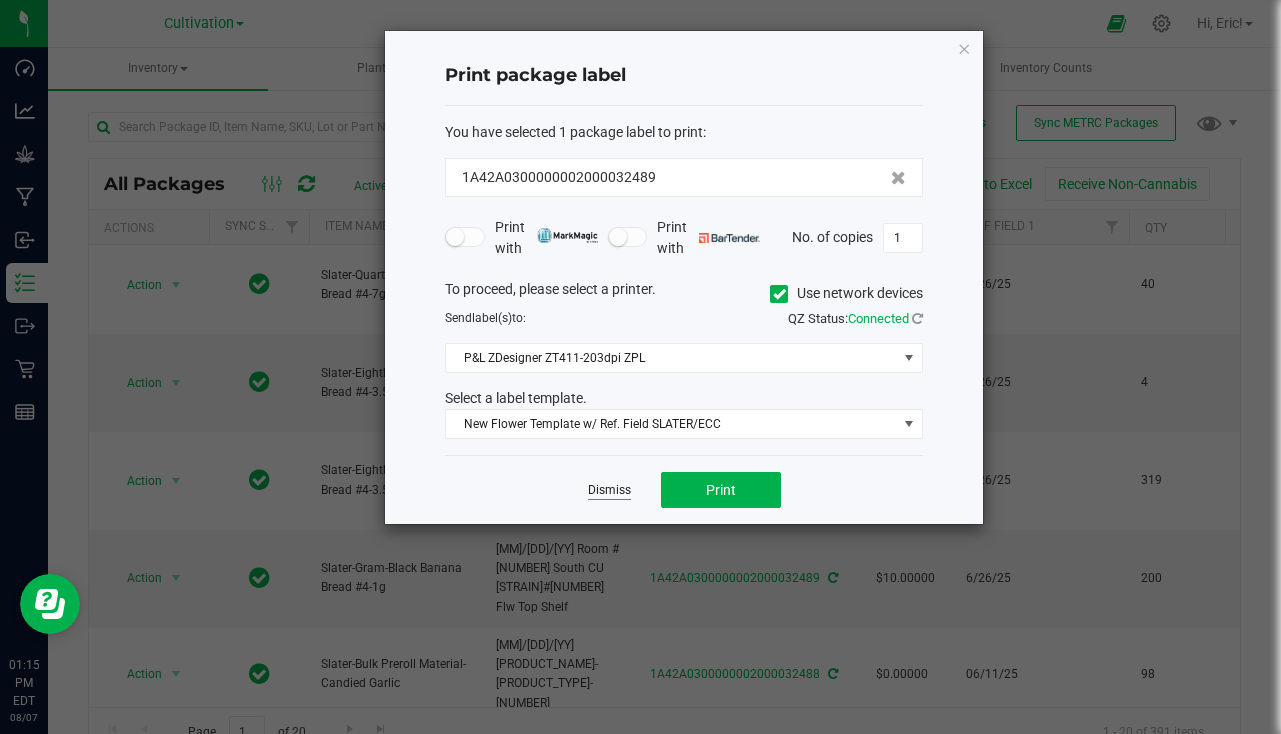 click on "Dismiss" 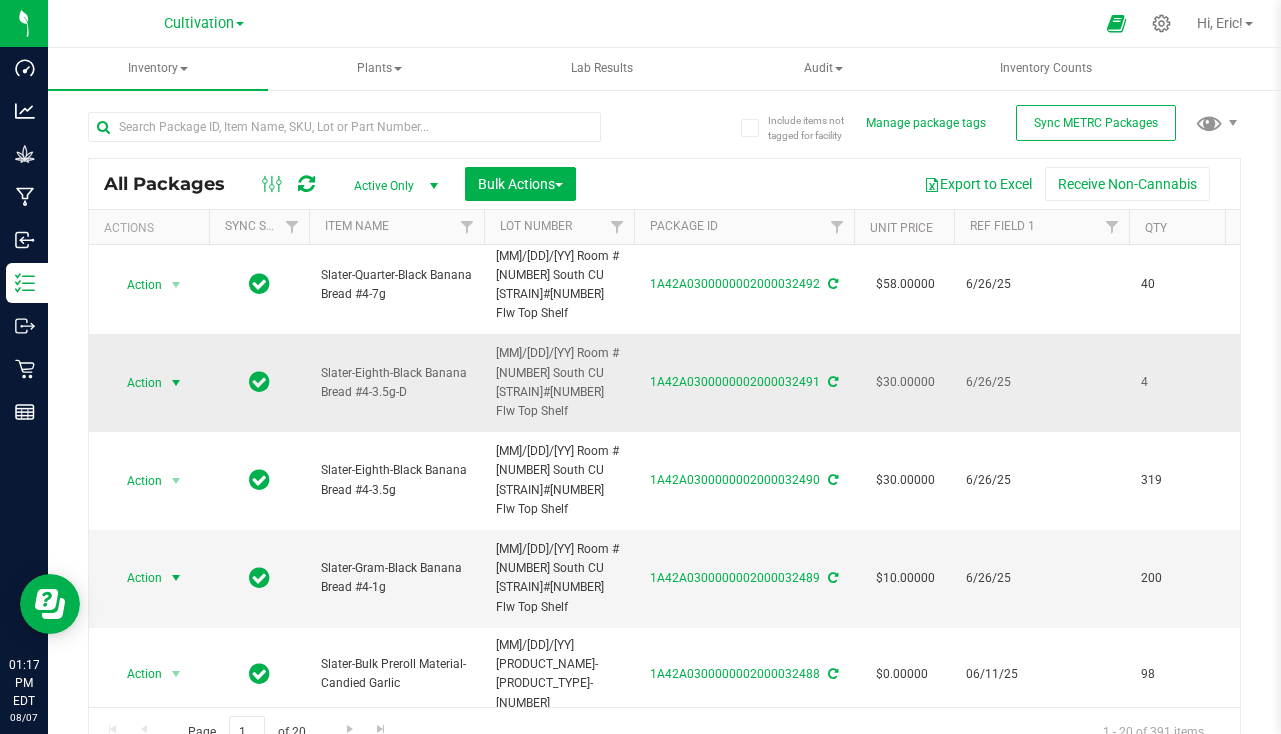 click on "Action" at bounding box center [136, 383] 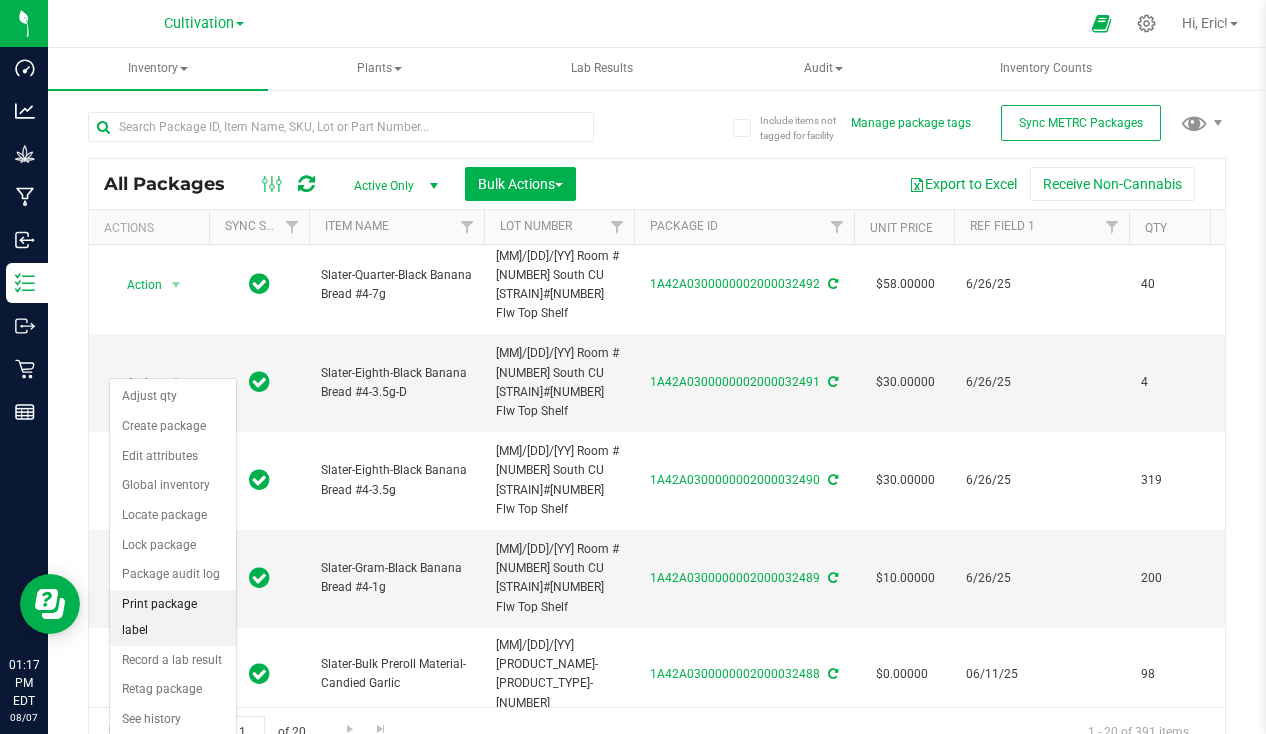 click on "Print package label" at bounding box center (173, 617) 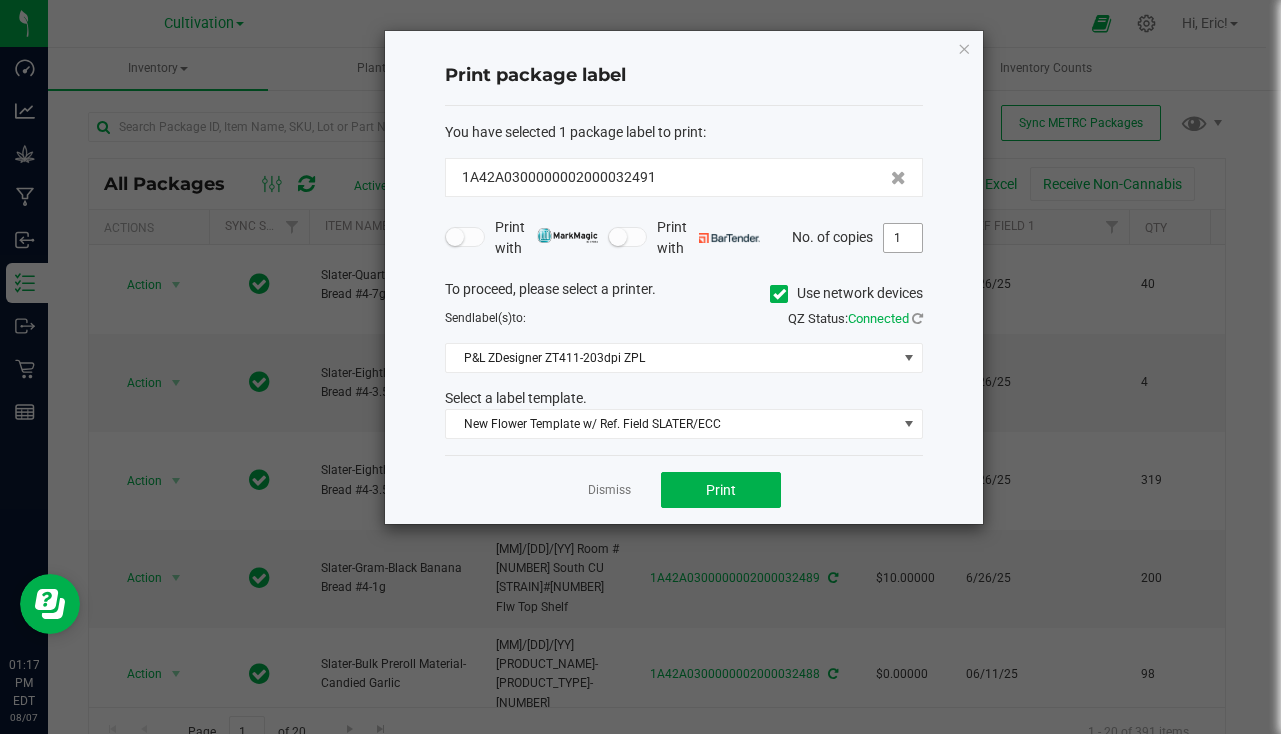 click on "1" at bounding box center (903, 238) 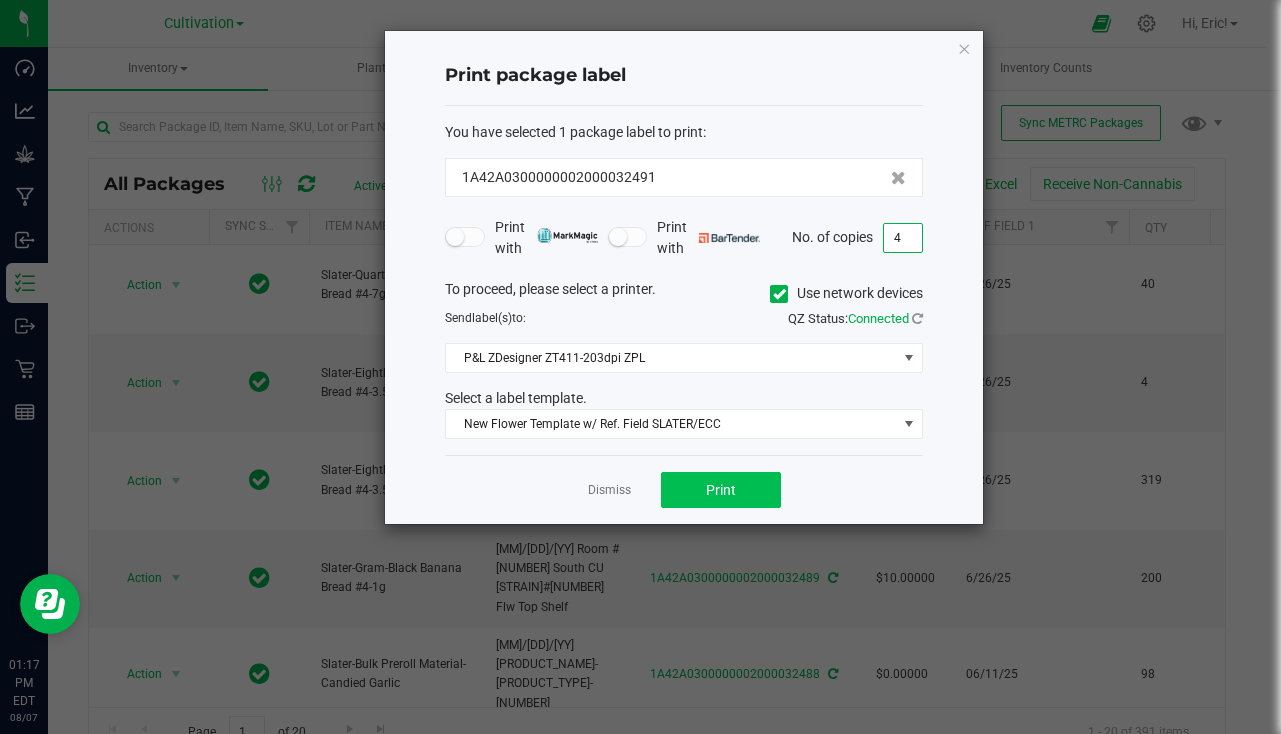 type on "4" 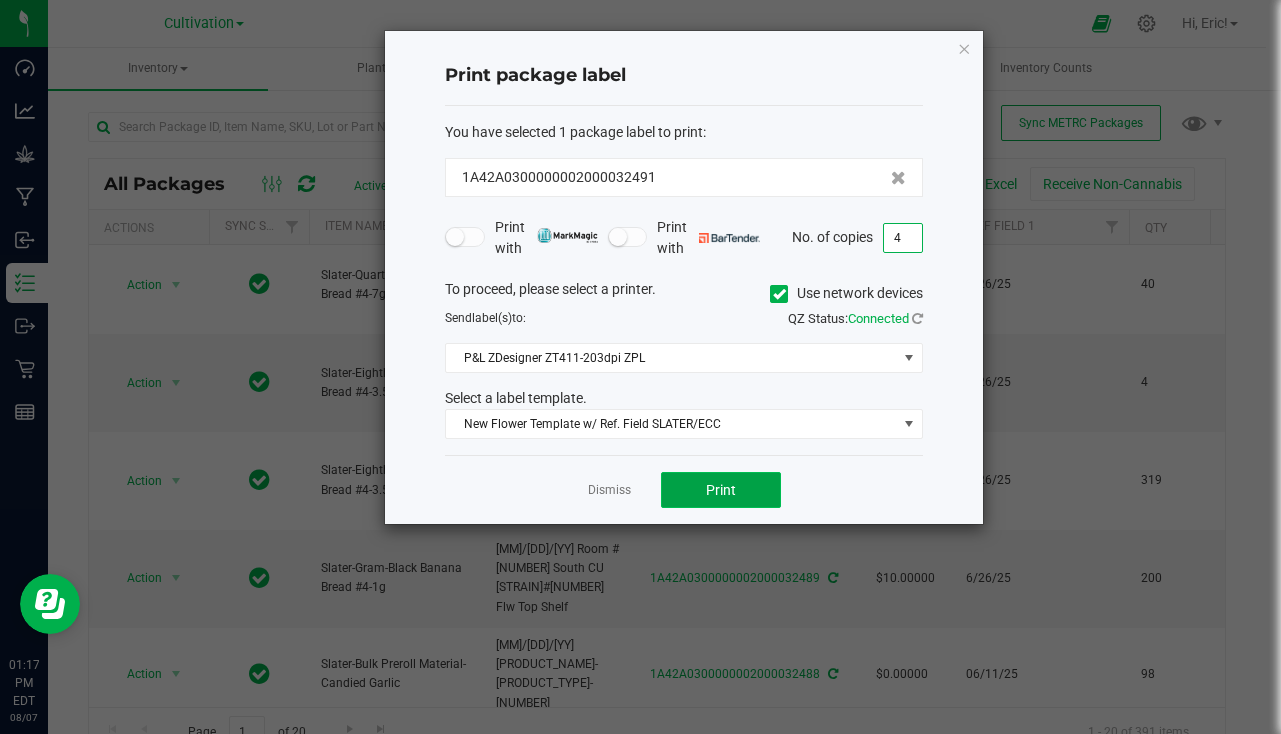 click on "Print" 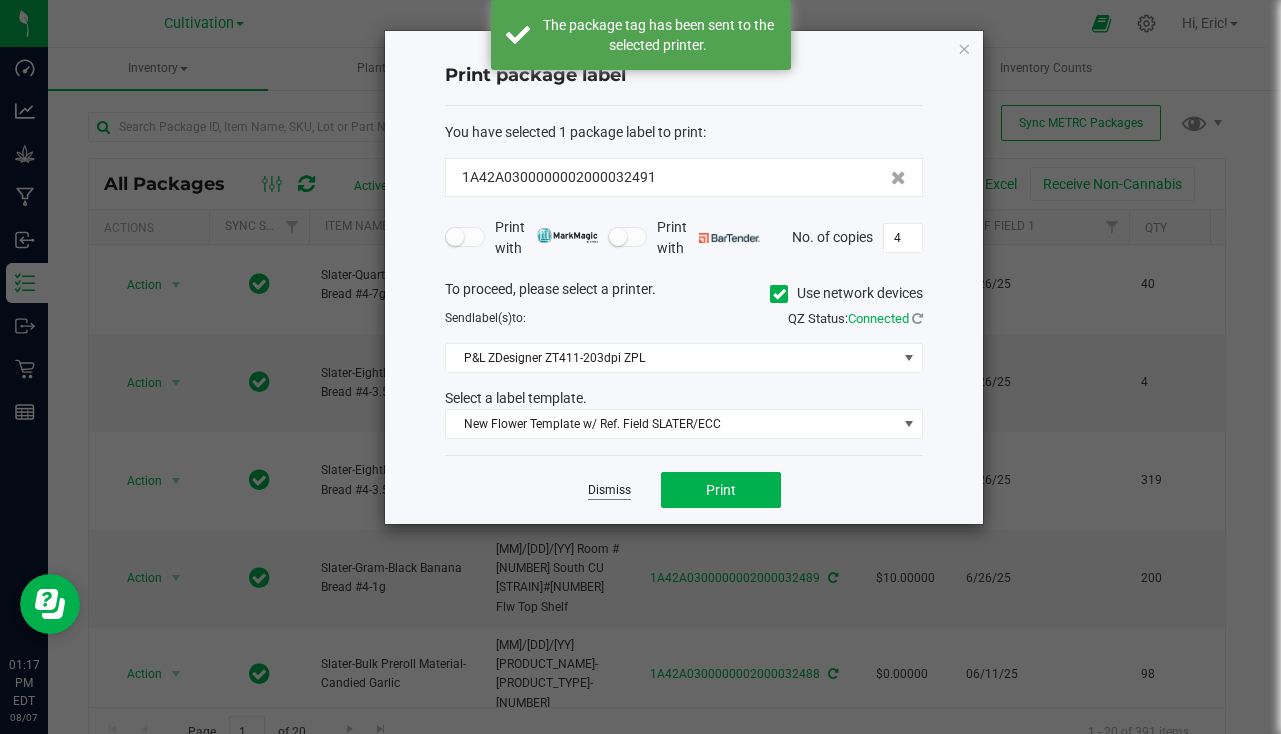 click on "Dismiss" 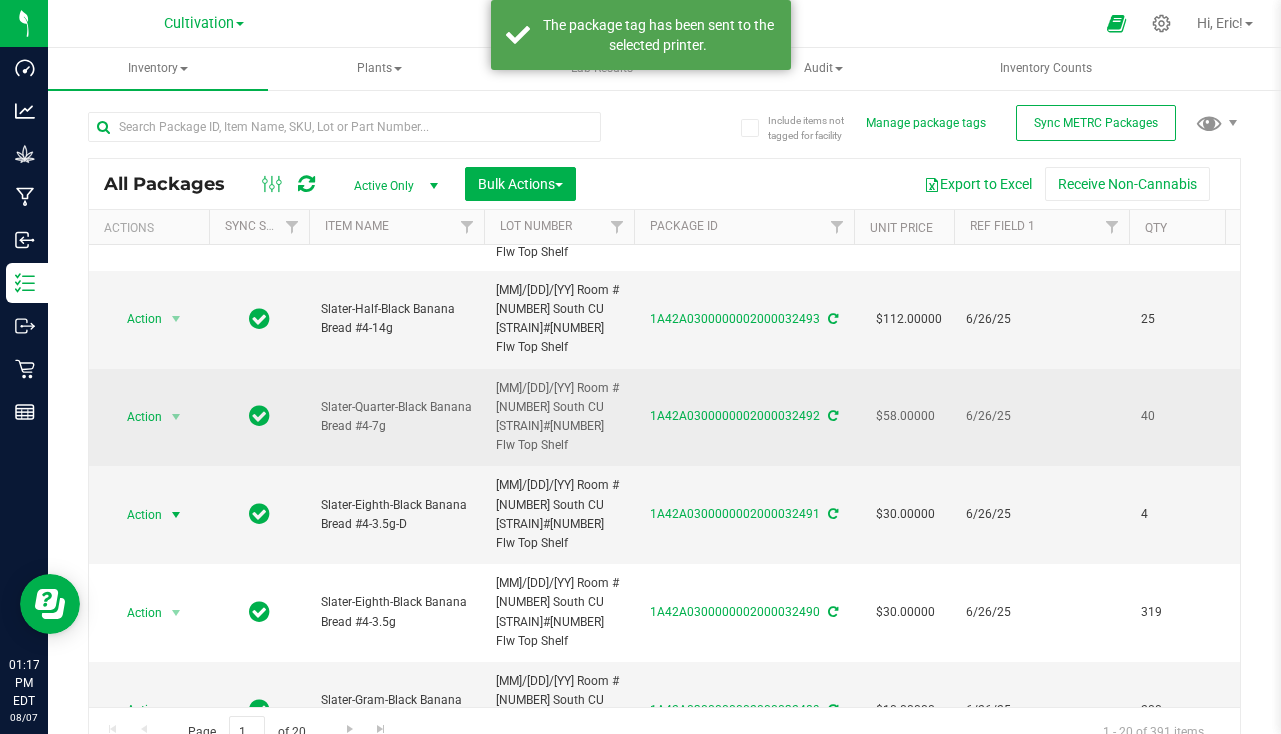 scroll, scrollTop: 0, scrollLeft: 0, axis: both 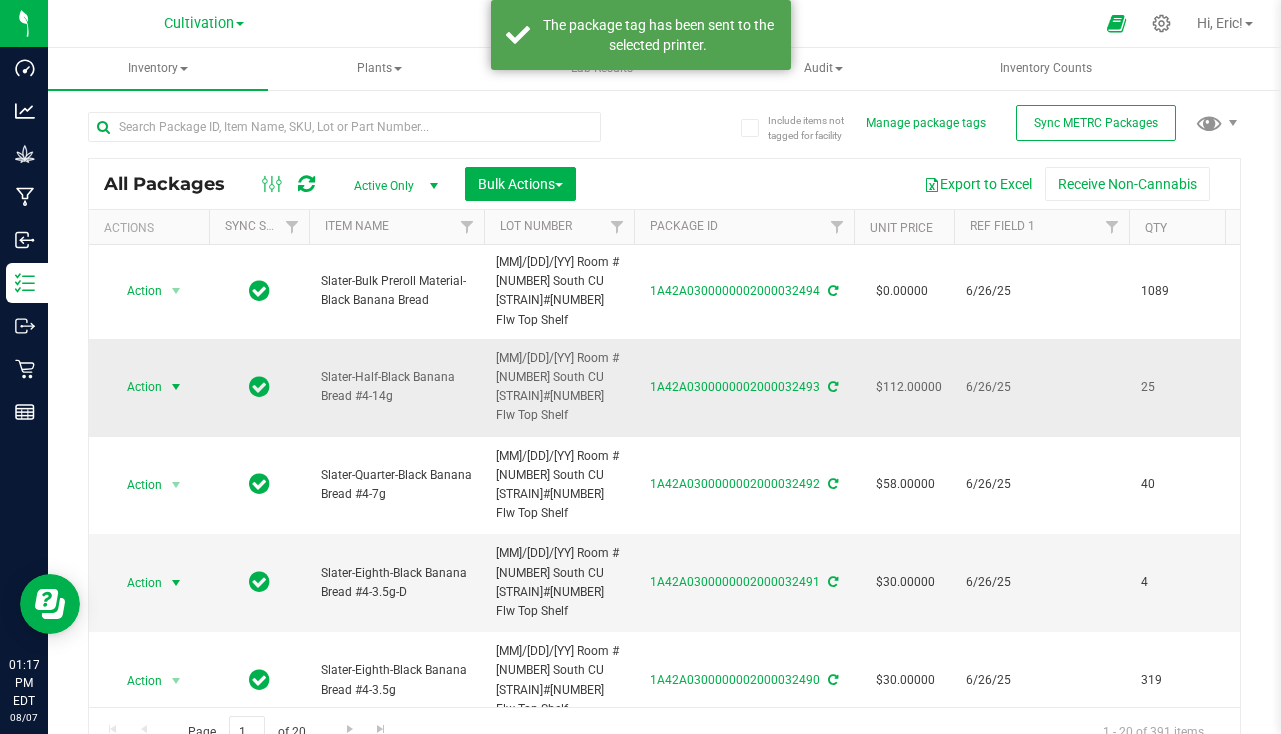 click at bounding box center [176, 387] 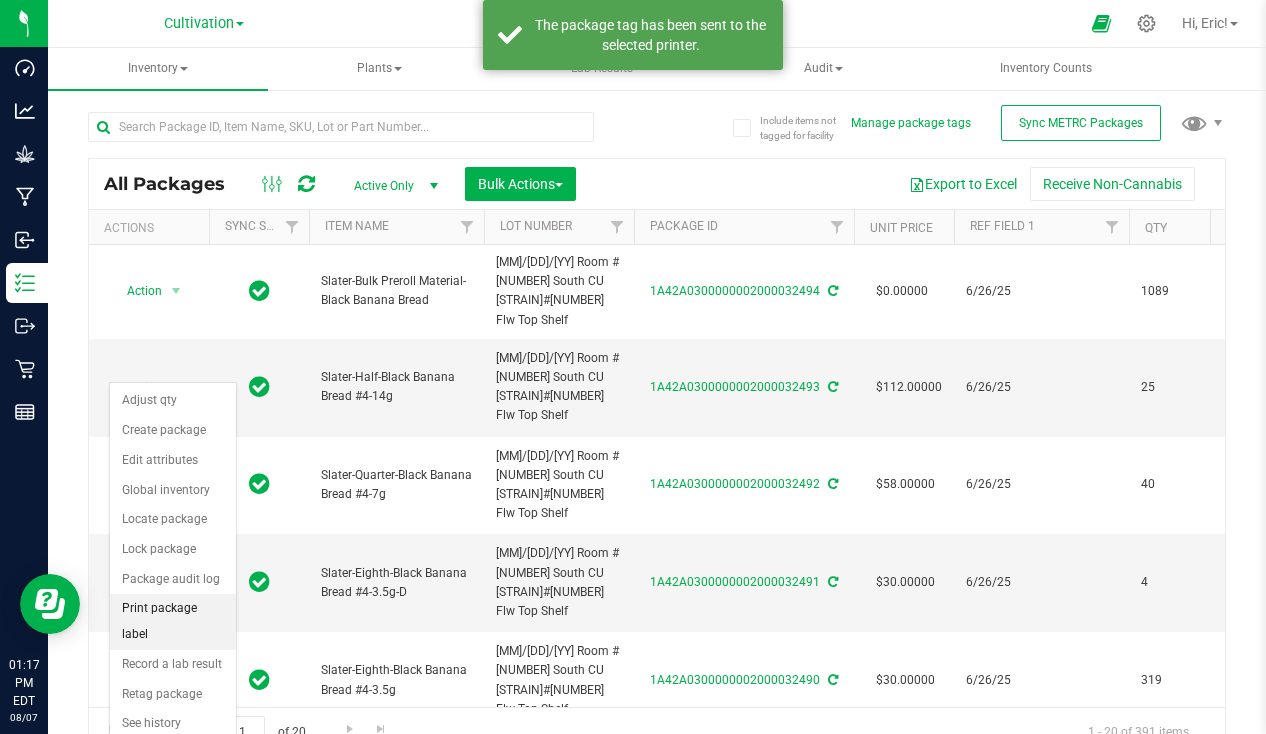 click on "Print package label" at bounding box center [173, 621] 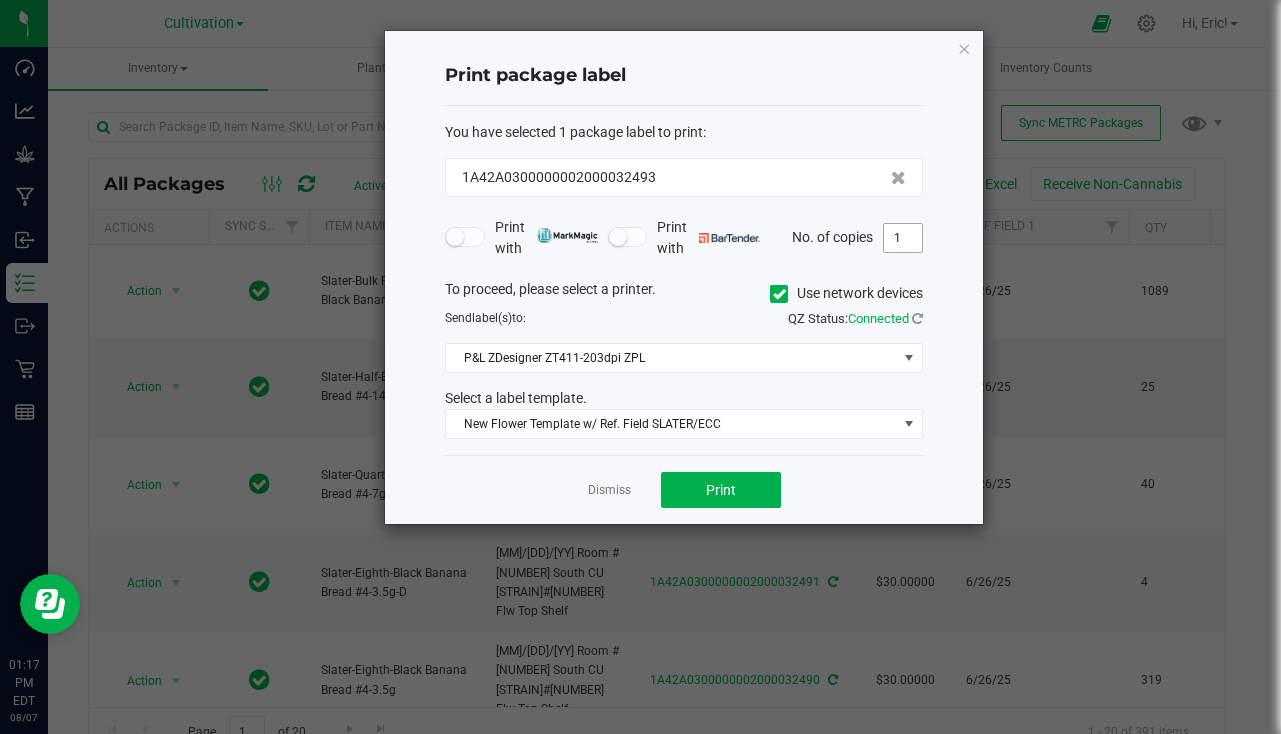click on "1" at bounding box center [903, 238] 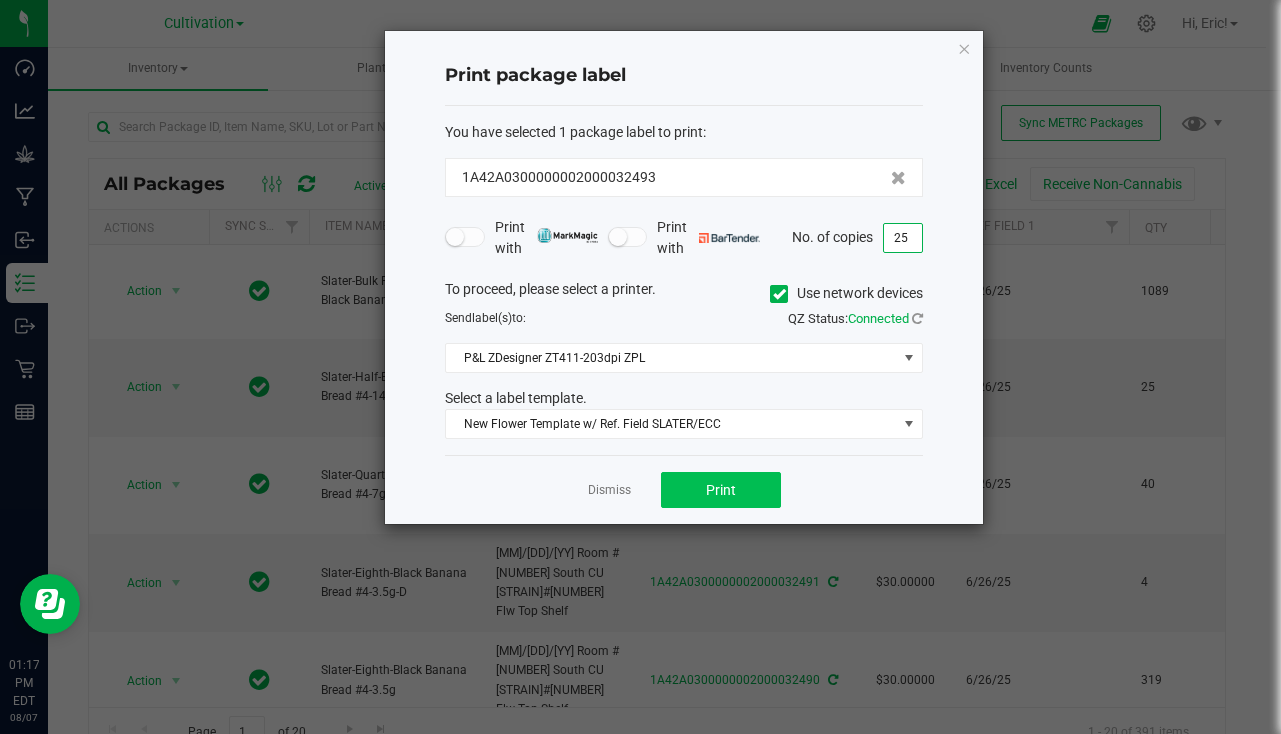 type on "25" 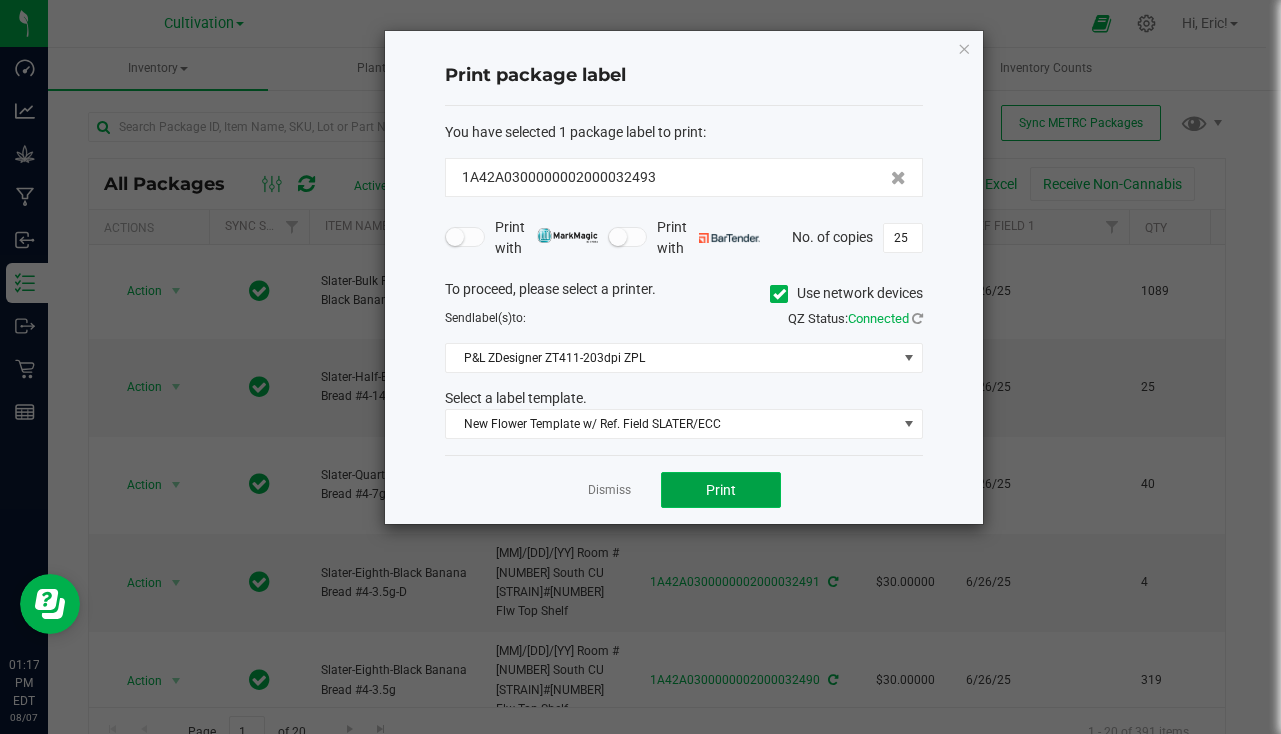 click on "Print" 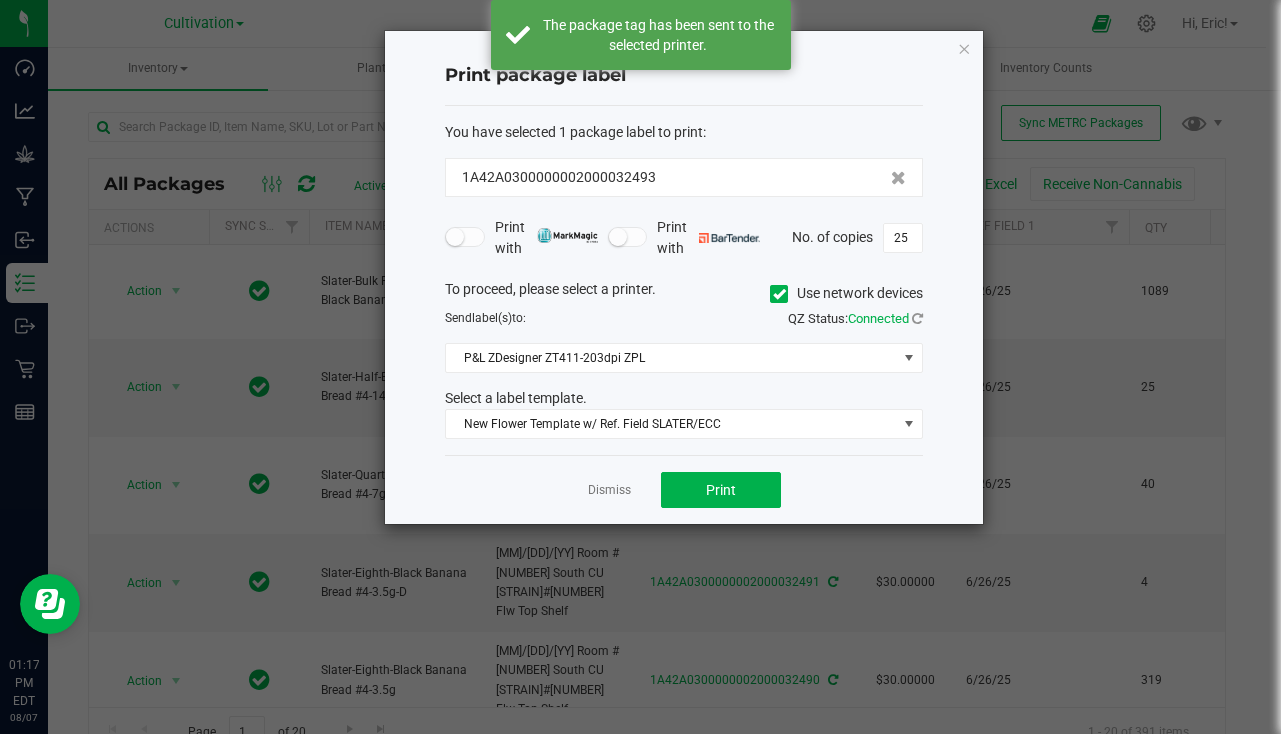click on "Dismiss   Print" 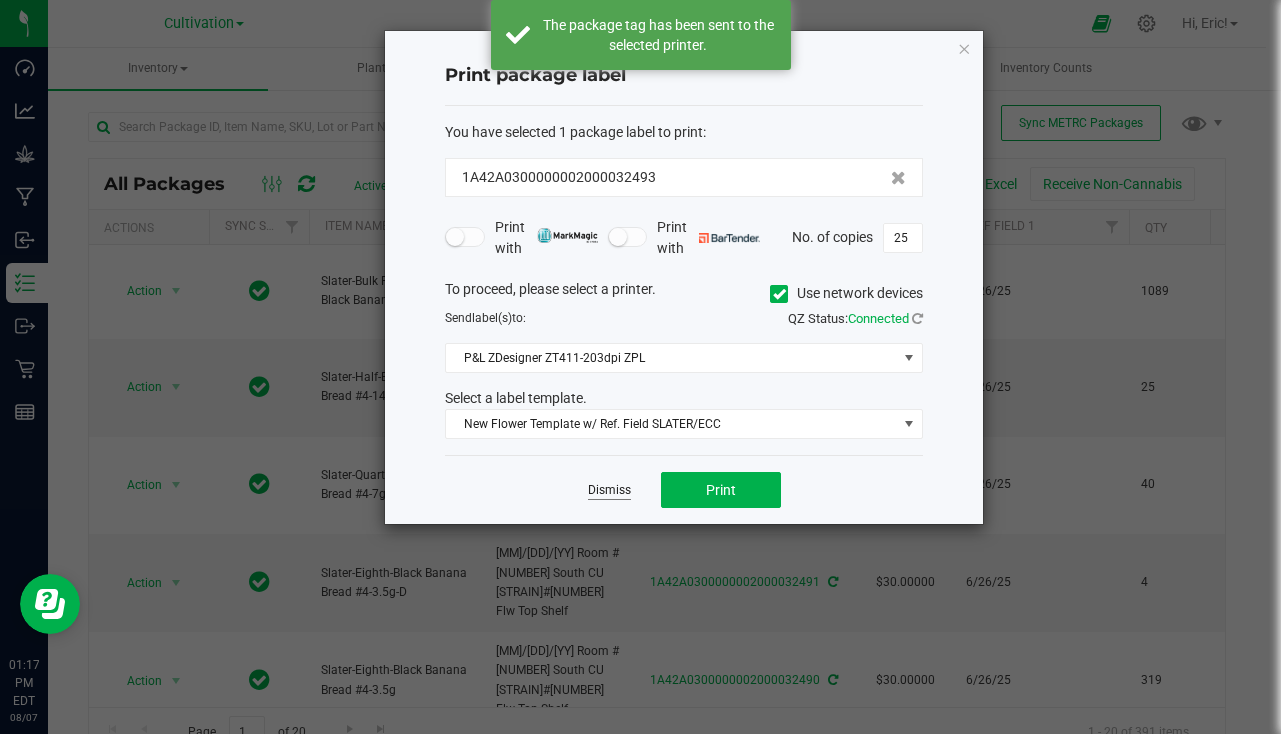 click on "Dismiss" 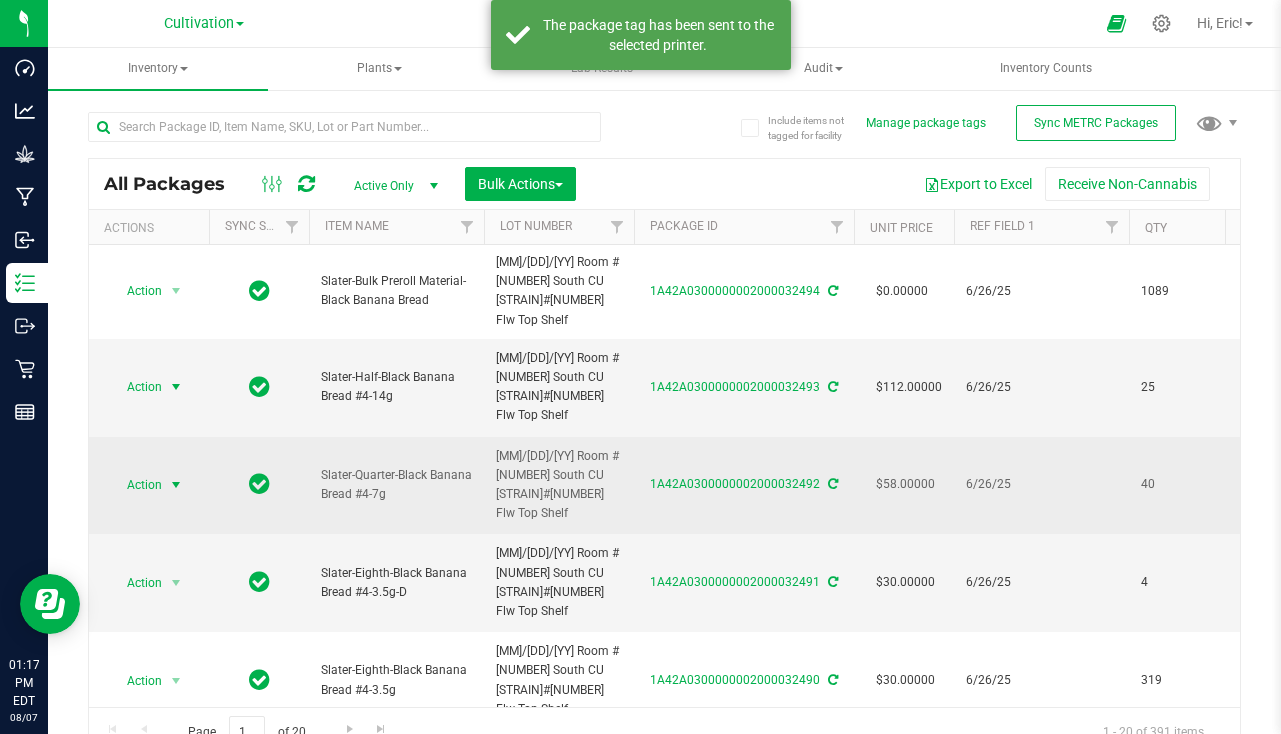 click on "Action" at bounding box center [136, 485] 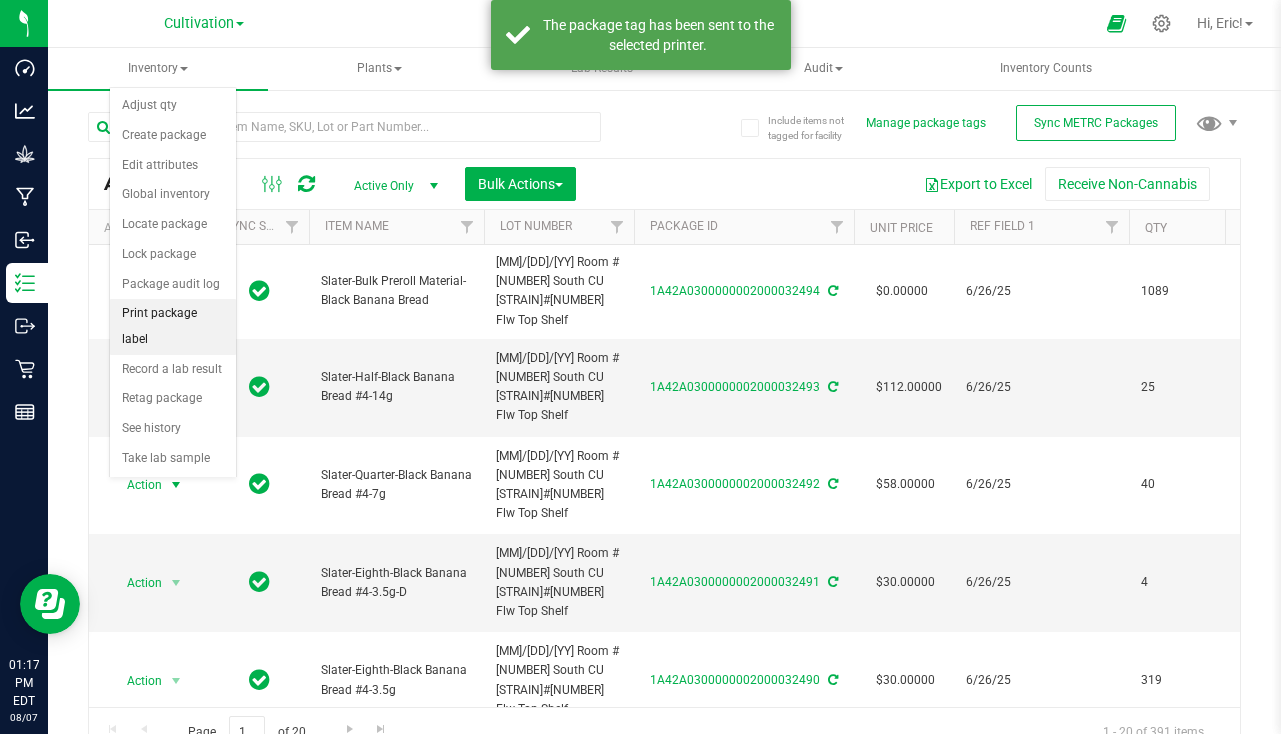 click on "Print package label" at bounding box center (173, 326) 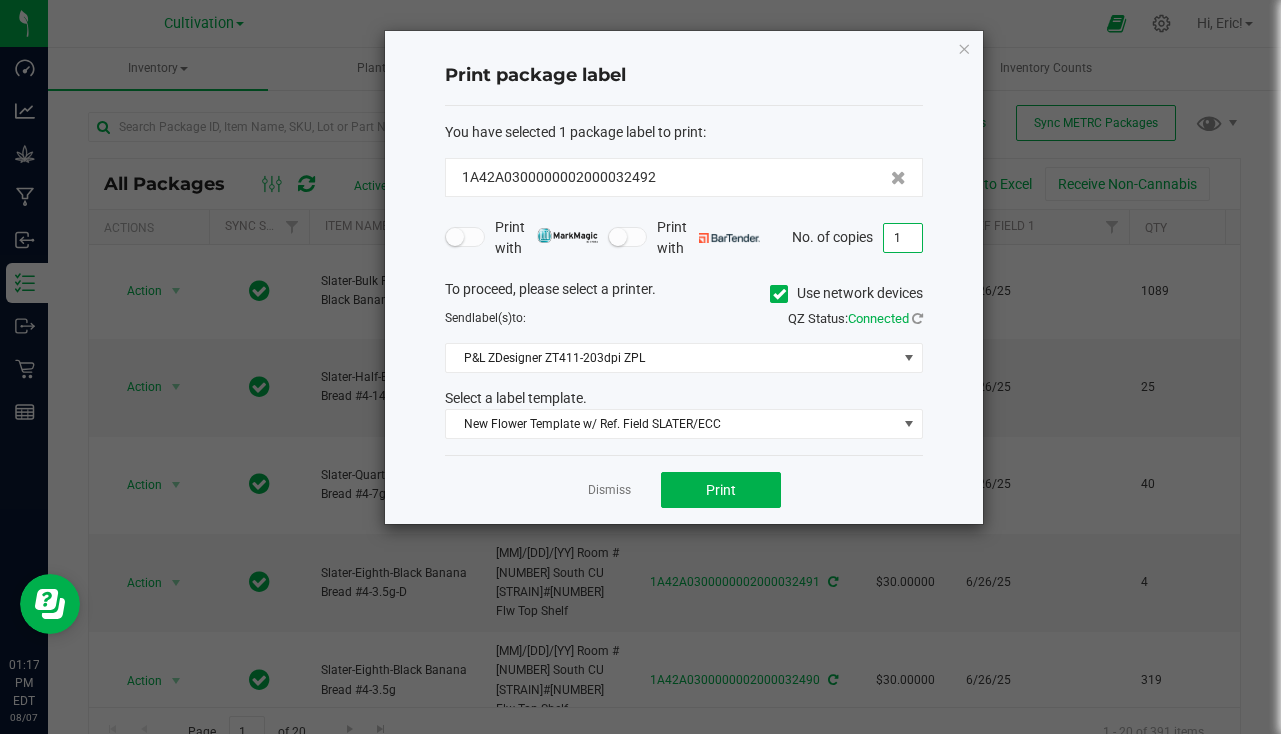 click on "1" at bounding box center [903, 238] 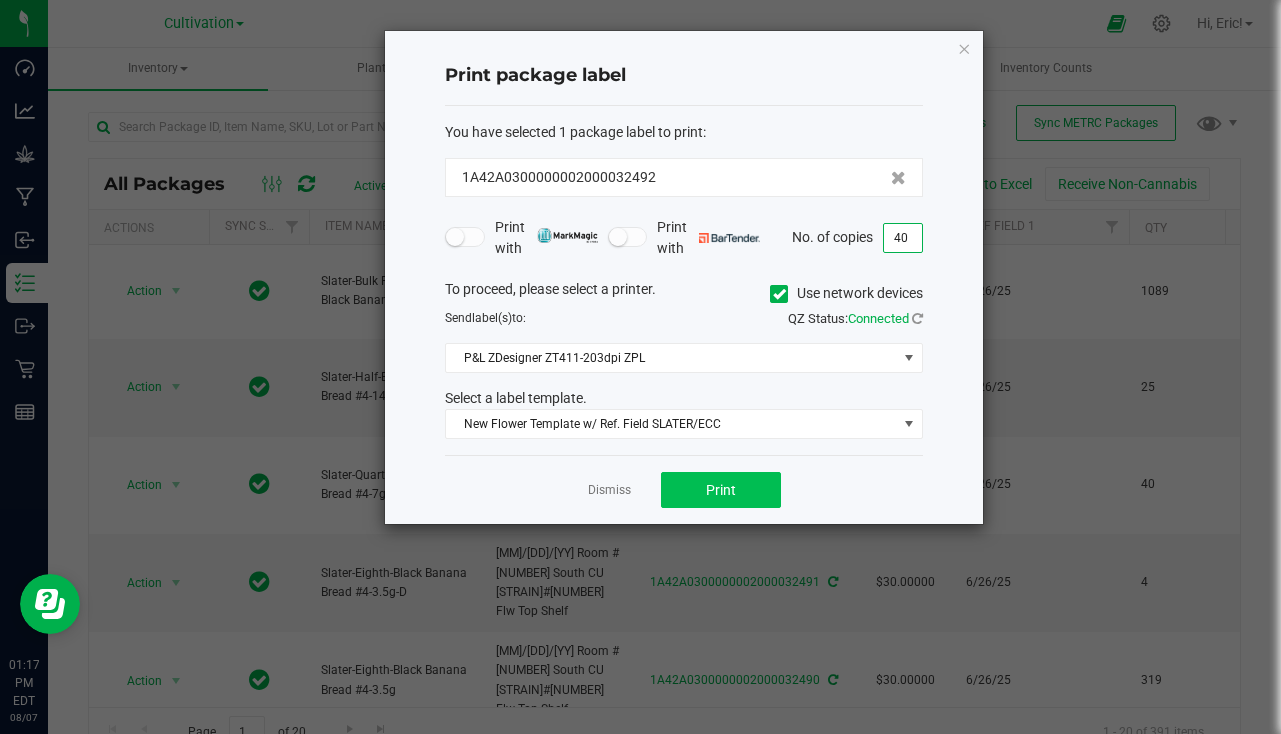 type on "40" 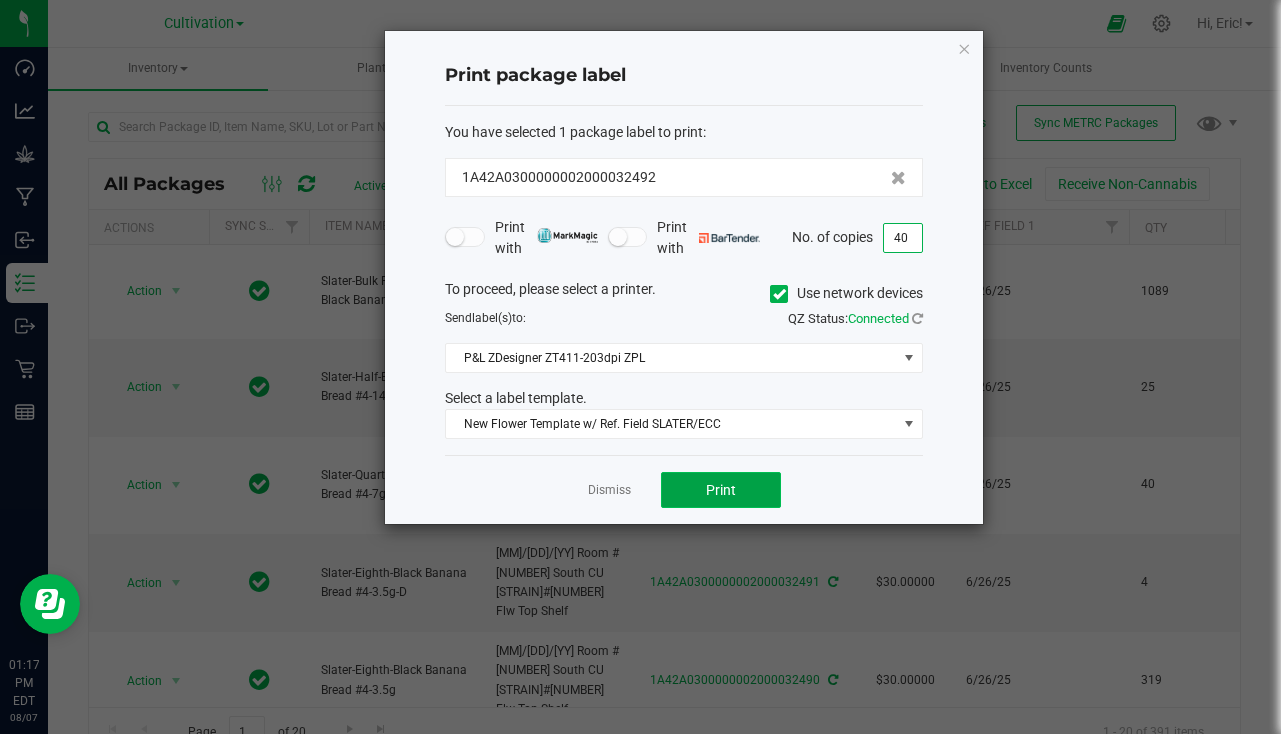 click on "Print" 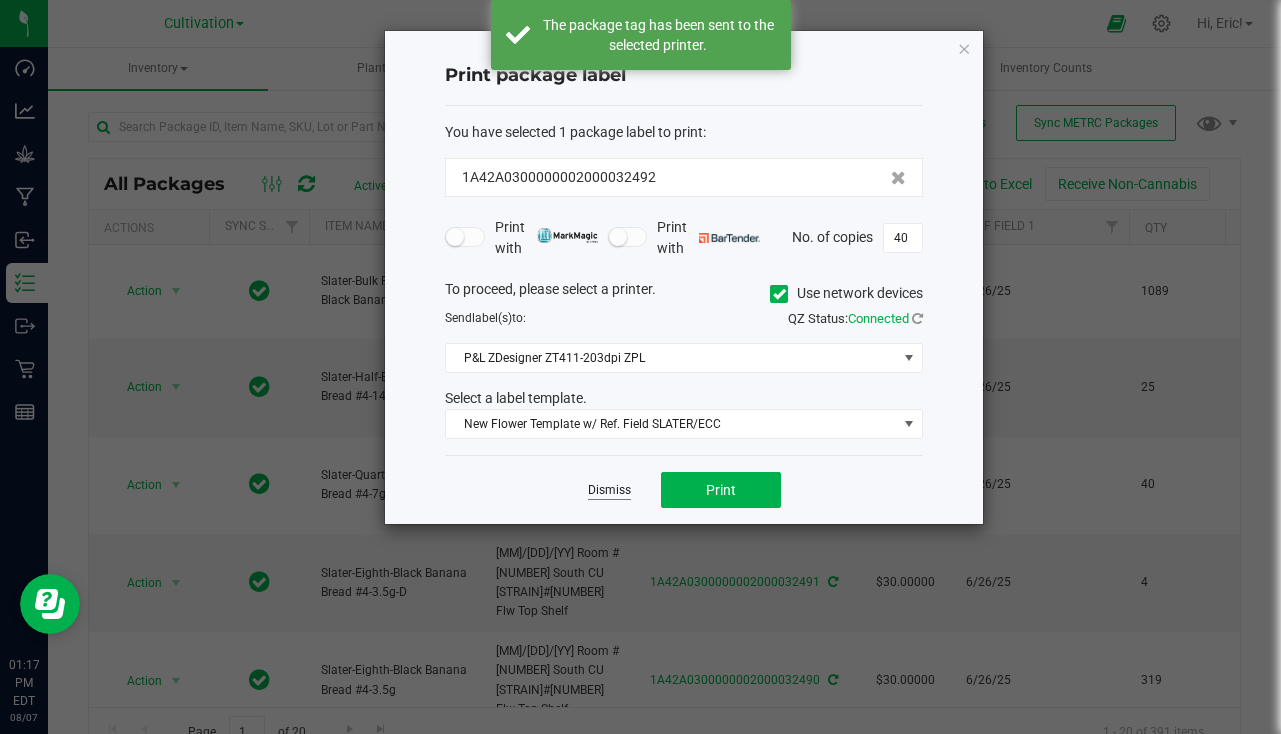 click on "Dismiss" 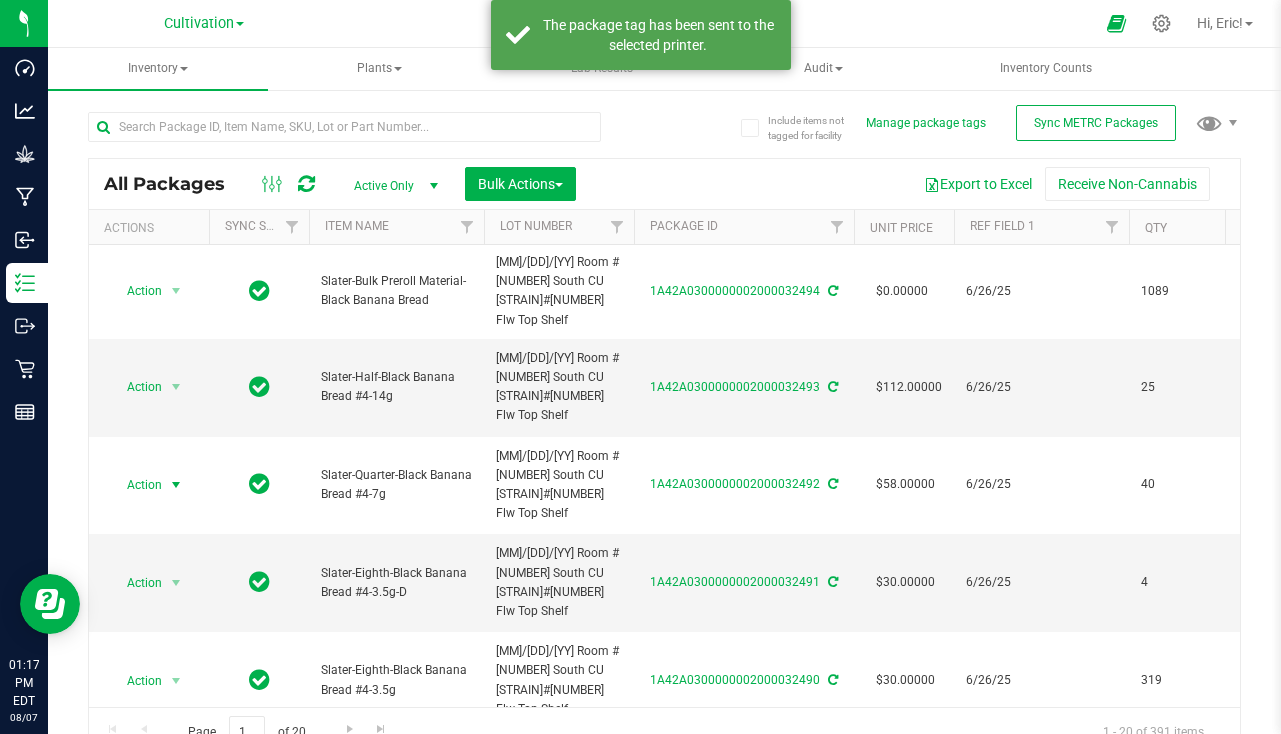 scroll, scrollTop: 200, scrollLeft: 0, axis: vertical 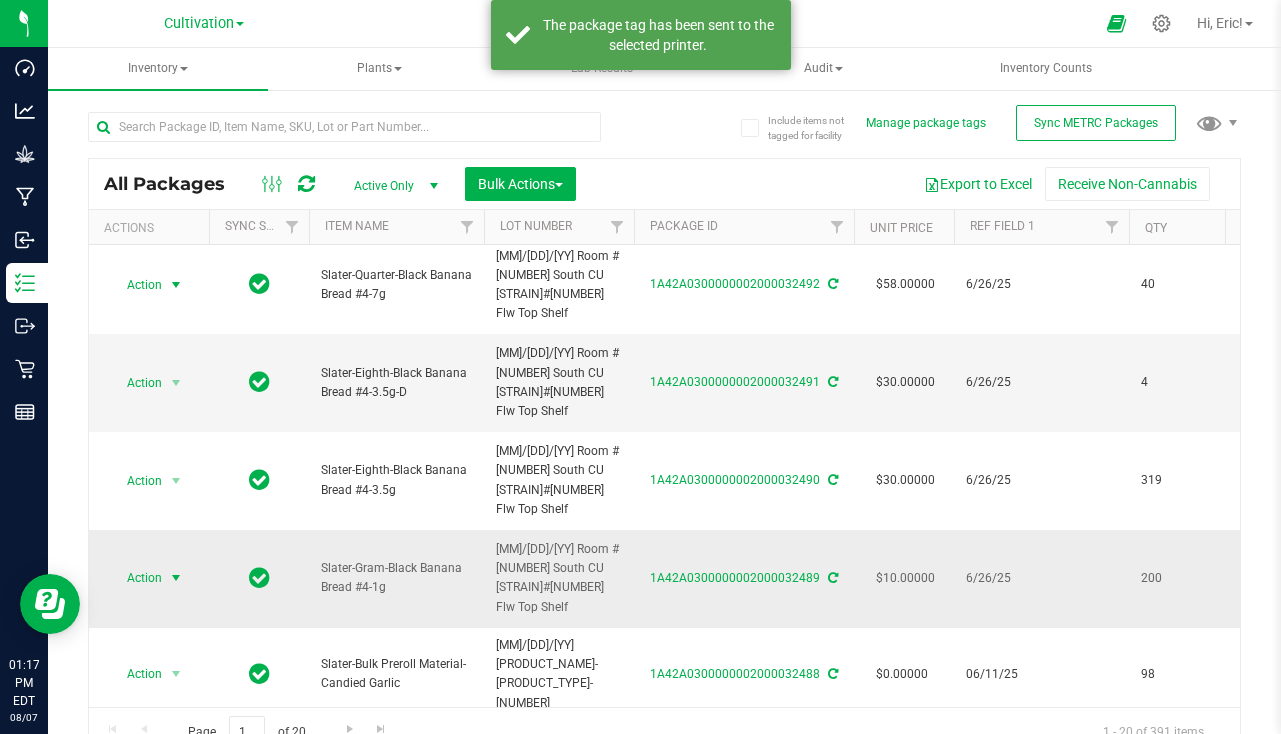 click on "Action" at bounding box center (136, 578) 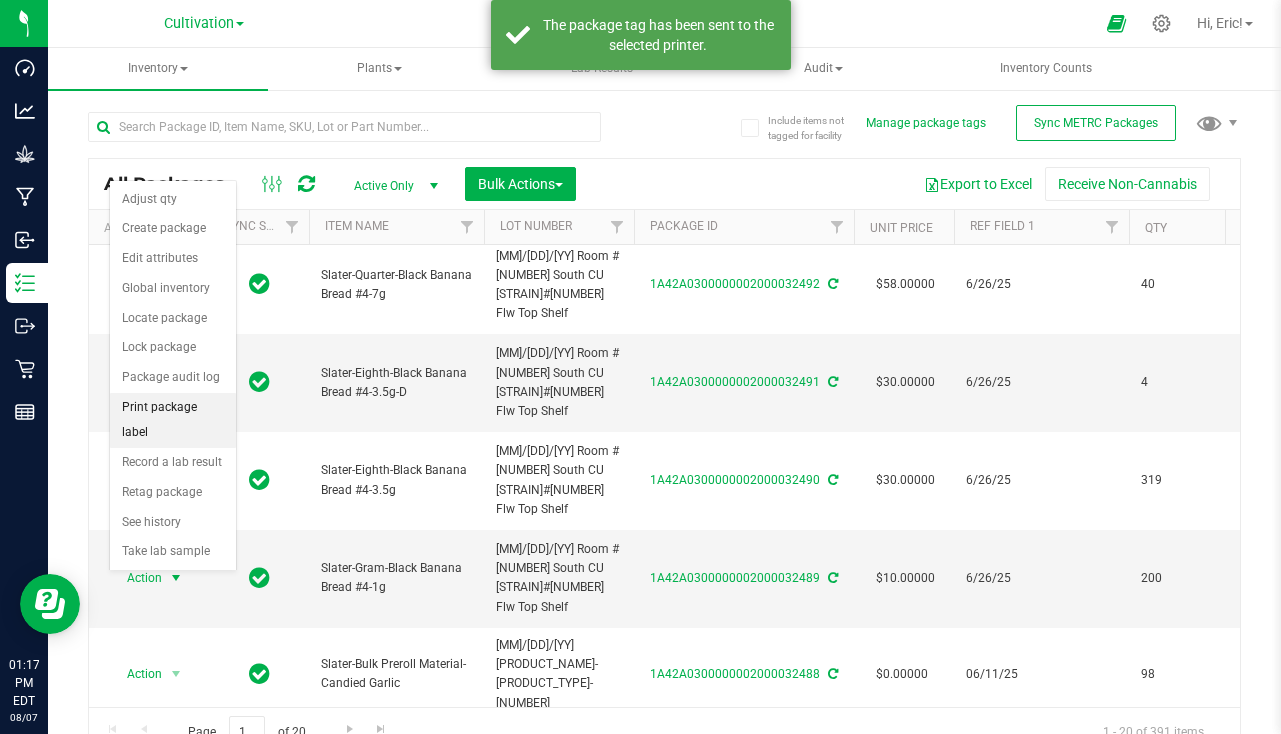 click on "Print package label" at bounding box center [173, 420] 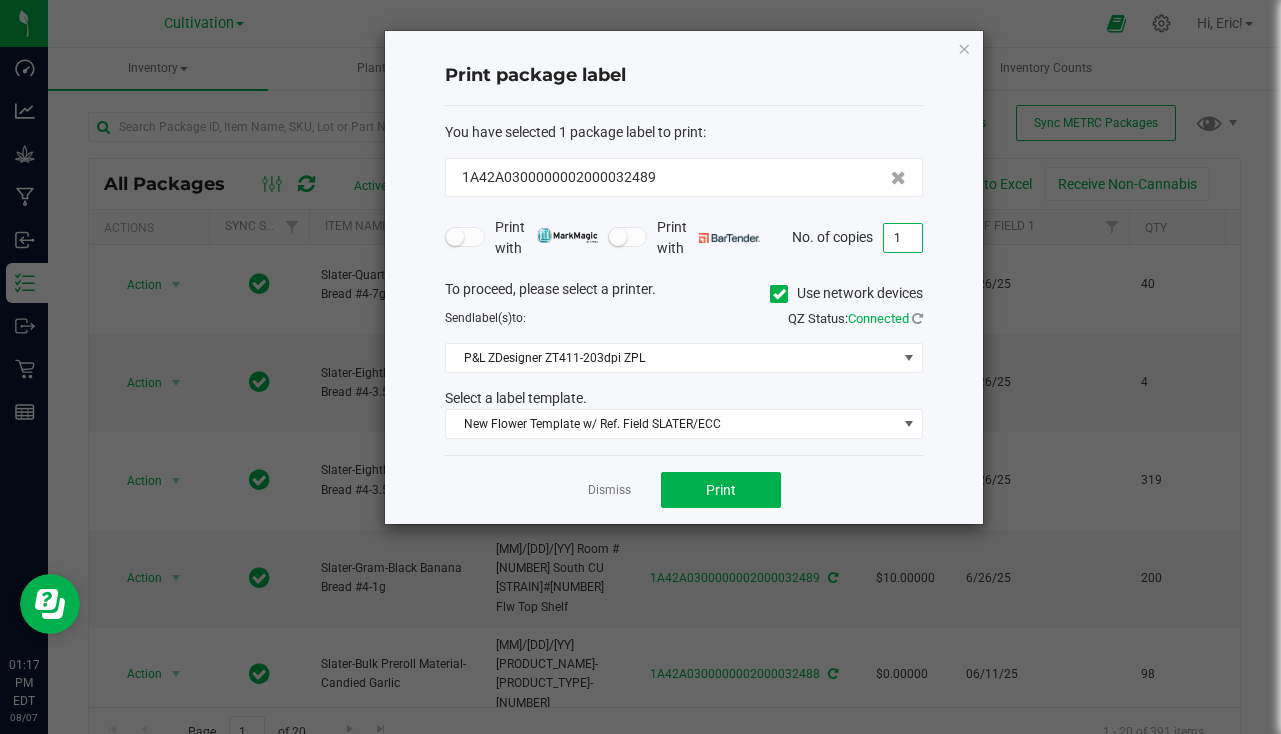 click on "1" at bounding box center [903, 238] 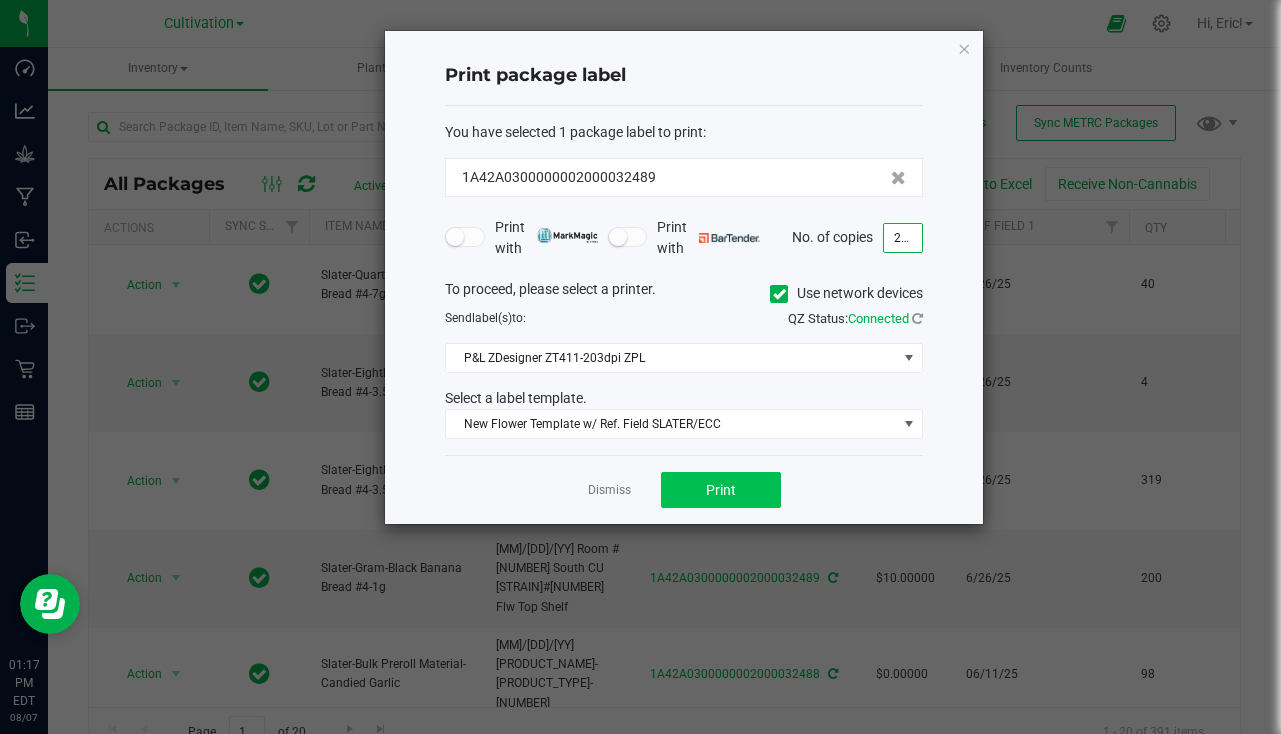 type on "200" 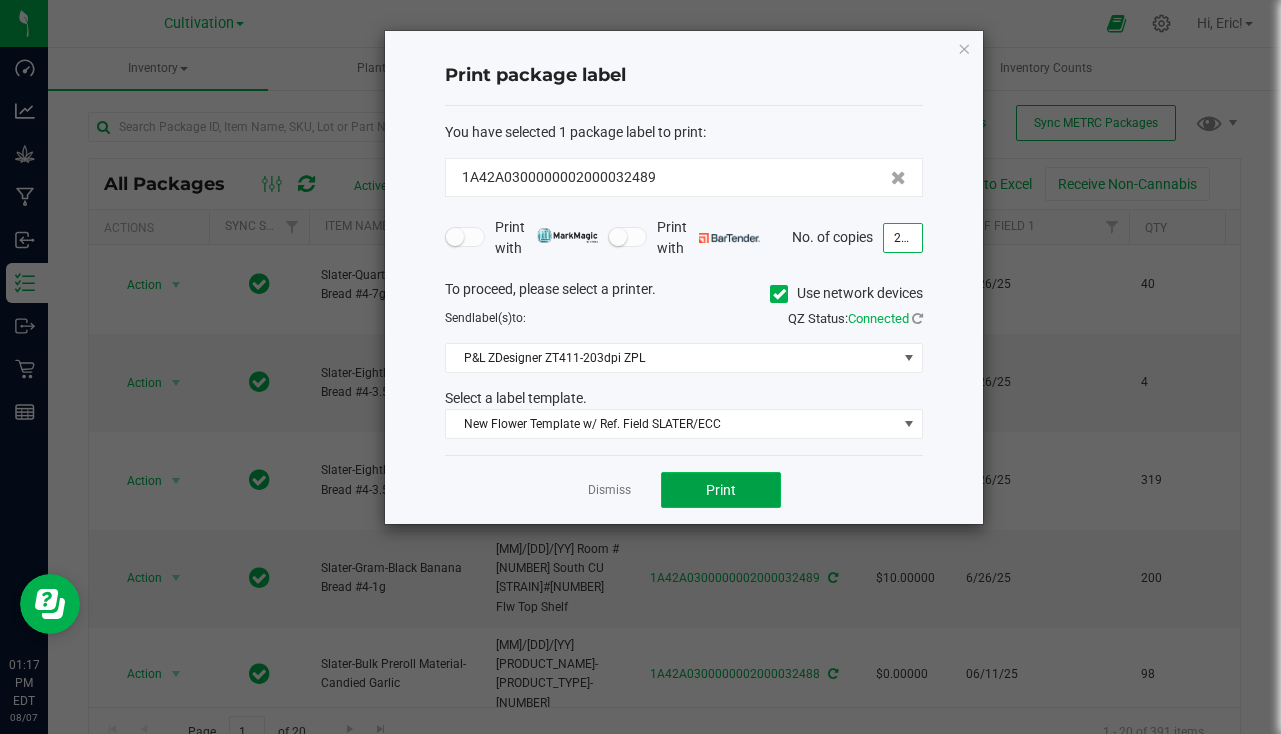 click on "Print" 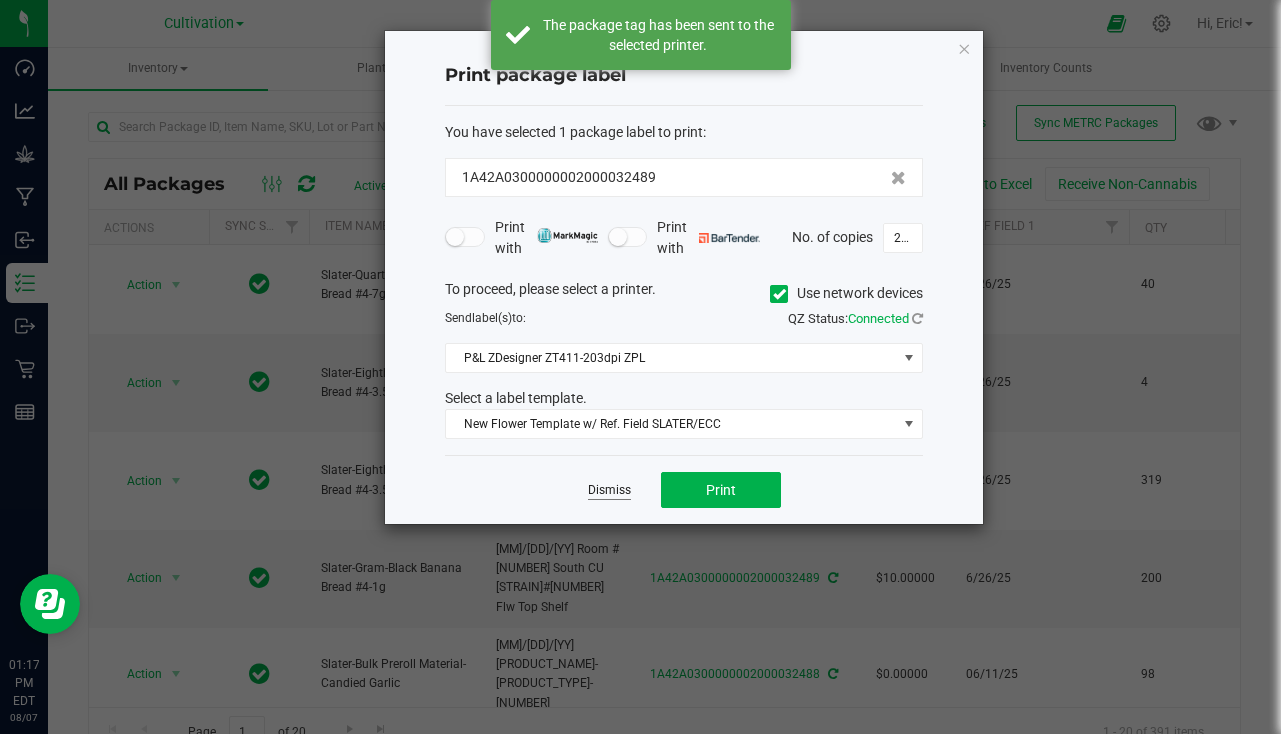 click on "Dismiss" 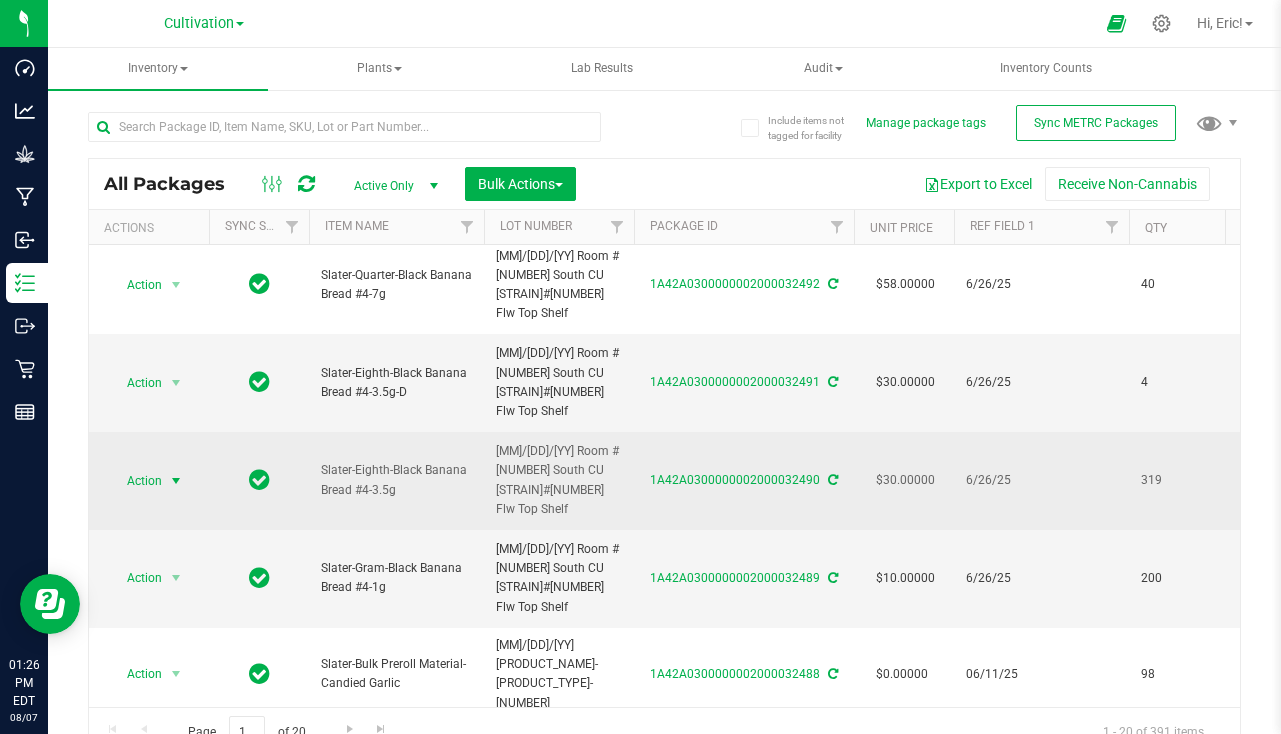 click on "Action" at bounding box center [136, 481] 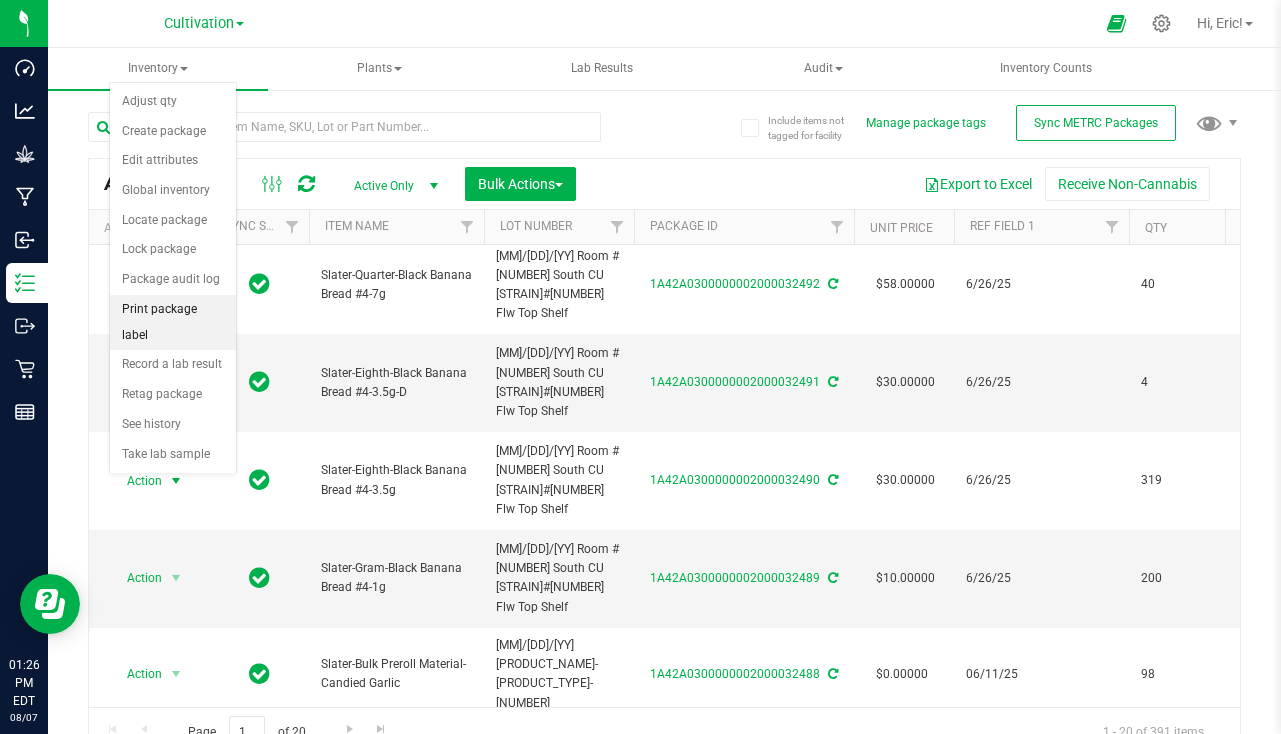 click on "Print package label" at bounding box center (173, 322) 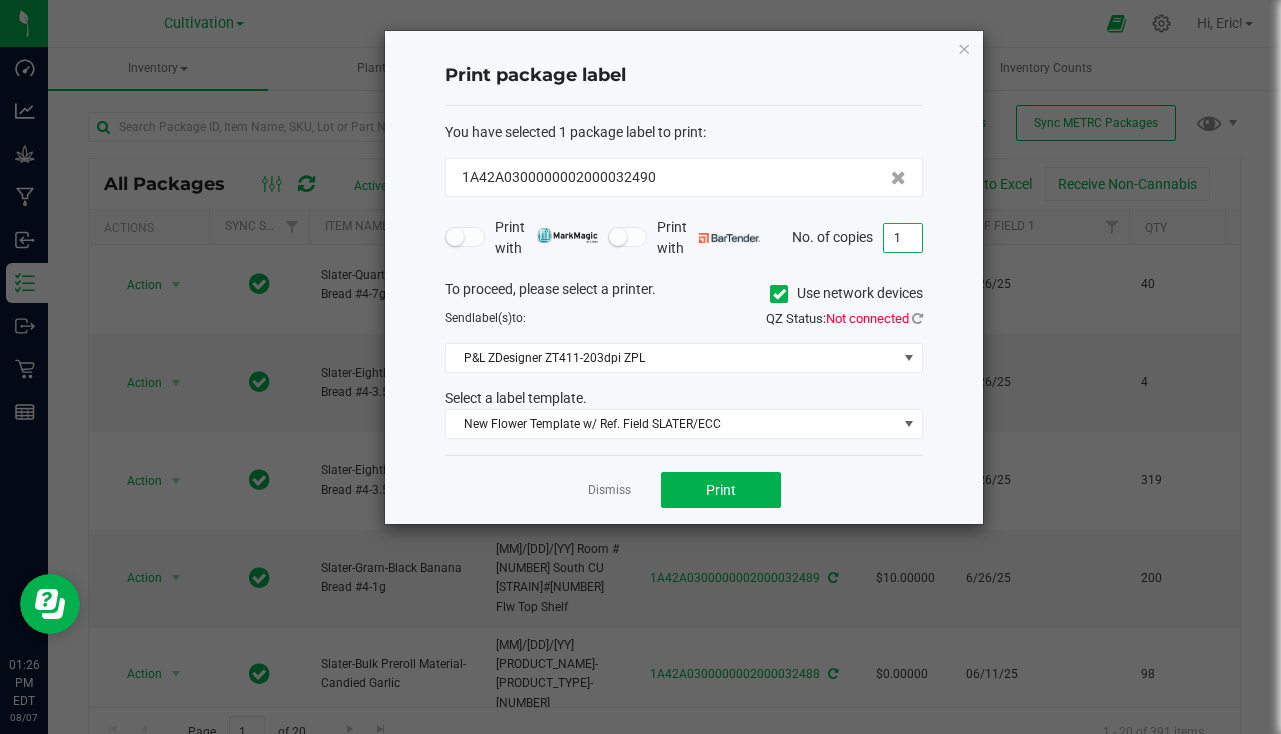click on "1" at bounding box center [903, 238] 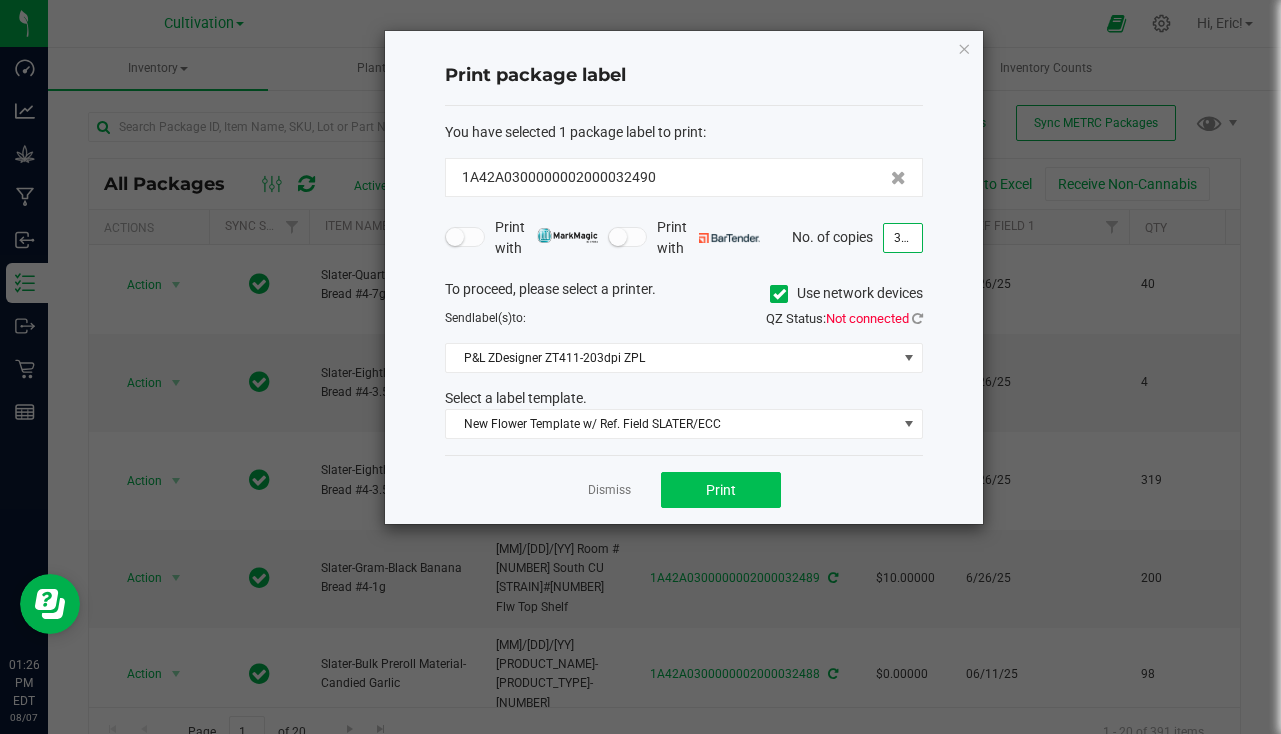 type on "319" 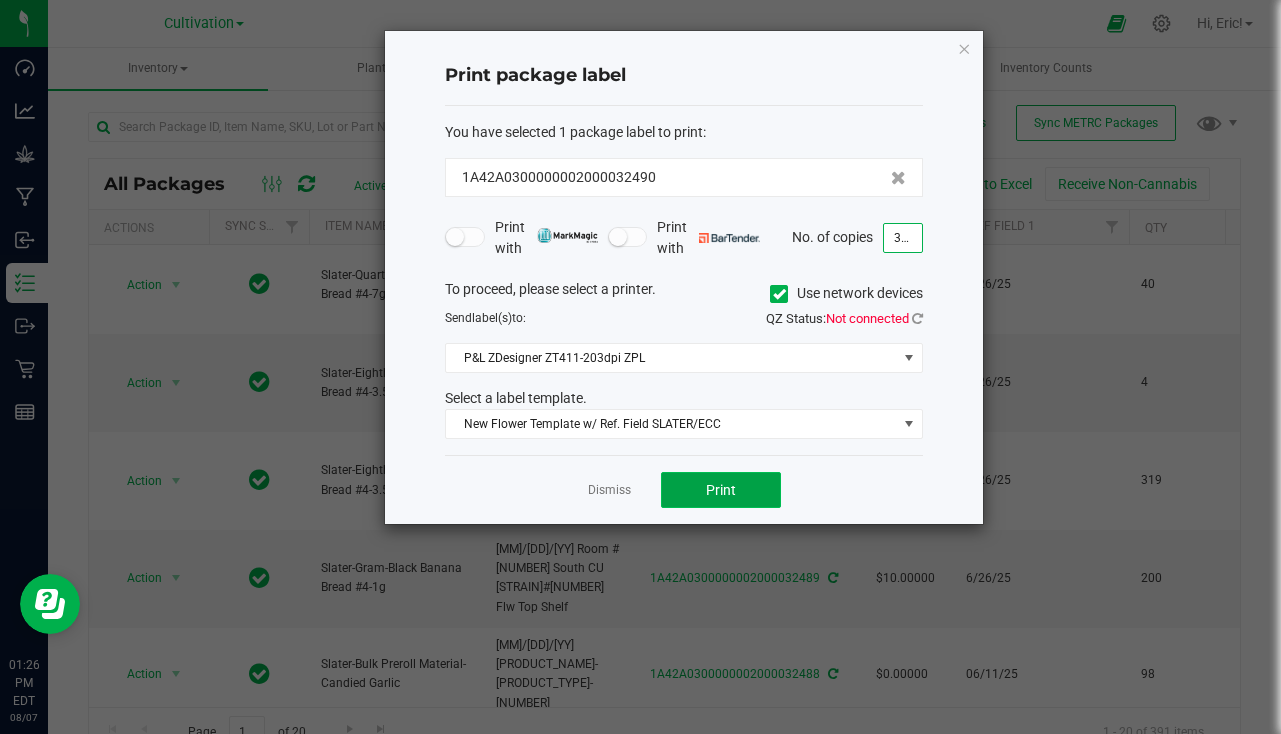 click on "Print" 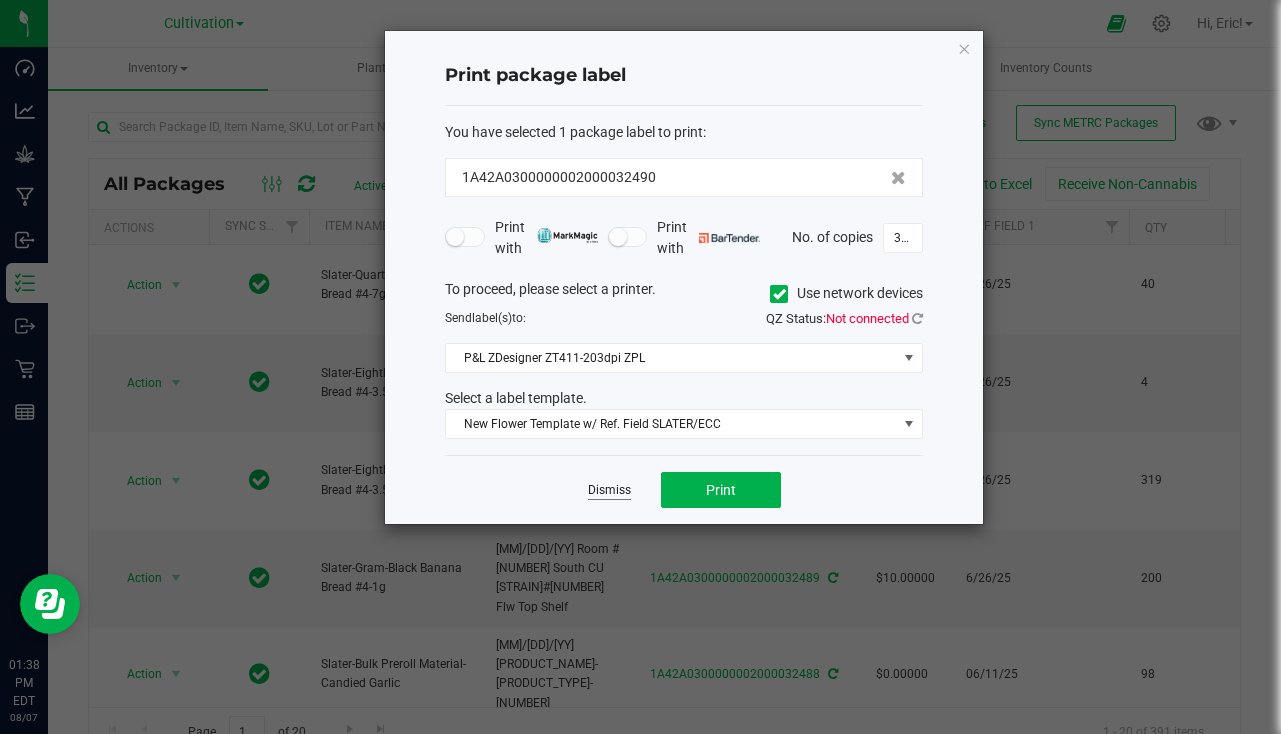 click on "Dismiss" 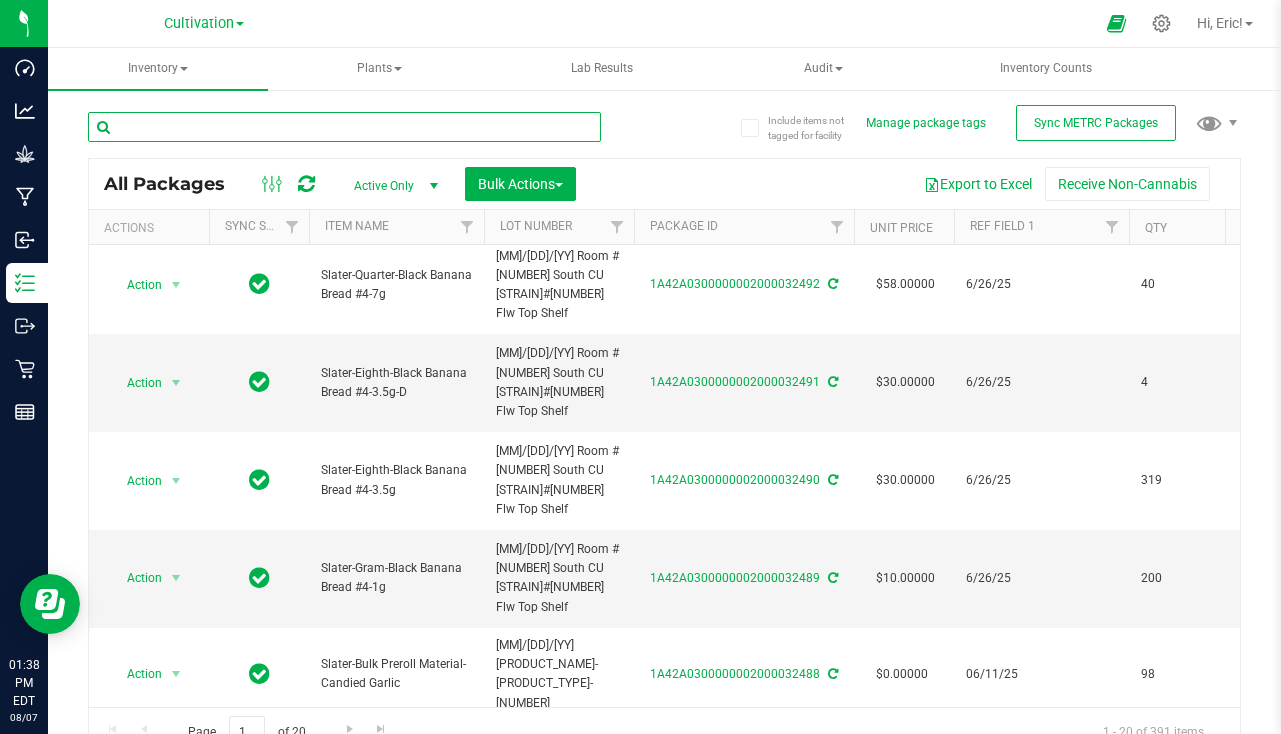 click at bounding box center (344, 127) 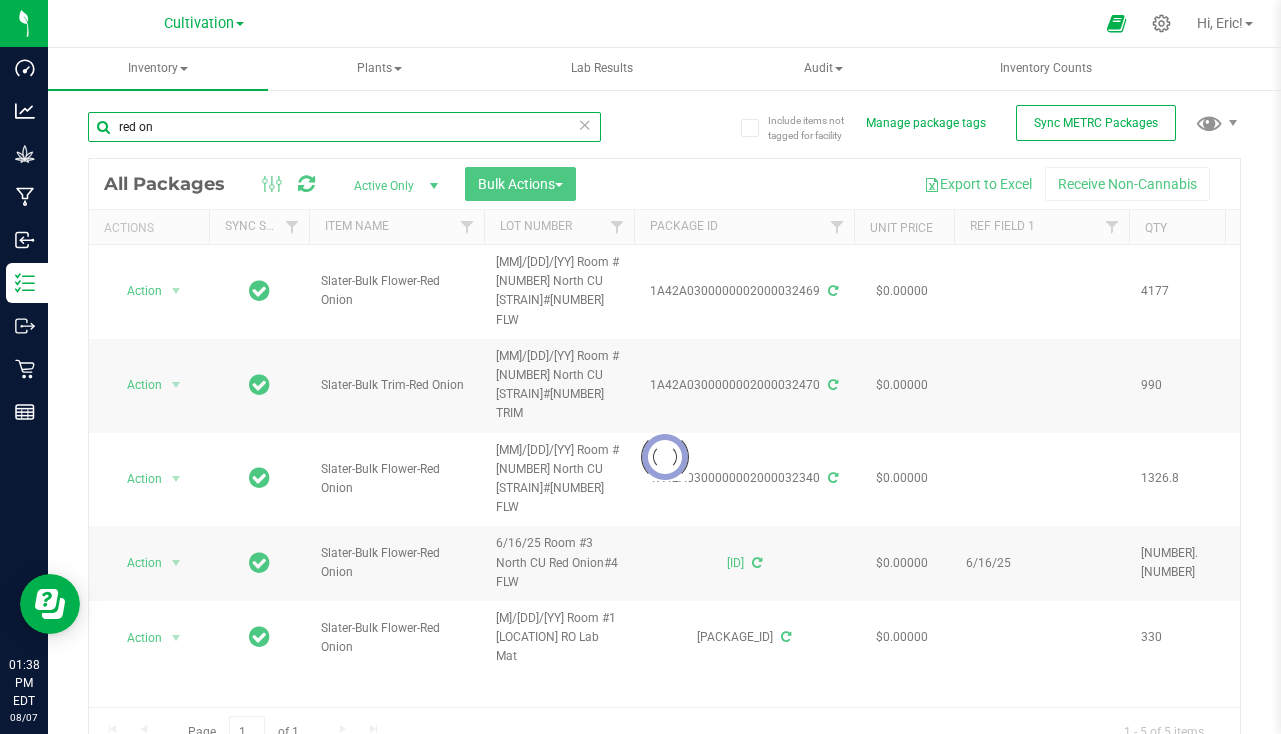 scroll, scrollTop: 0, scrollLeft: 0, axis: both 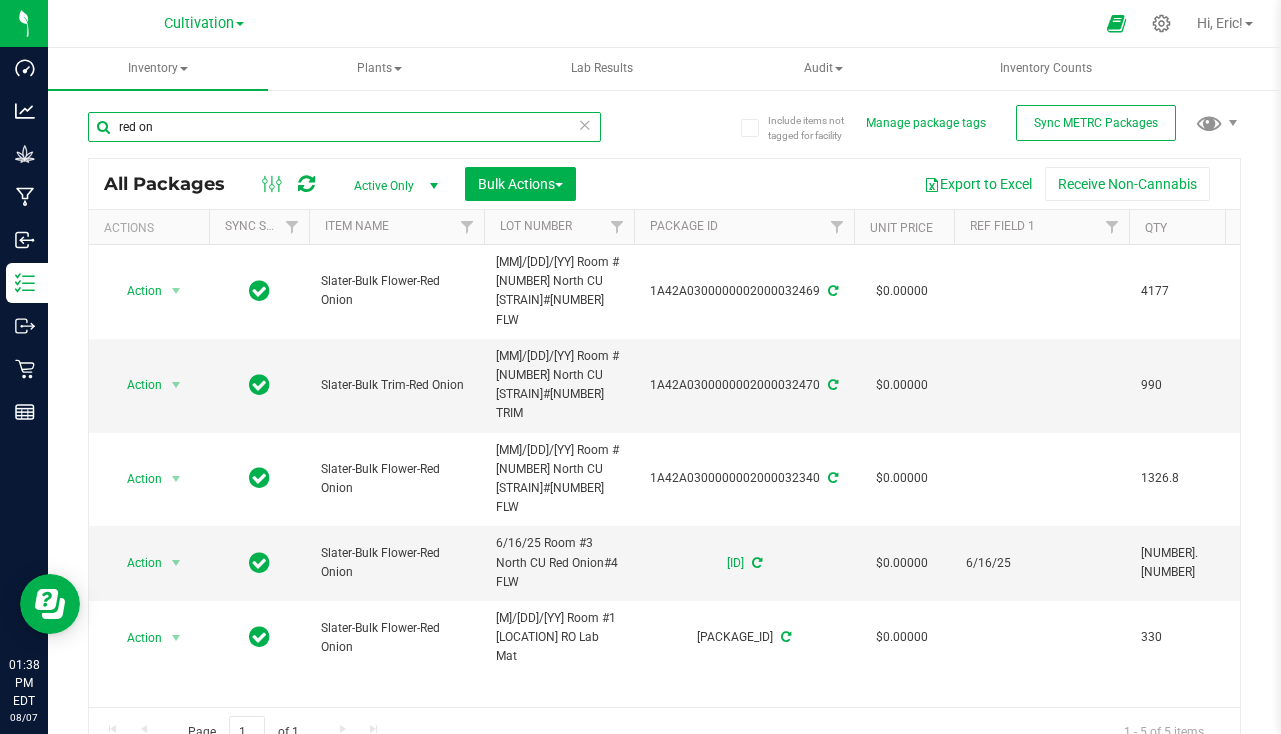 type on "red on" 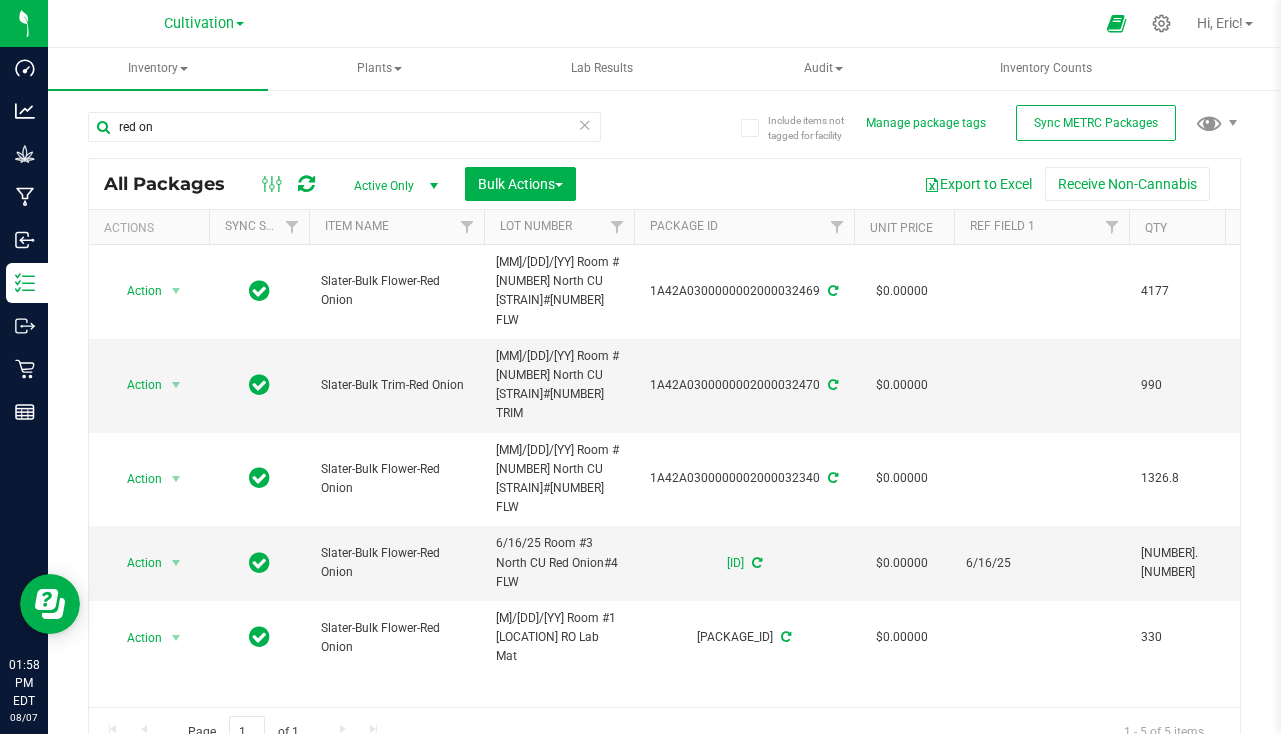 click at bounding box center [585, 124] 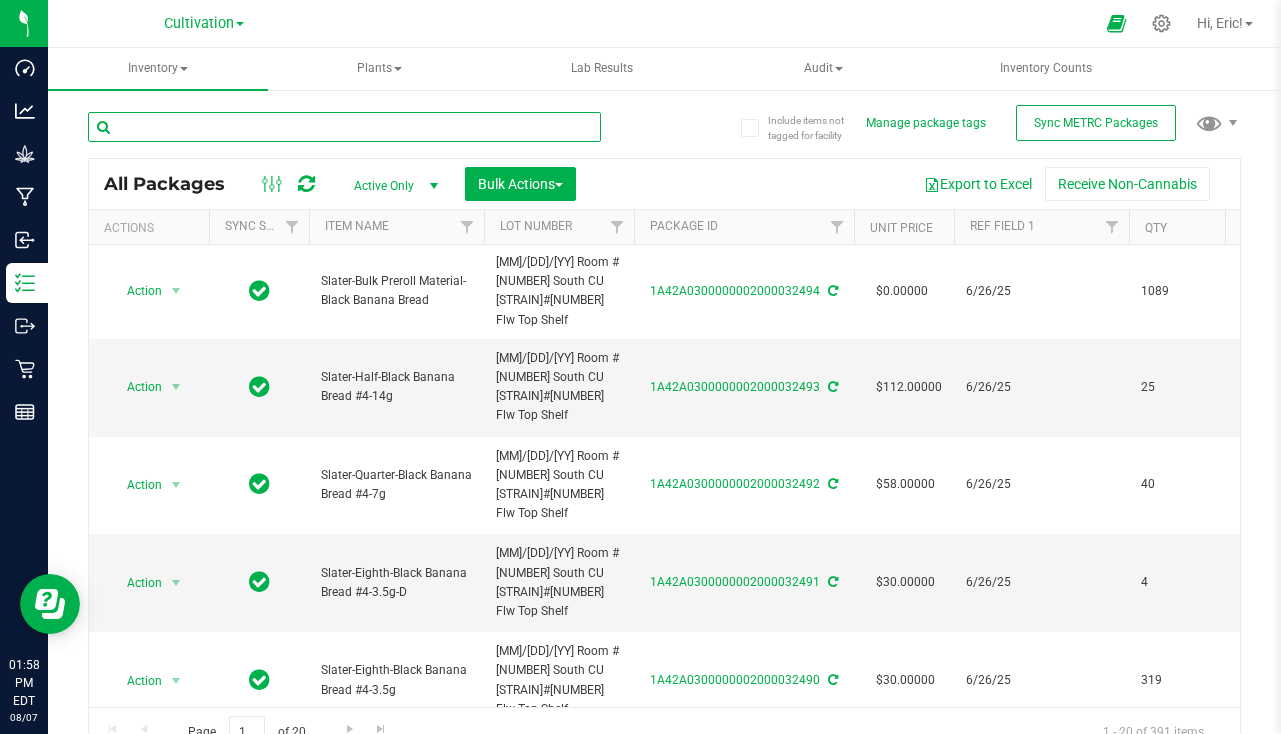 click at bounding box center (344, 127) 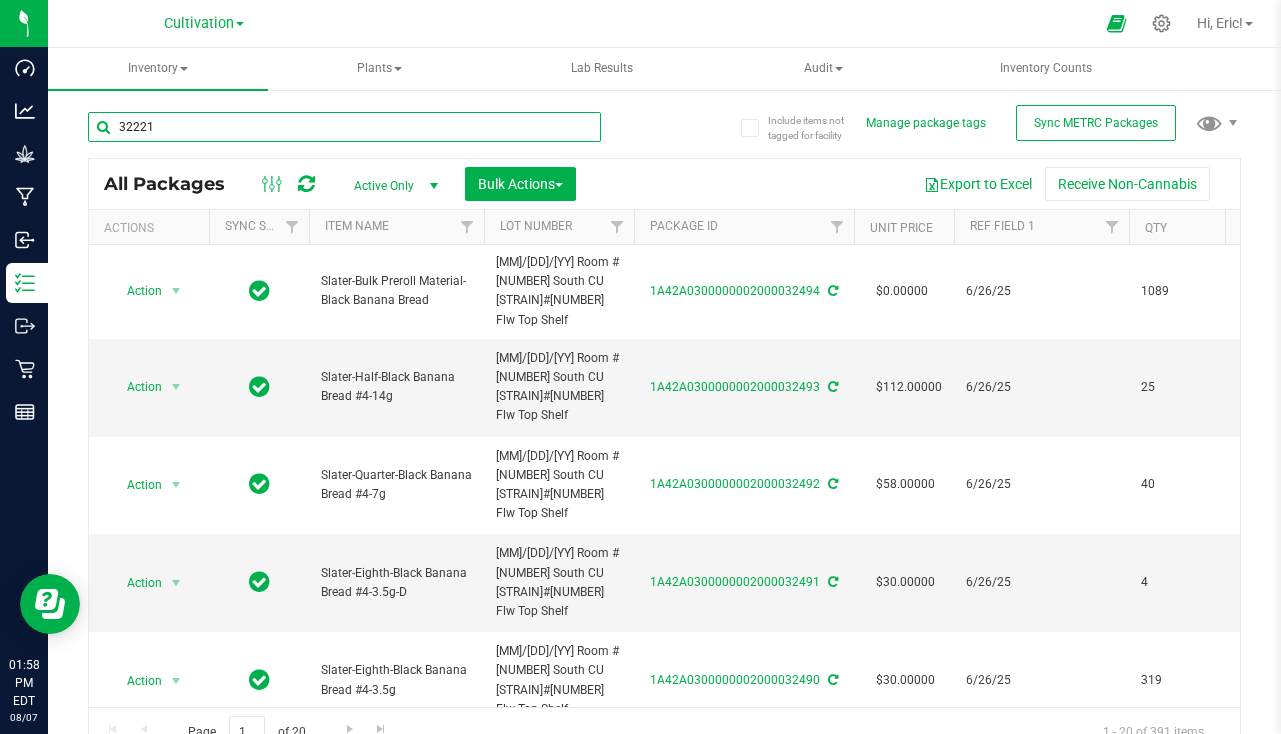 type on "32221" 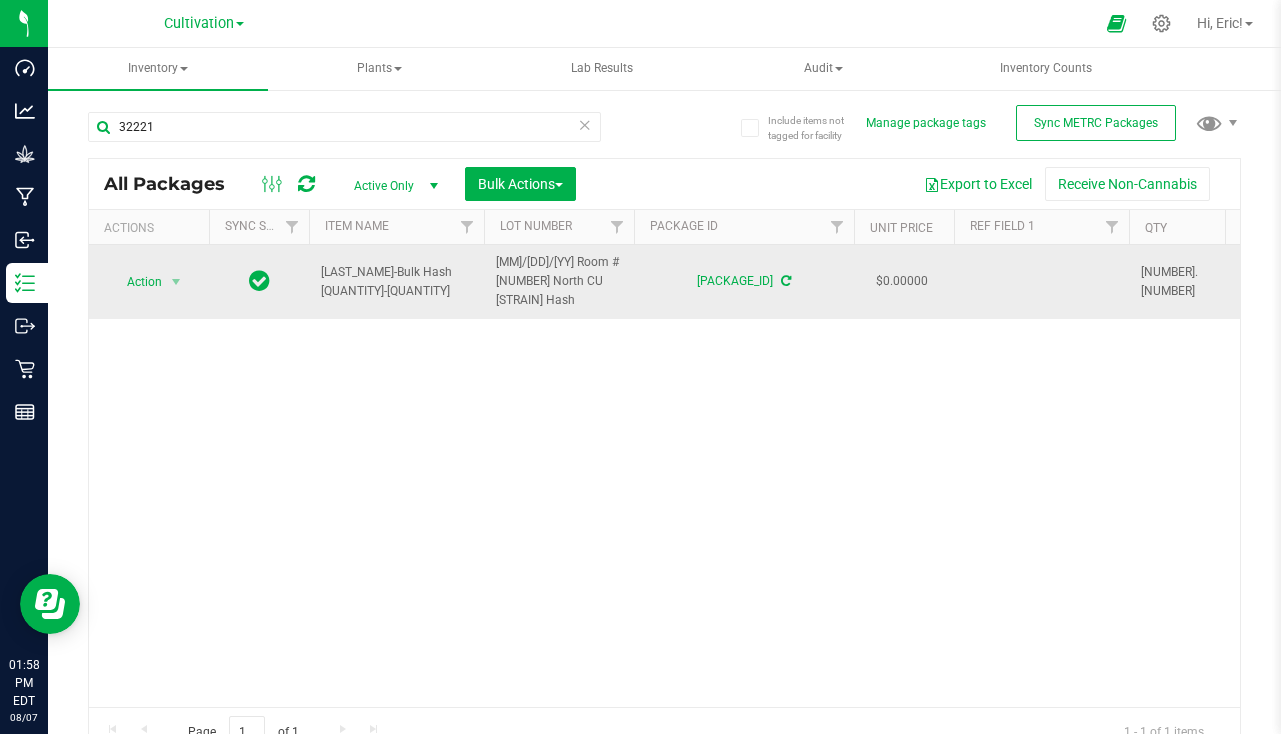click at bounding box center [1041, 282] 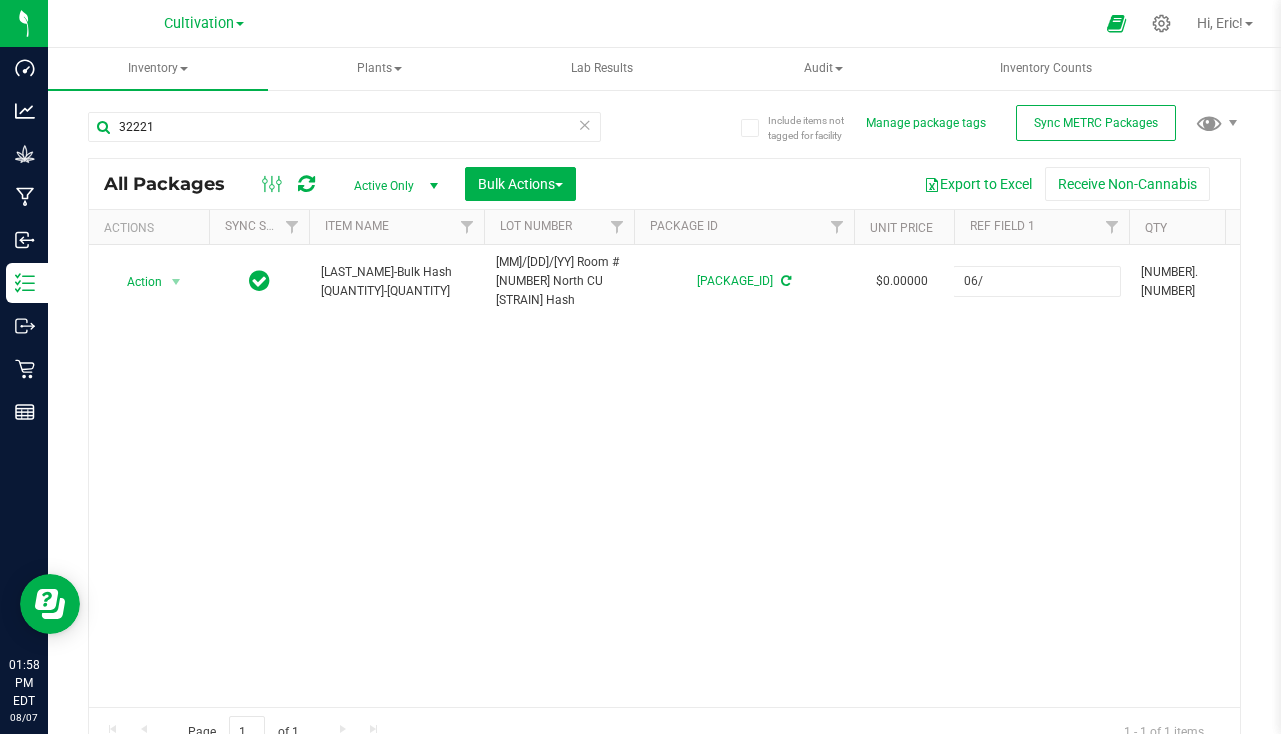 type on "6/30/25" 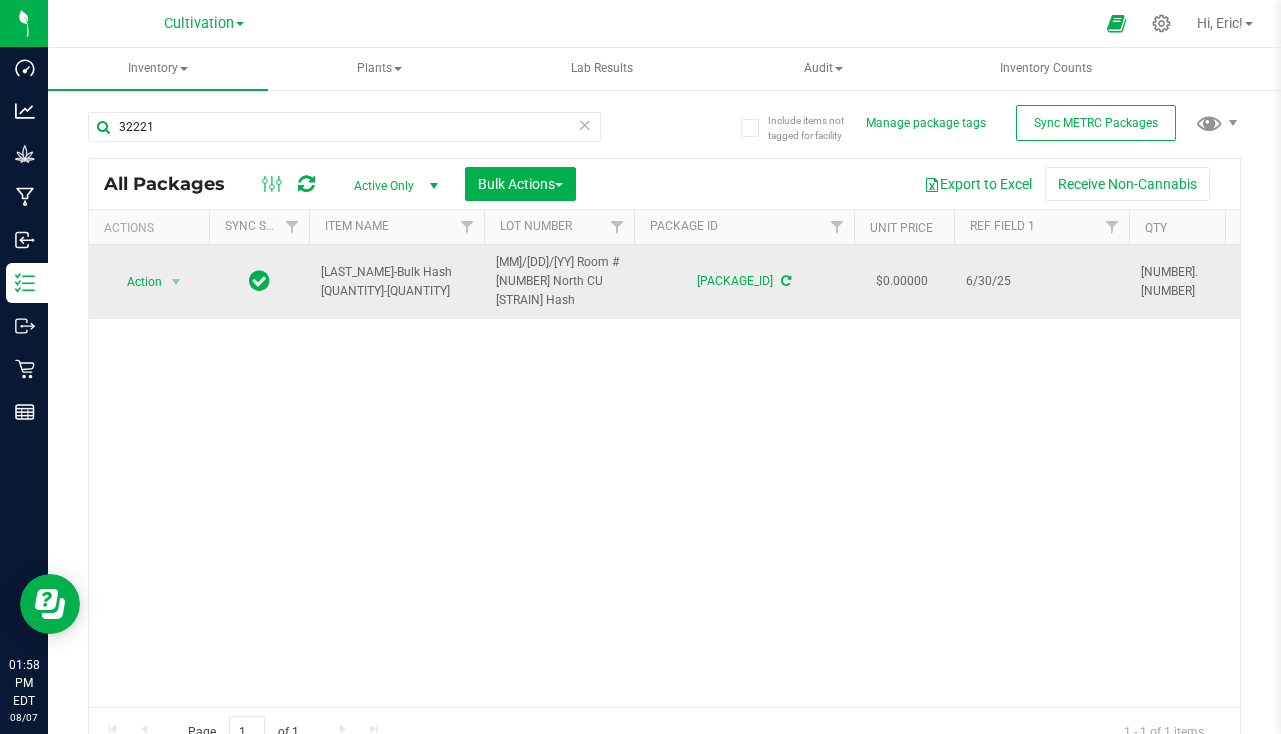click on "[MM]/[DD]/[YY] Room #[NUMBER] North CU [STRAIN] Hash" at bounding box center (559, 282) 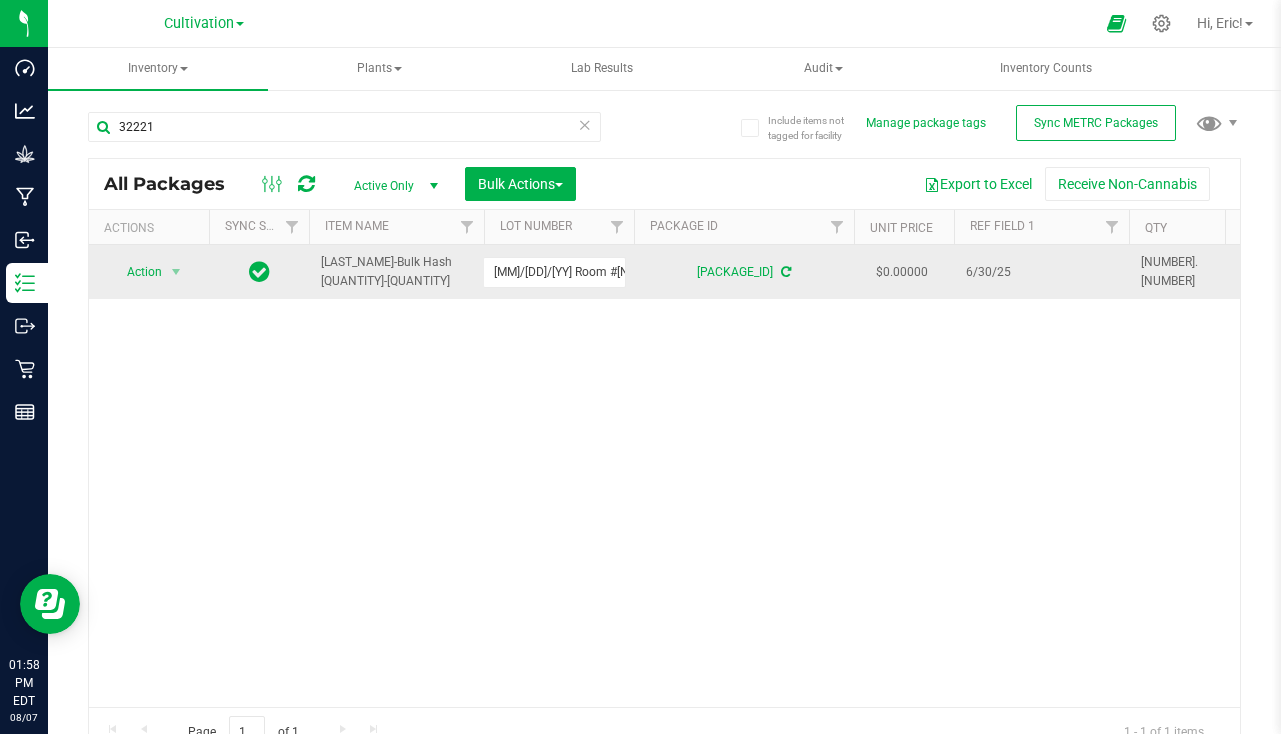 scroll, scrollTop: 0, scrollLeft: 93, axis: horizontal 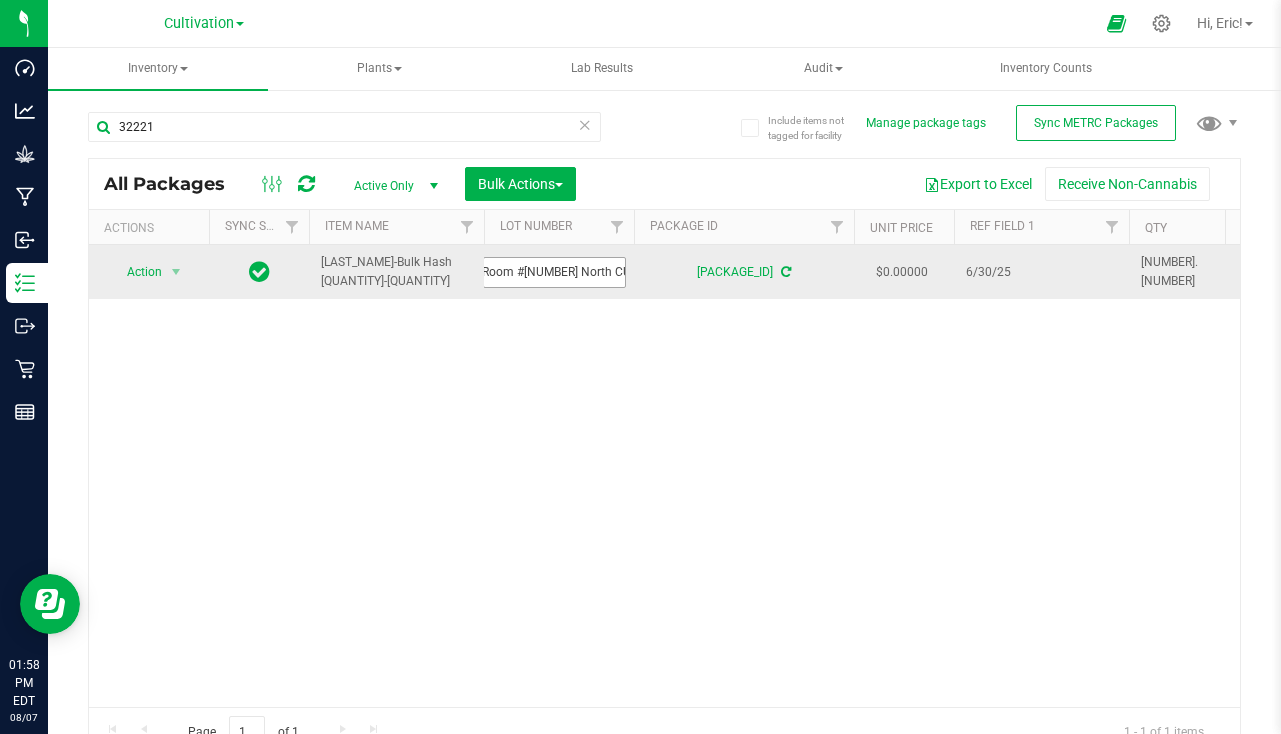 click on "[MM]/[DD]/[YY] Room #[NUMBER] North CU [STRAIN] Hash" at bounding box center (554, 272) 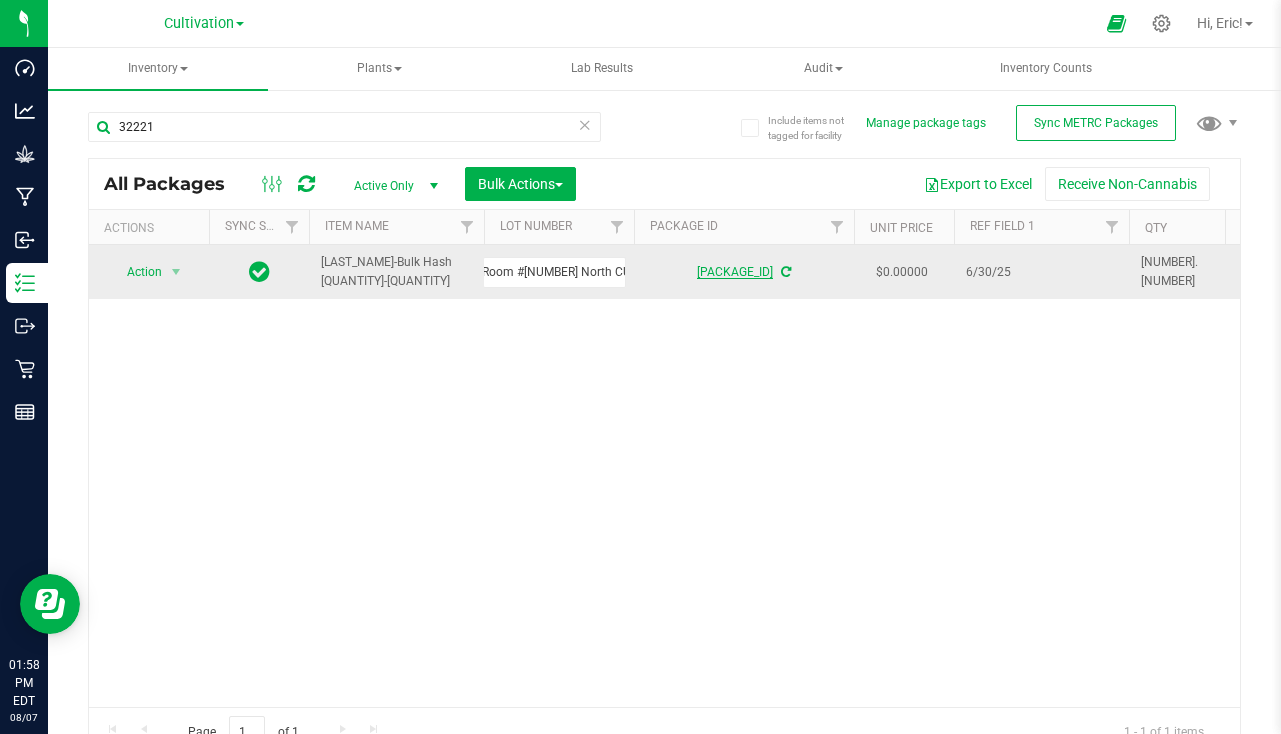 scroll, scrollTop: 0, scrollLeft: 82, axis: horizontal 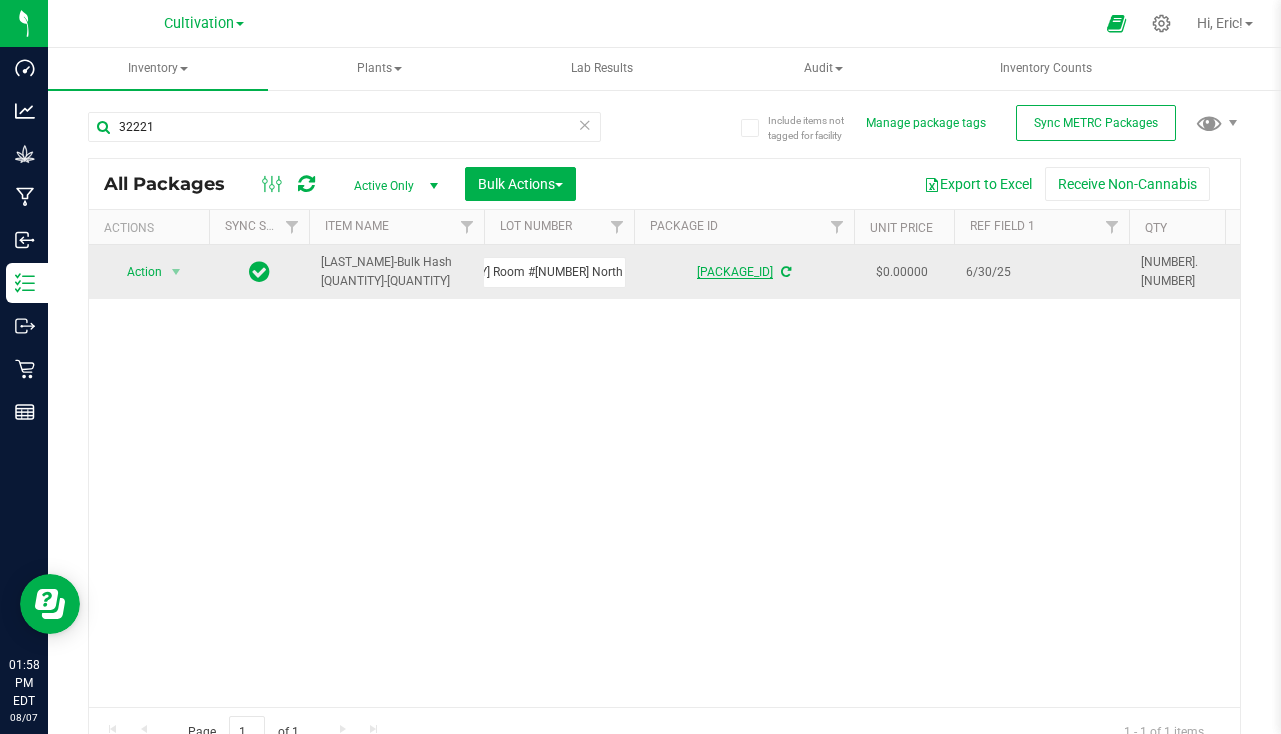 type on "[MM]/[DD]/[YY] Room #[NUMBER] North CU [STRAIN] Hash" 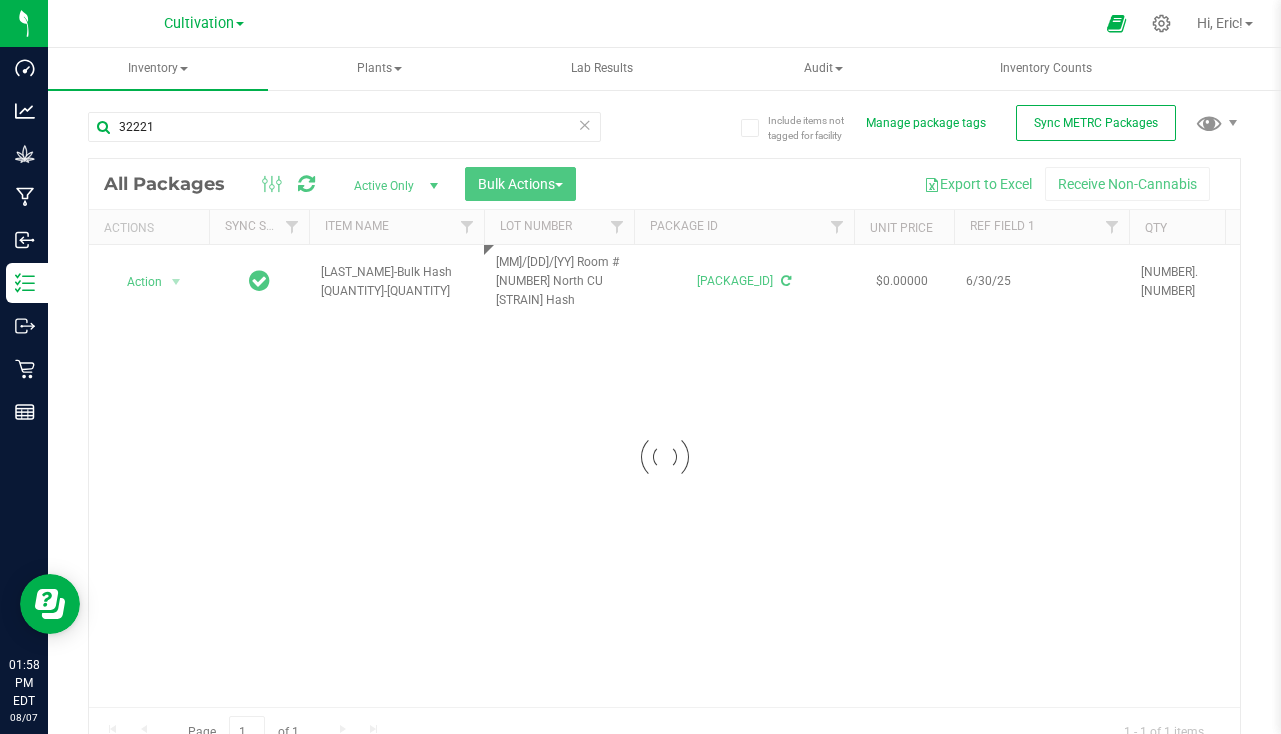 click on "Loading...
All Packages
Active Only Active Only Lab Samples Locked All External Internal
Bulk Actions
Add to manufacturing run
Add to outbound order
Combine packages
Combine packages (lot)" at bounding box center [664, 457] 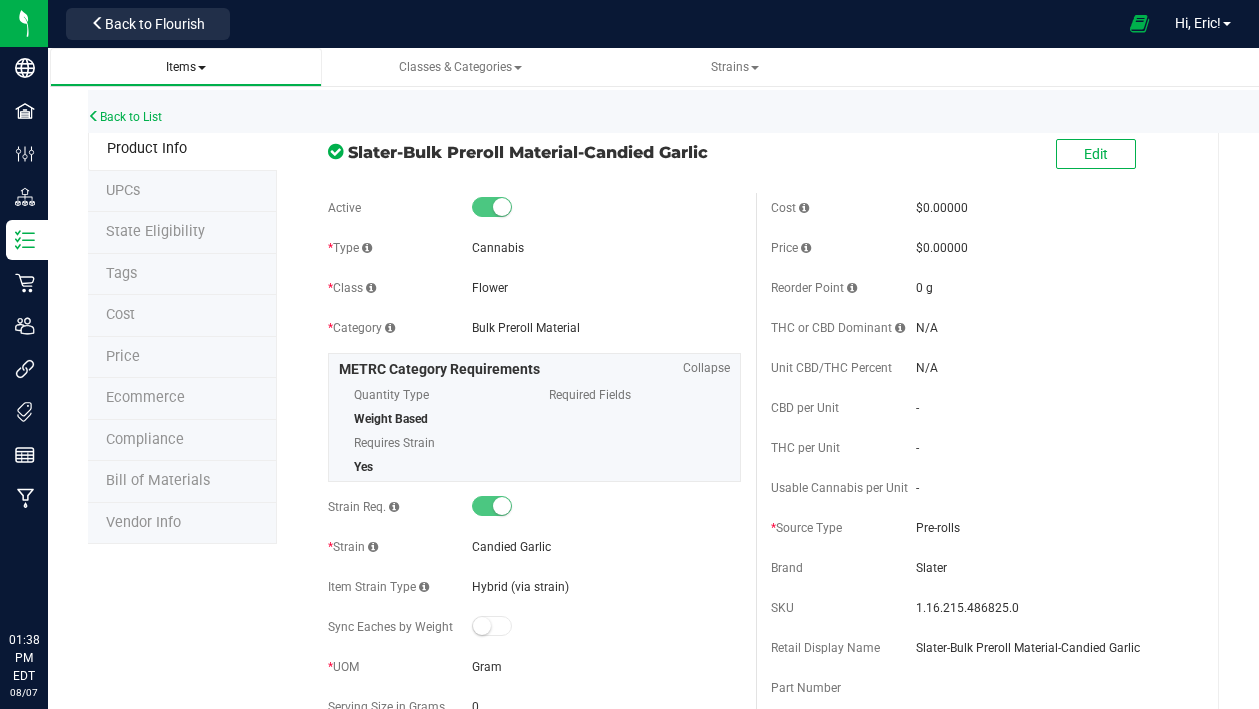 scroll, scrollTop: 0, scrollLeft: 0, axis: both 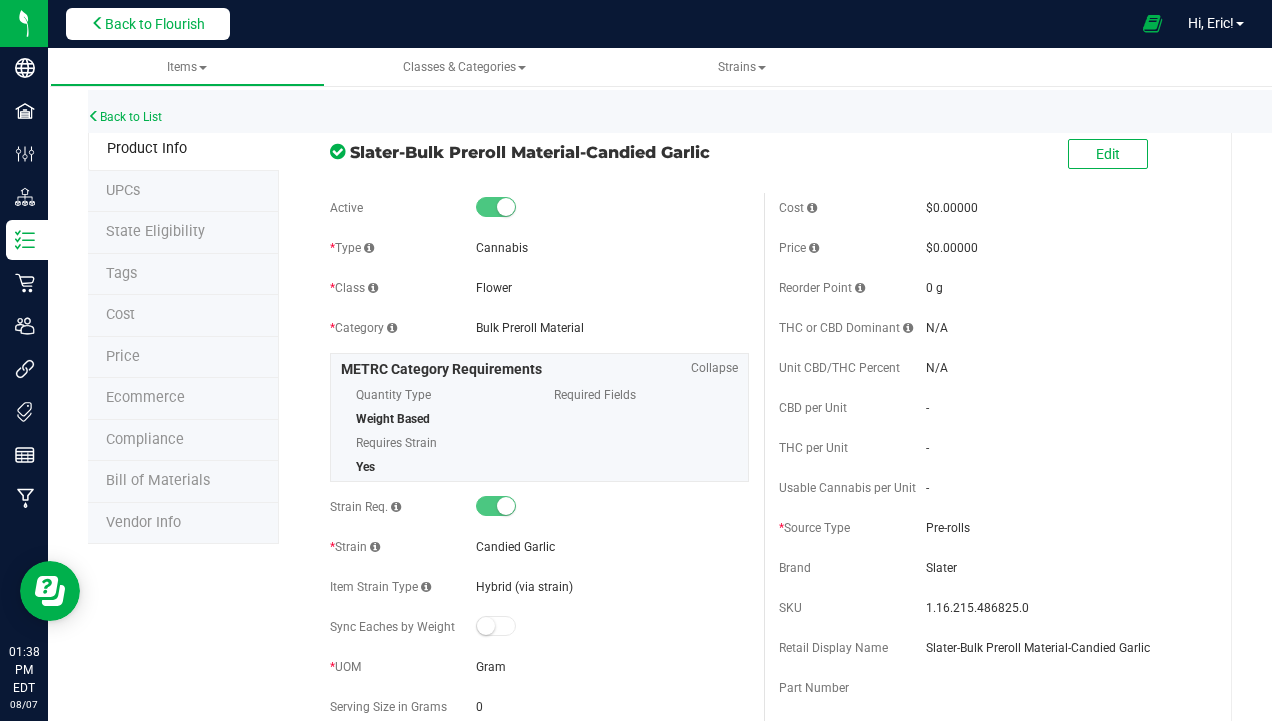 click on "Back to Flourish" at bounding box center [155, 24] 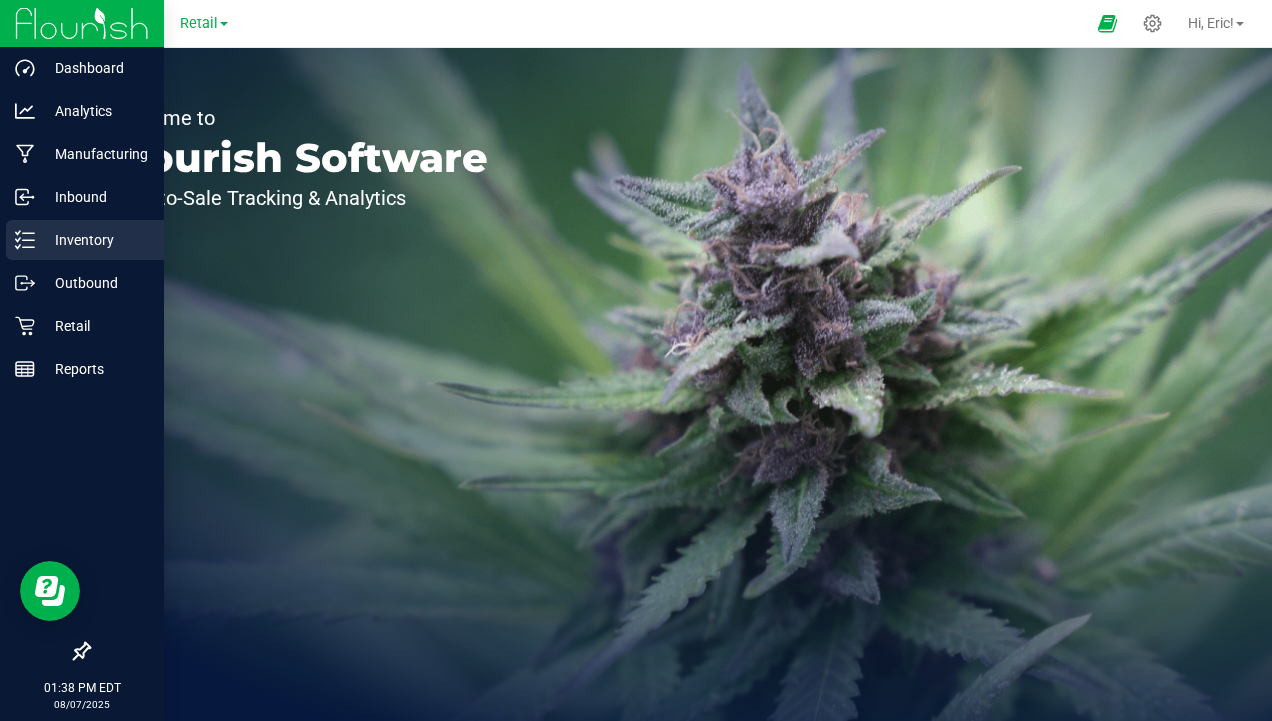 click on "Inventory" at bounding box center [95, 240] 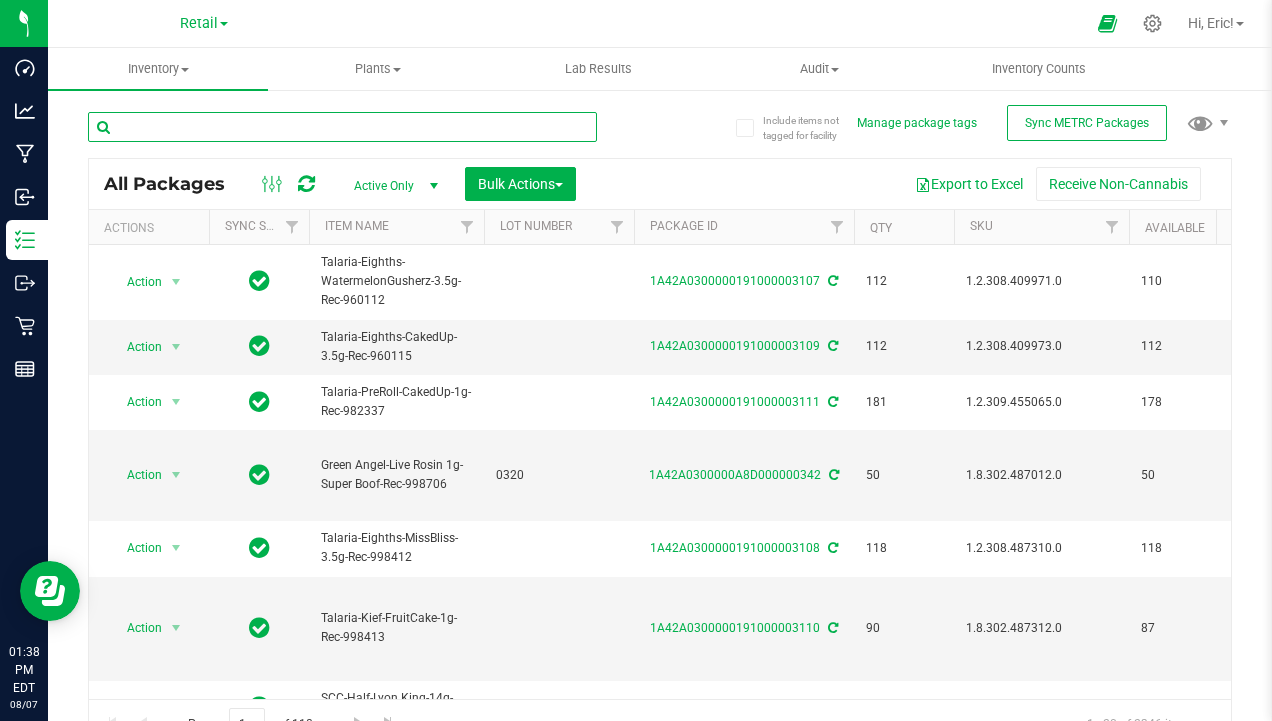 click at bounding box center [342, 127] 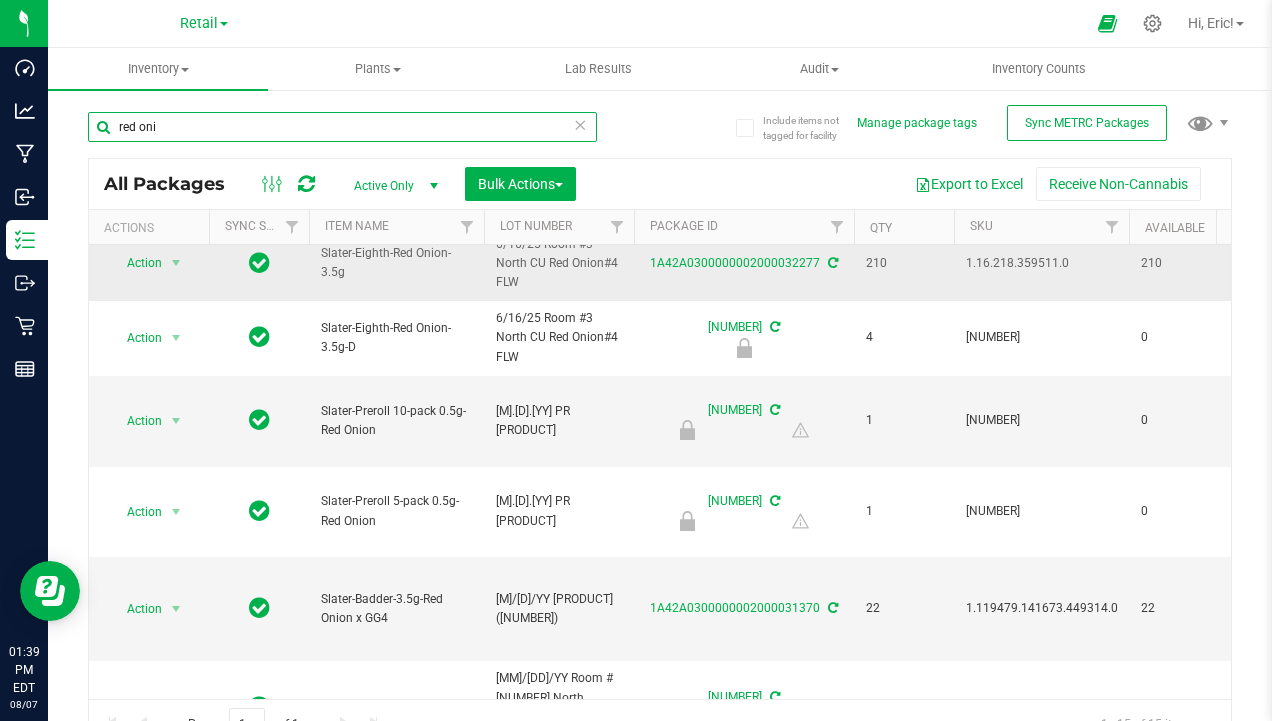 scroll, scrollTop: 0, scrollLeft: 0, axis: both 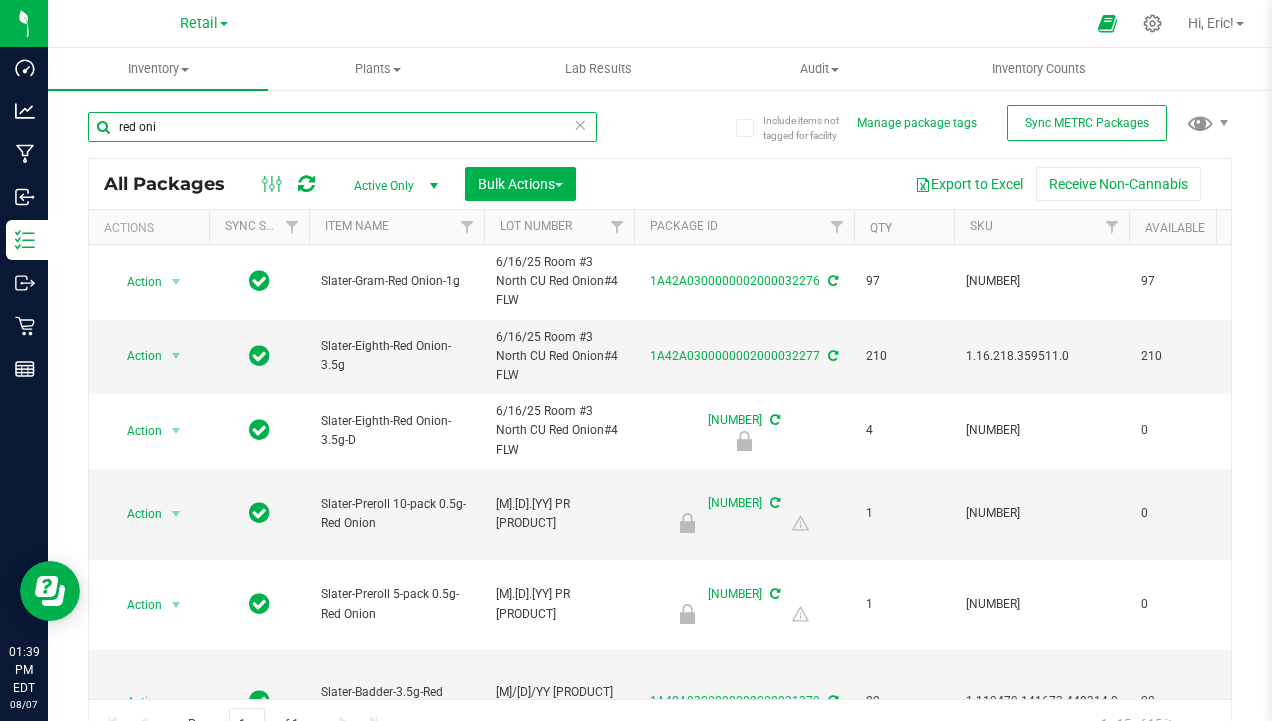 type on "red oni" 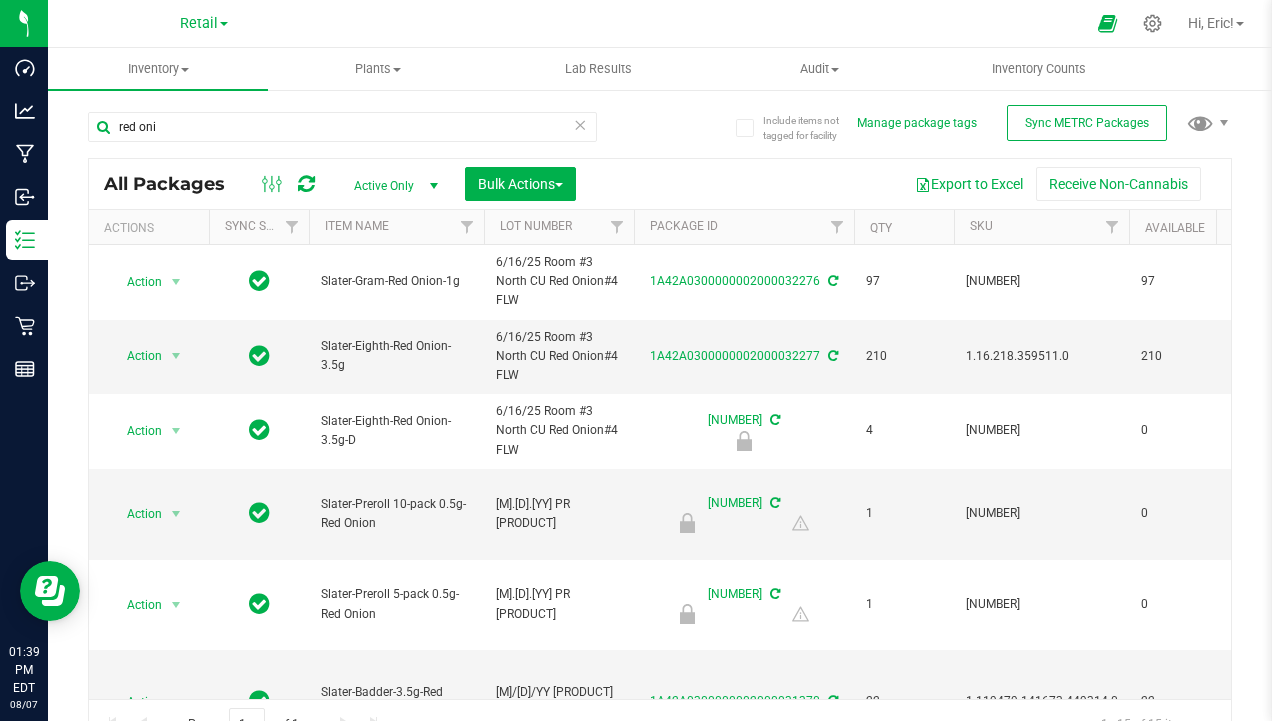 drag, startPoint x: 885, startPoint y: 9, endPoint x: 244, endPoint y: -21, distance: 641.70166 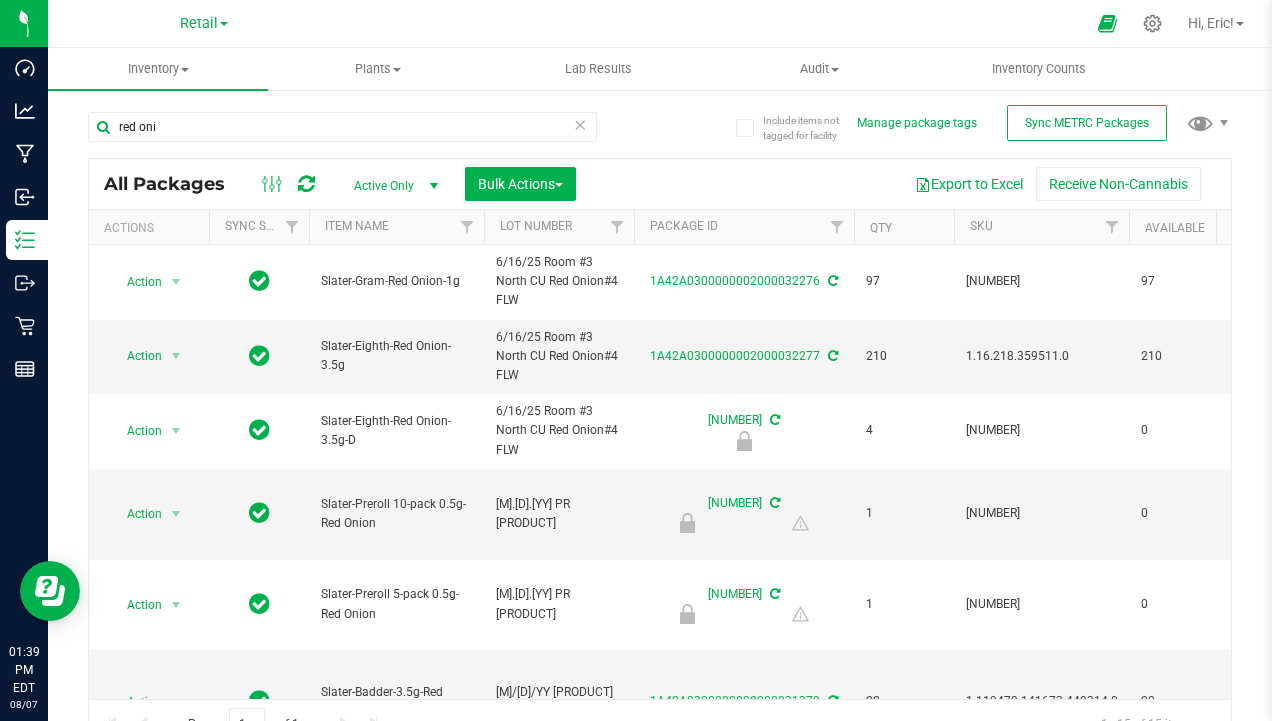 drag, startPoint x: 244, startPoint y: -21, endPoint x: 53, endPoint y: 106, distance: 229.3687 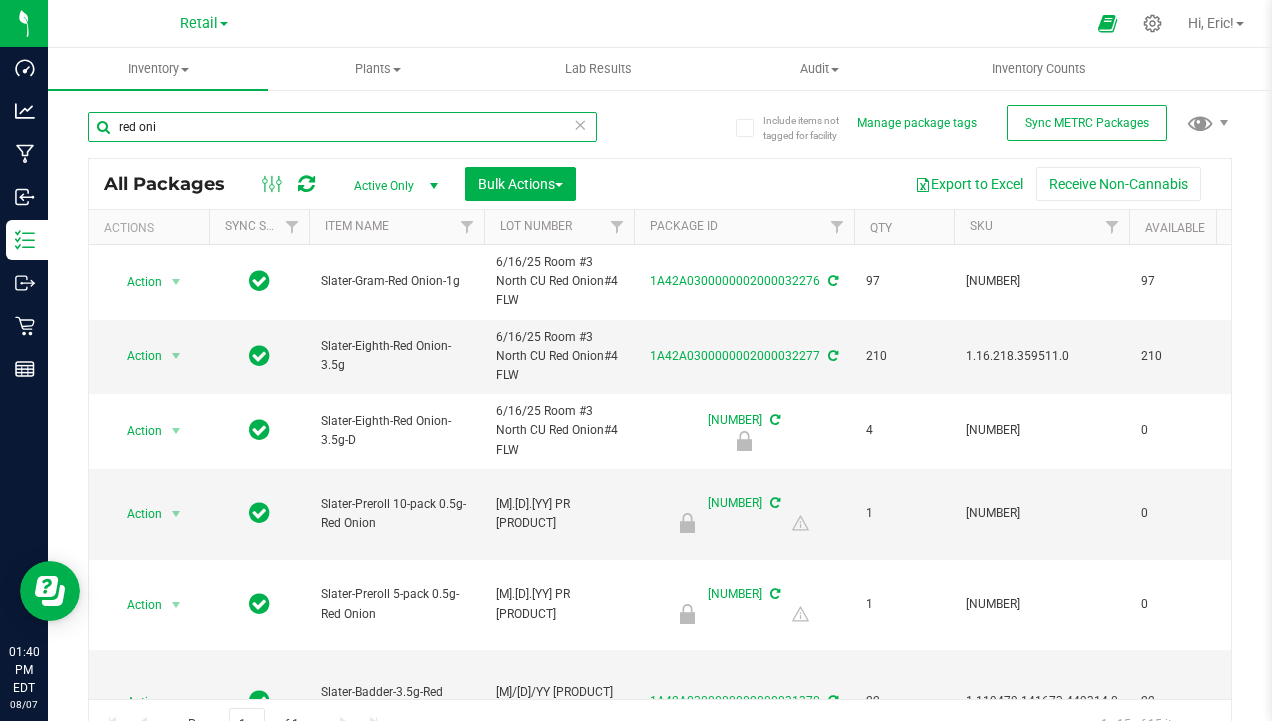 drag, startPoint x: 53, startPoint y: 106, endPoint x: 110, endPoint y: 123, distance: 59.48109 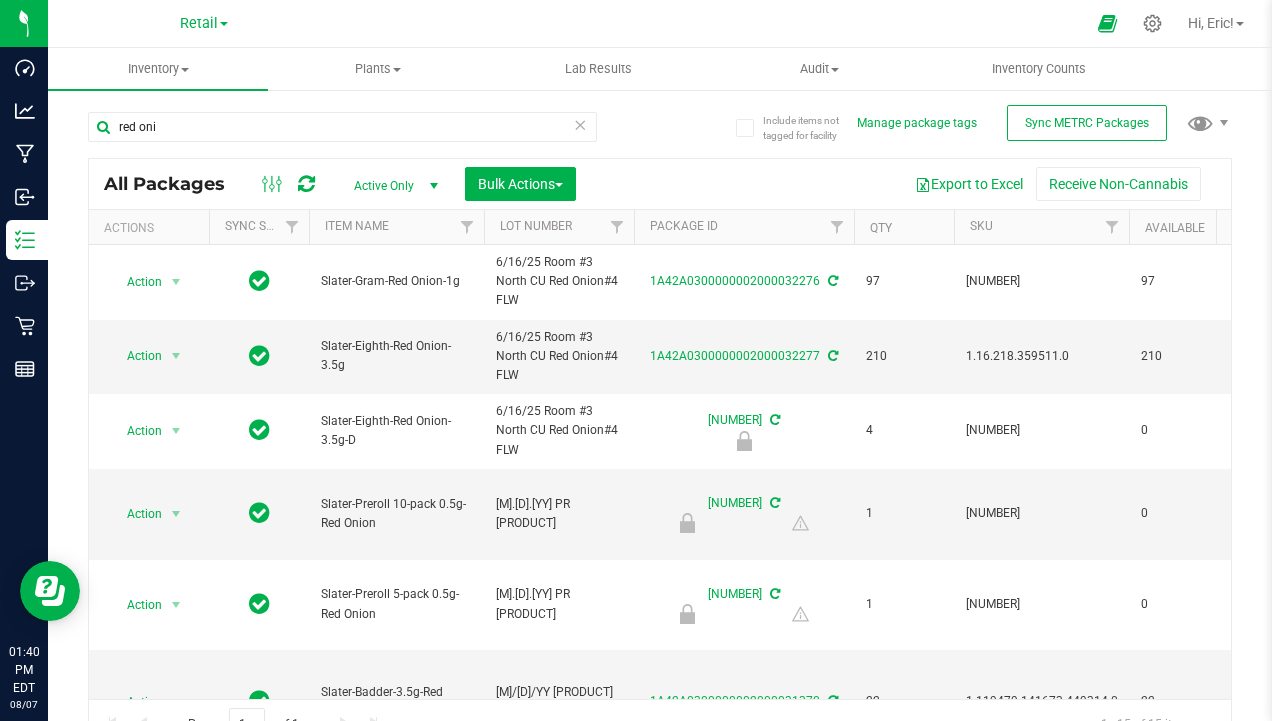 drag, startPoint x: 110, startPoint y: 123, endPoint x: 535, endPoint y: 0, distance: 442.44095 